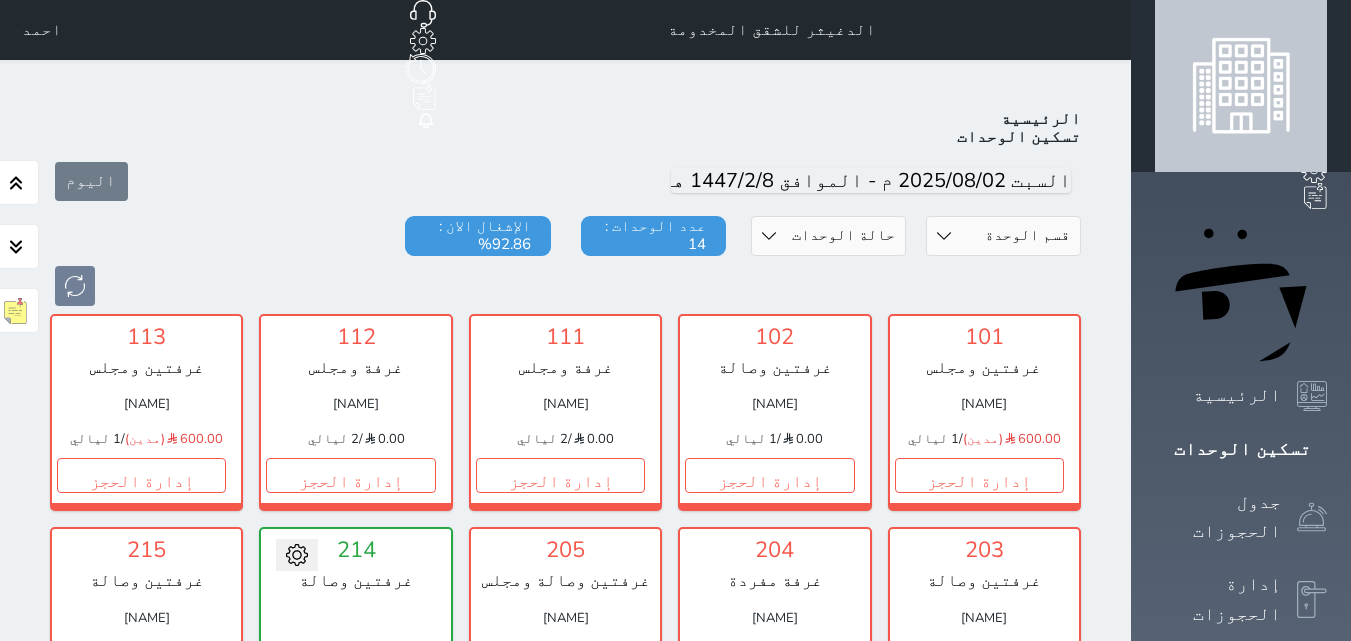 scroll, scrollTop: 278, scrollLeft: 0, axis: vertical 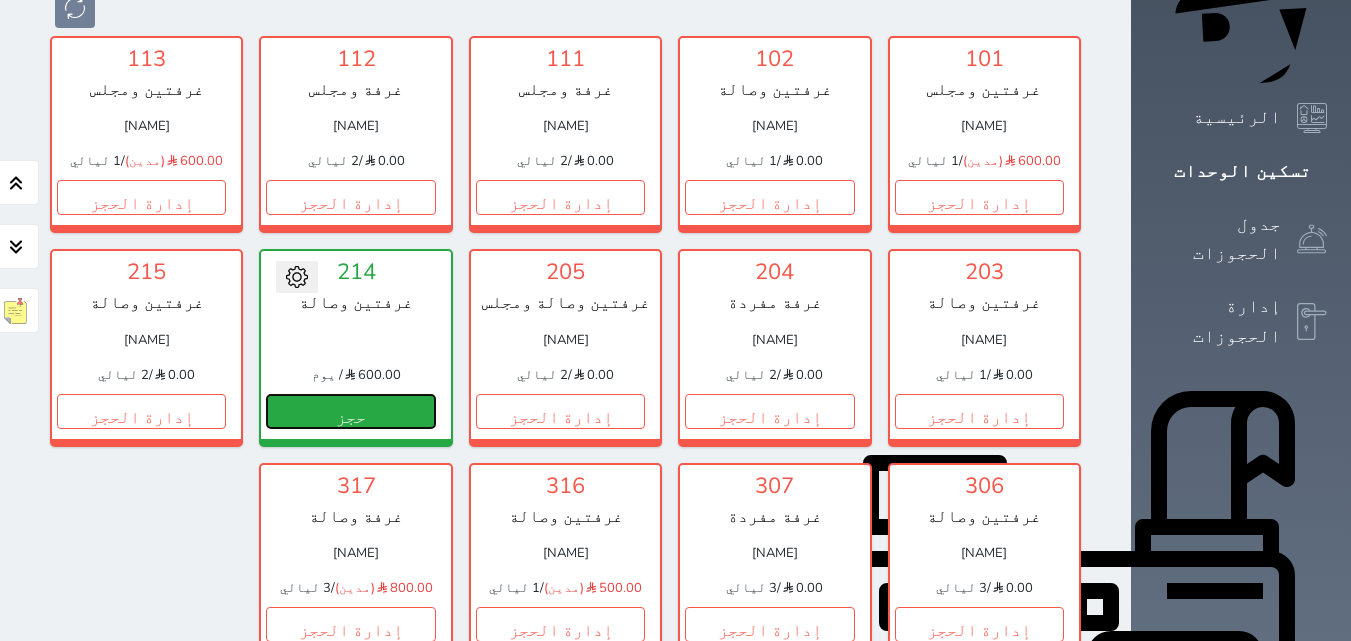 click on "حجز" at bounding box center (350, 411) 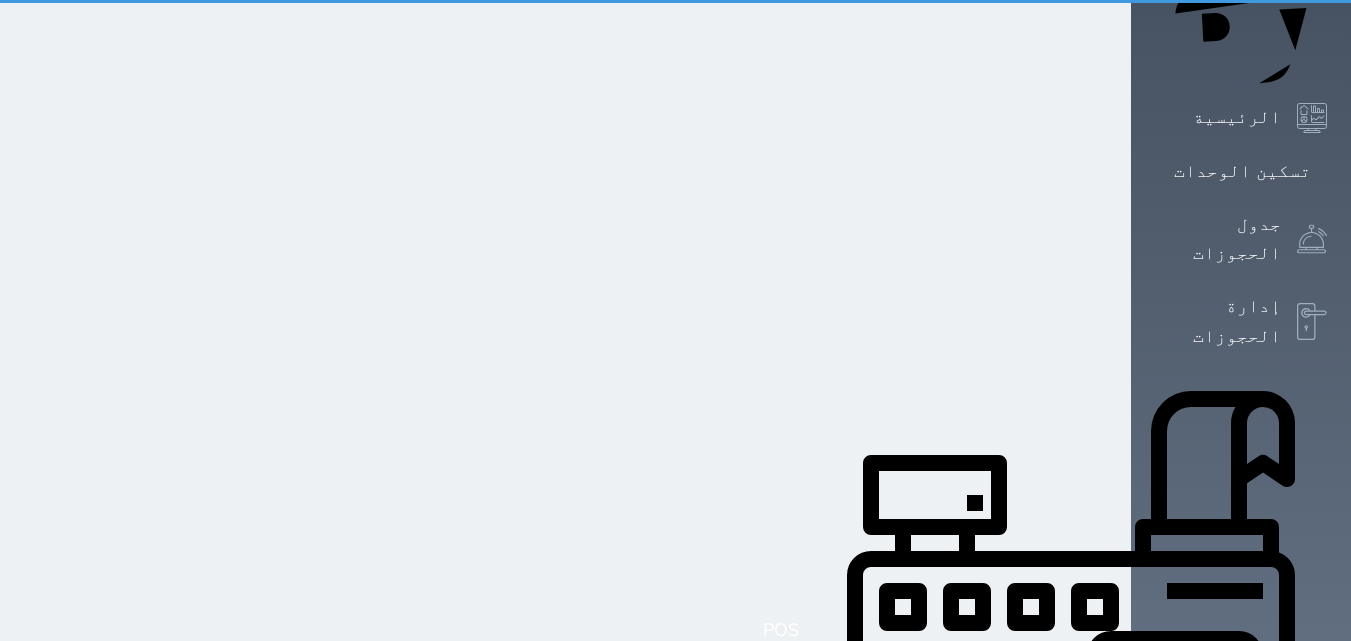scroll, scrollTop: 0, scrollLeft: 0, axis: both 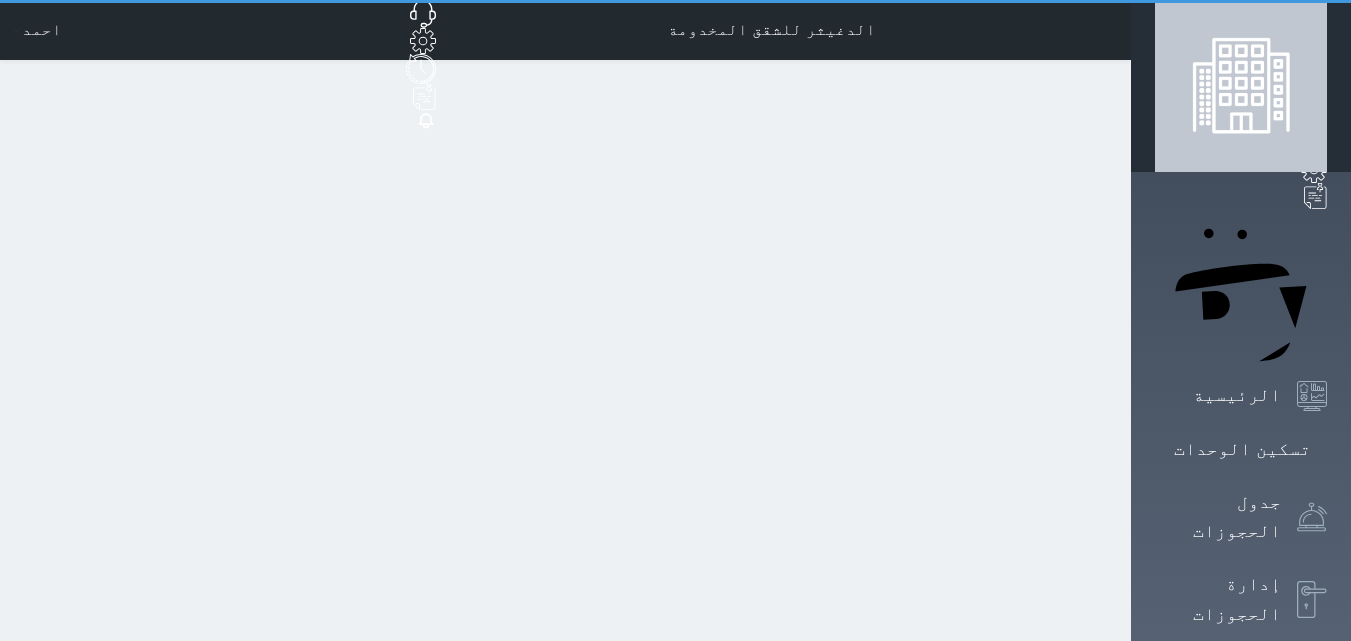 select on "1" 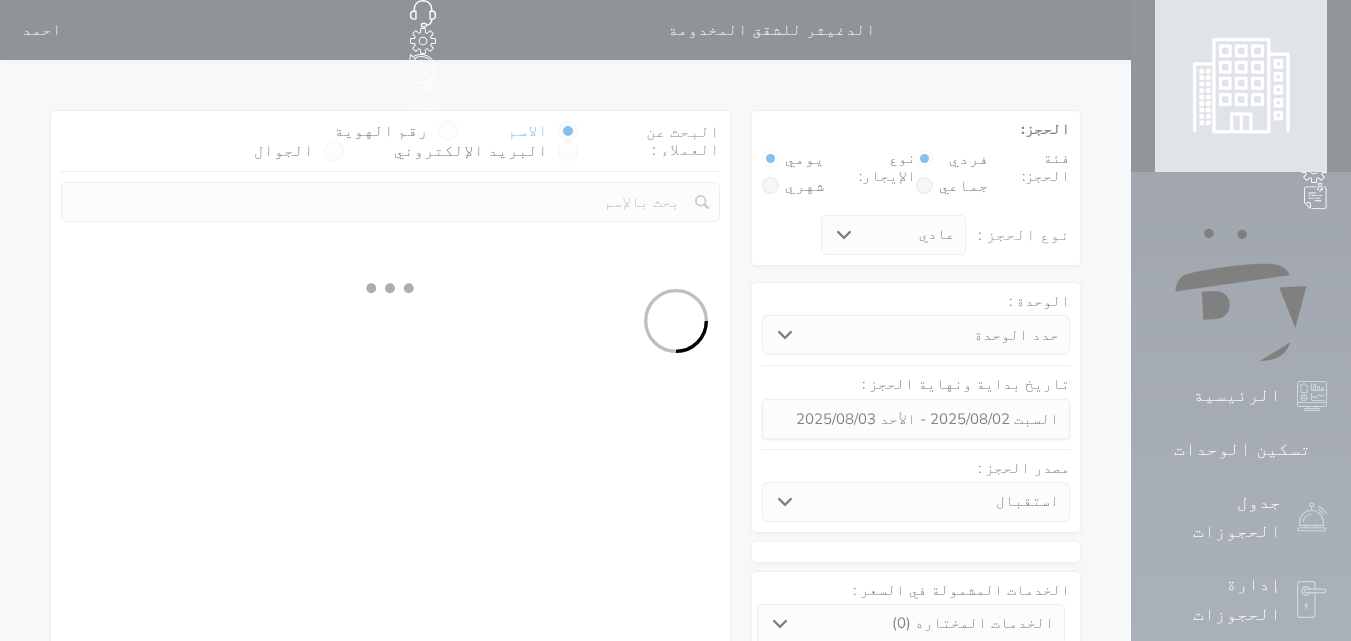 select 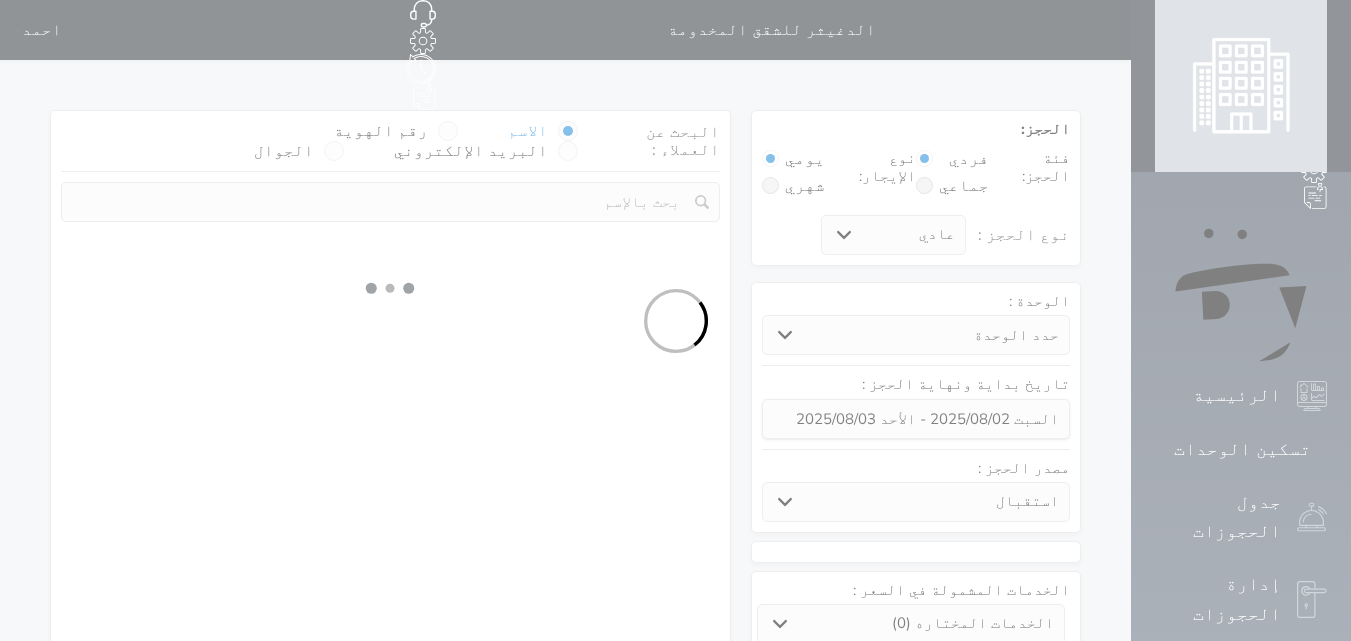 select on "1" 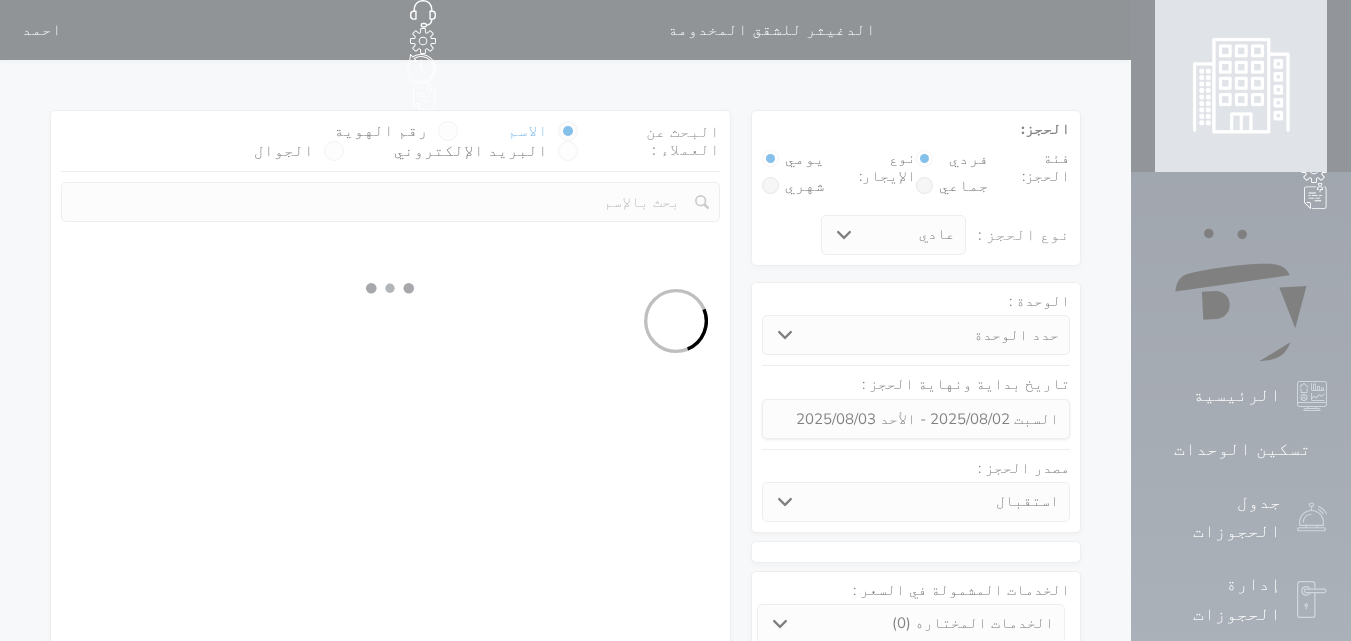 select on "113" 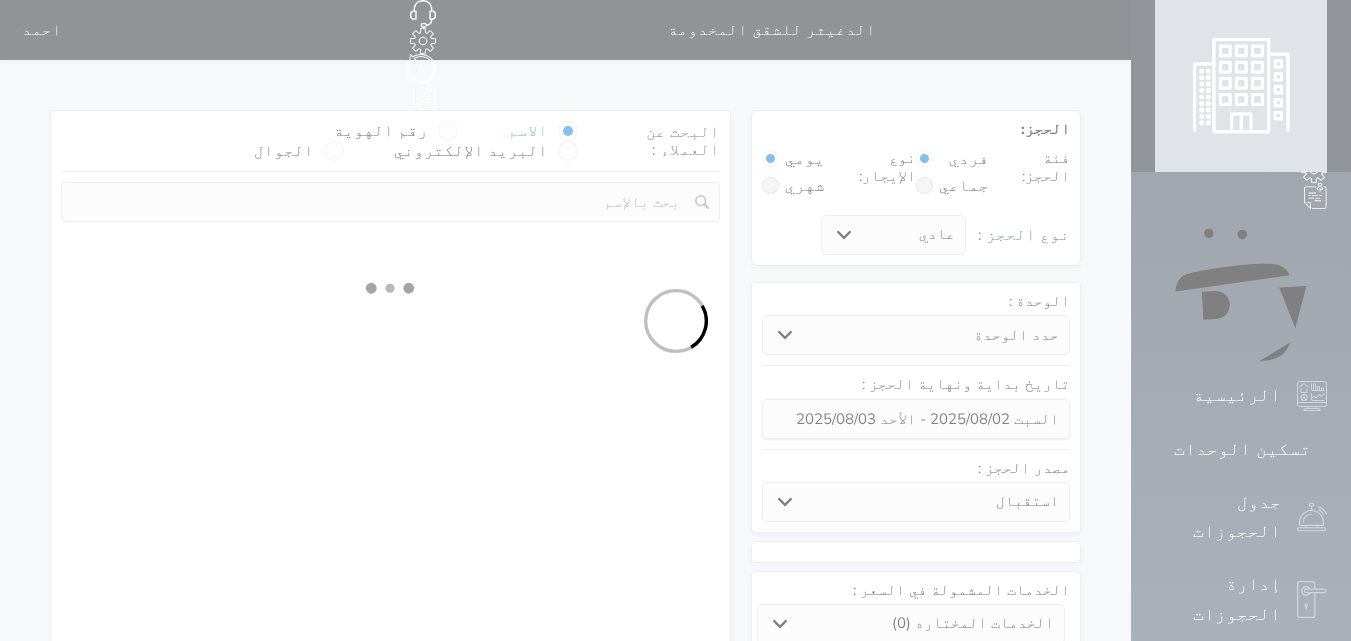select on "1" 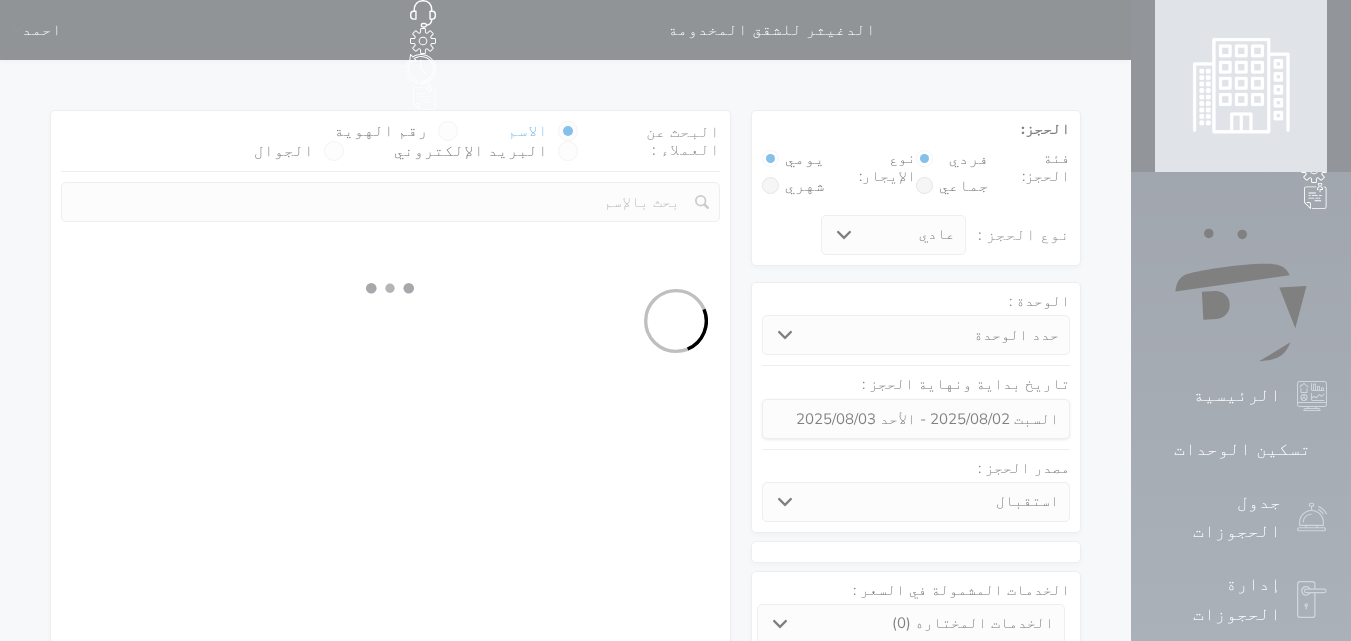 select 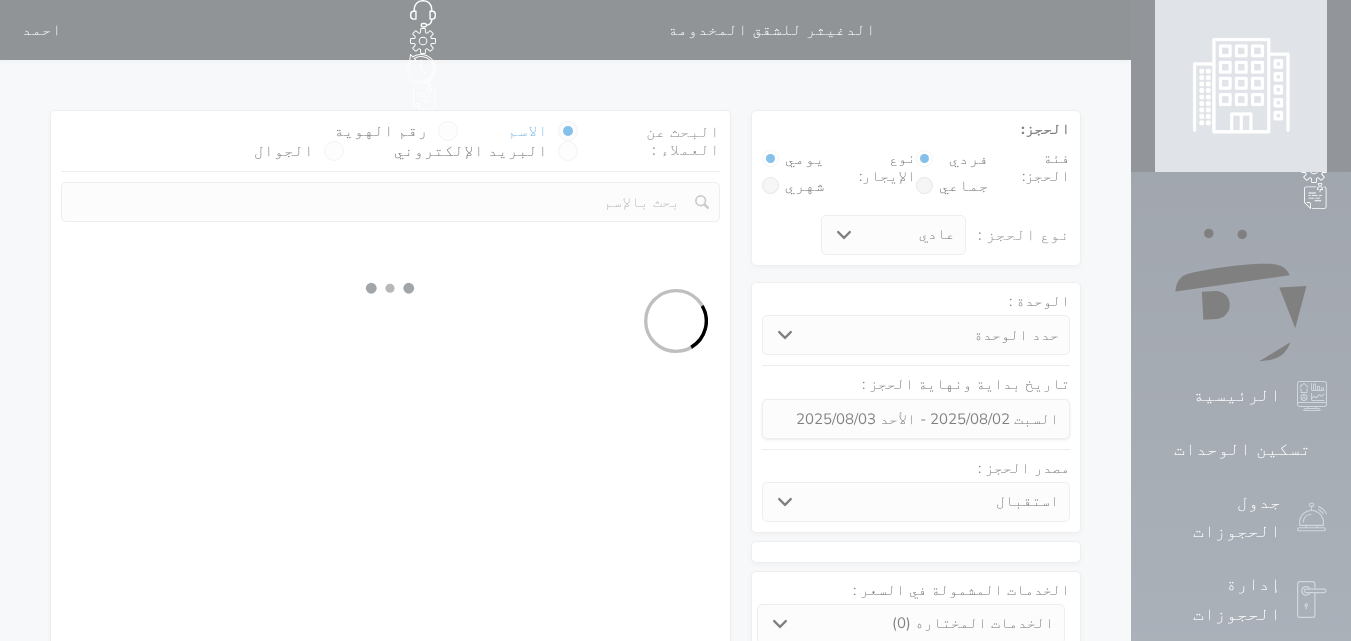select on "7" 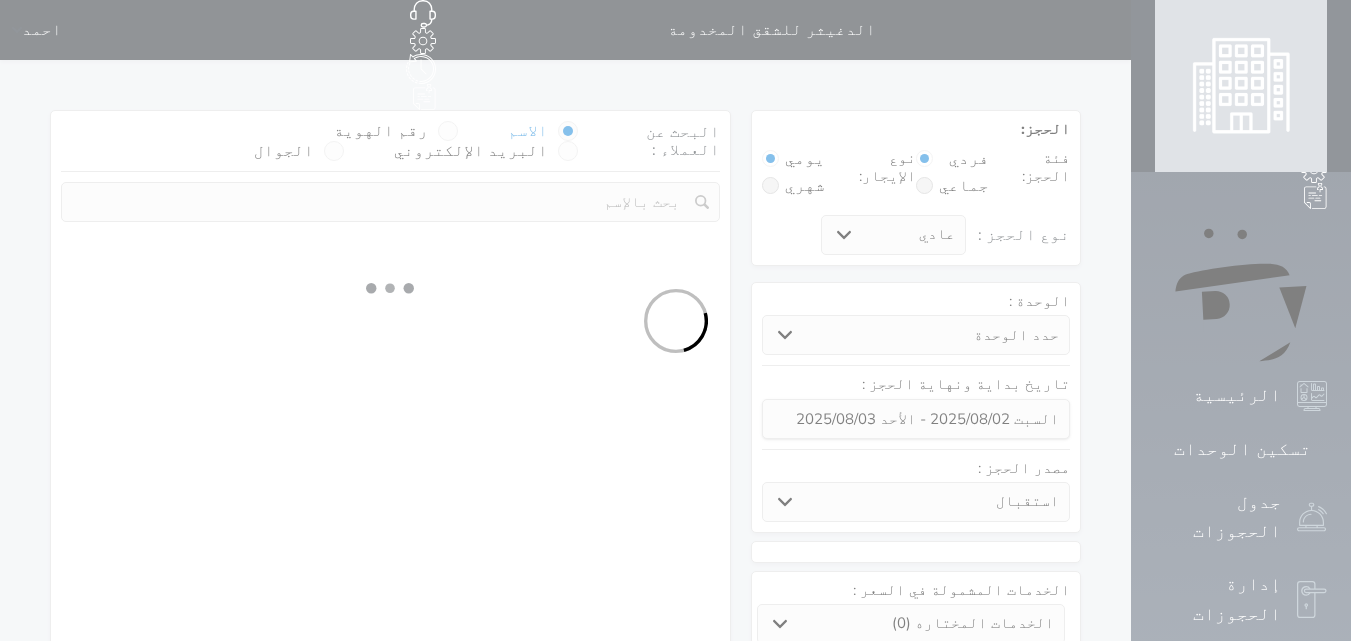 select 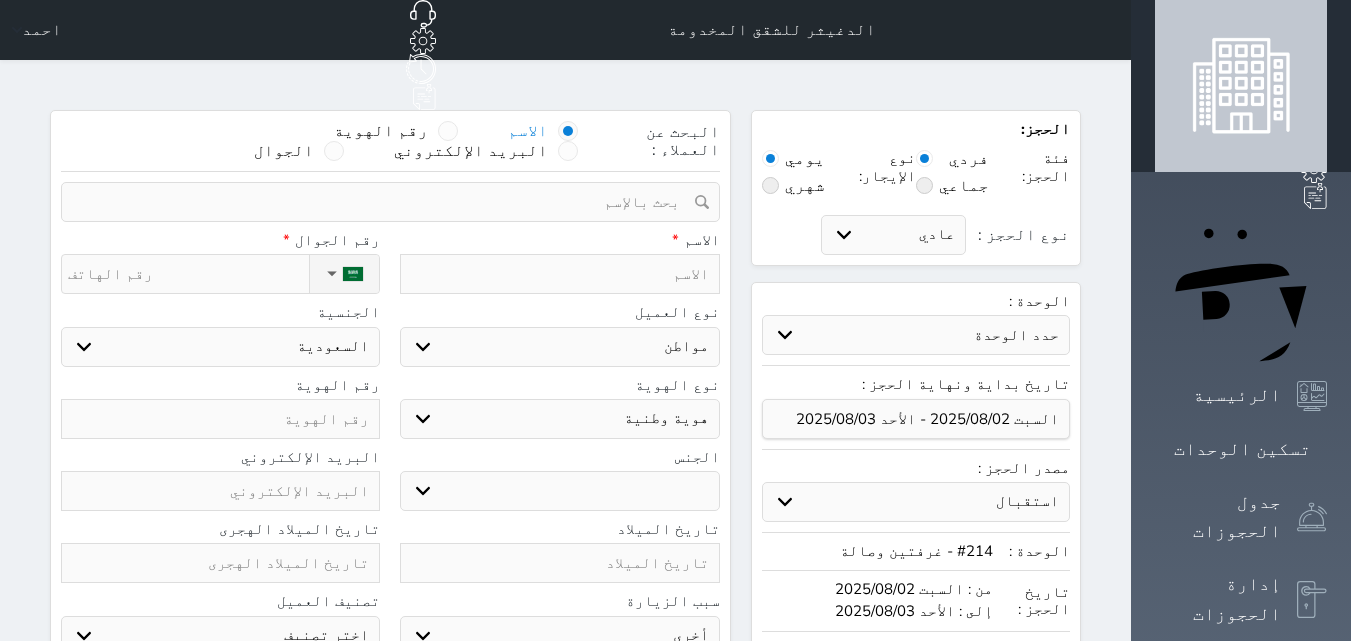 select 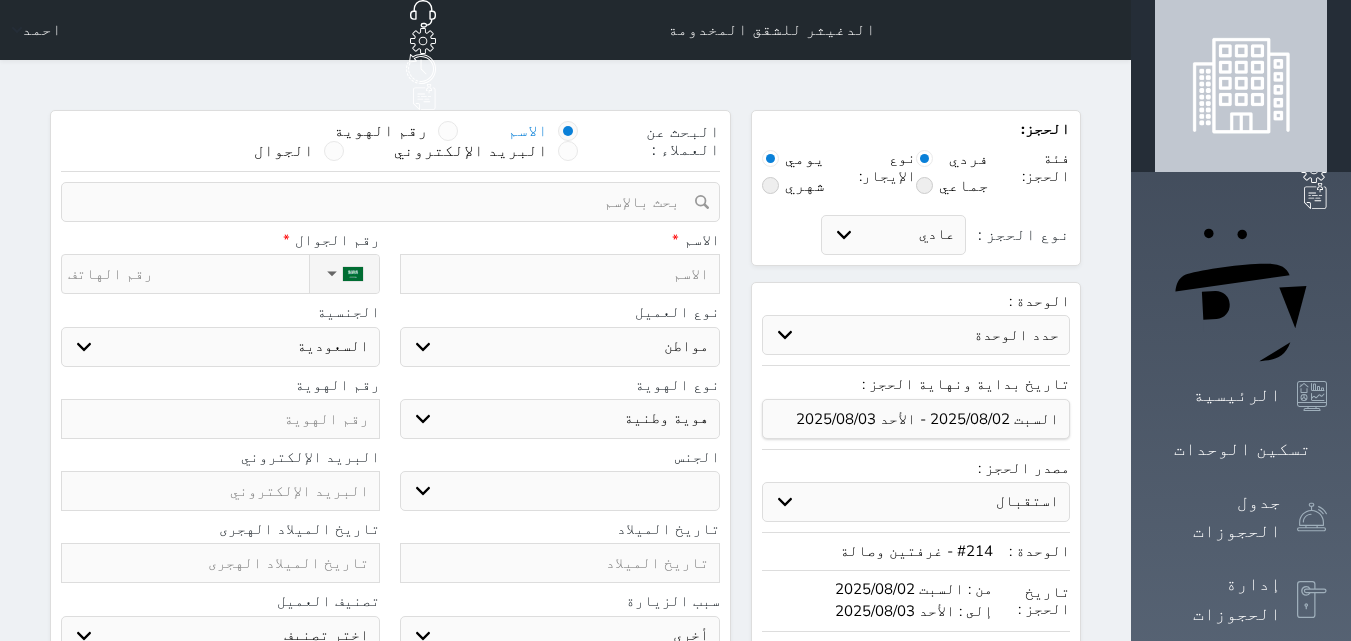 select 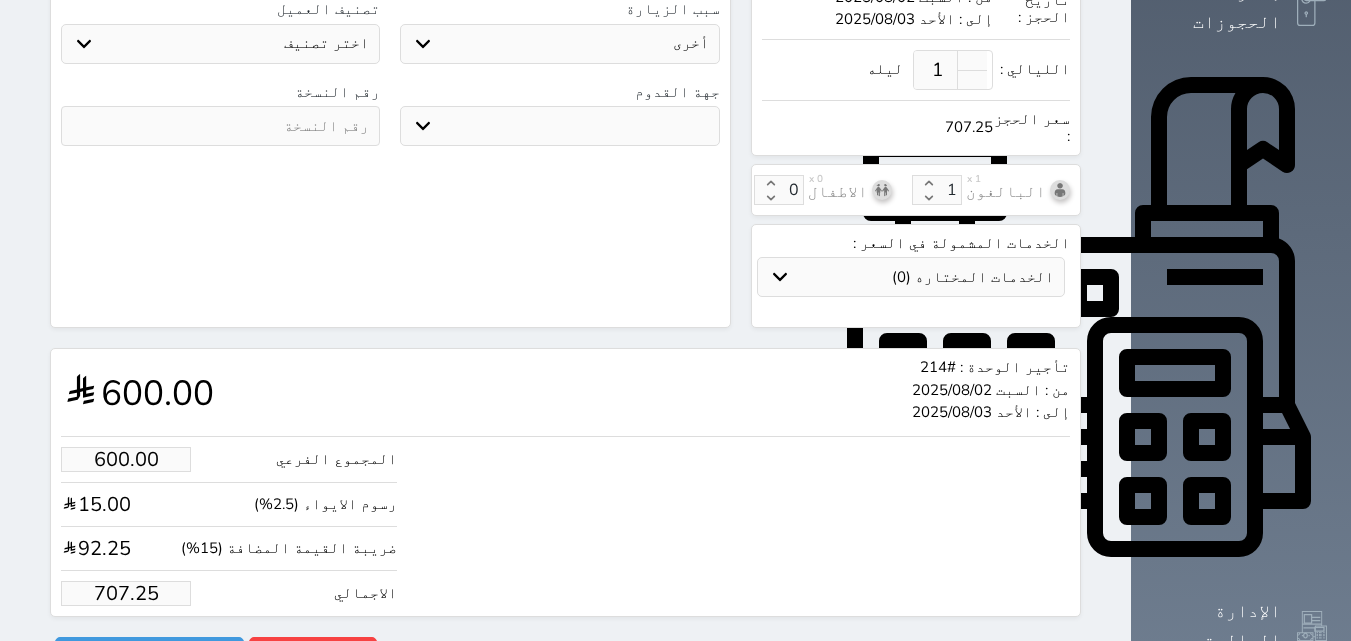 scroll, scrollTop: 0, scrollLeft: 0, axis: both 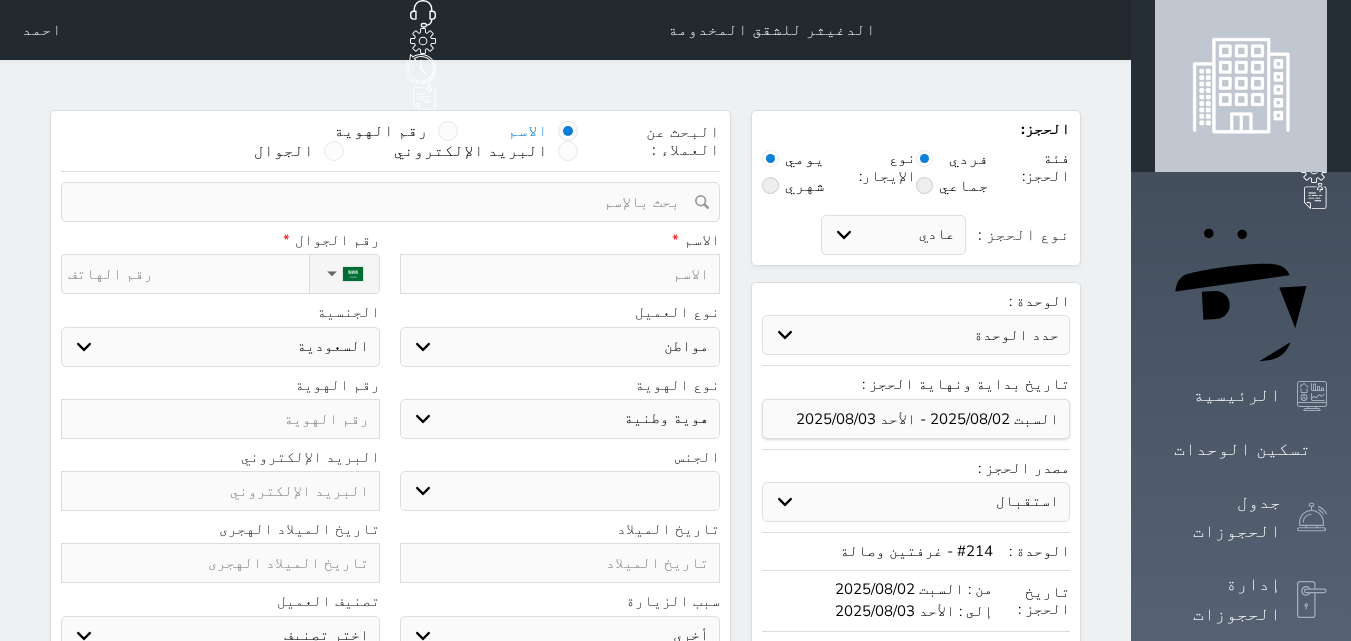click at bounding box center (559, 274) 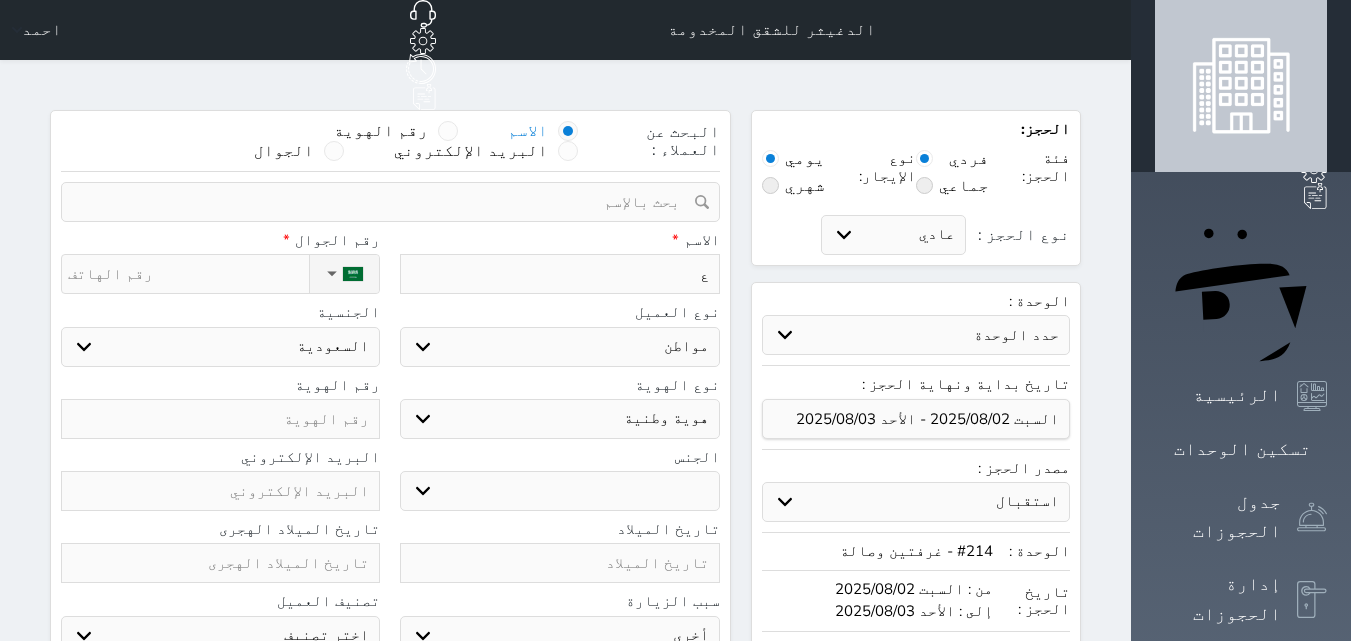 type on "عب" 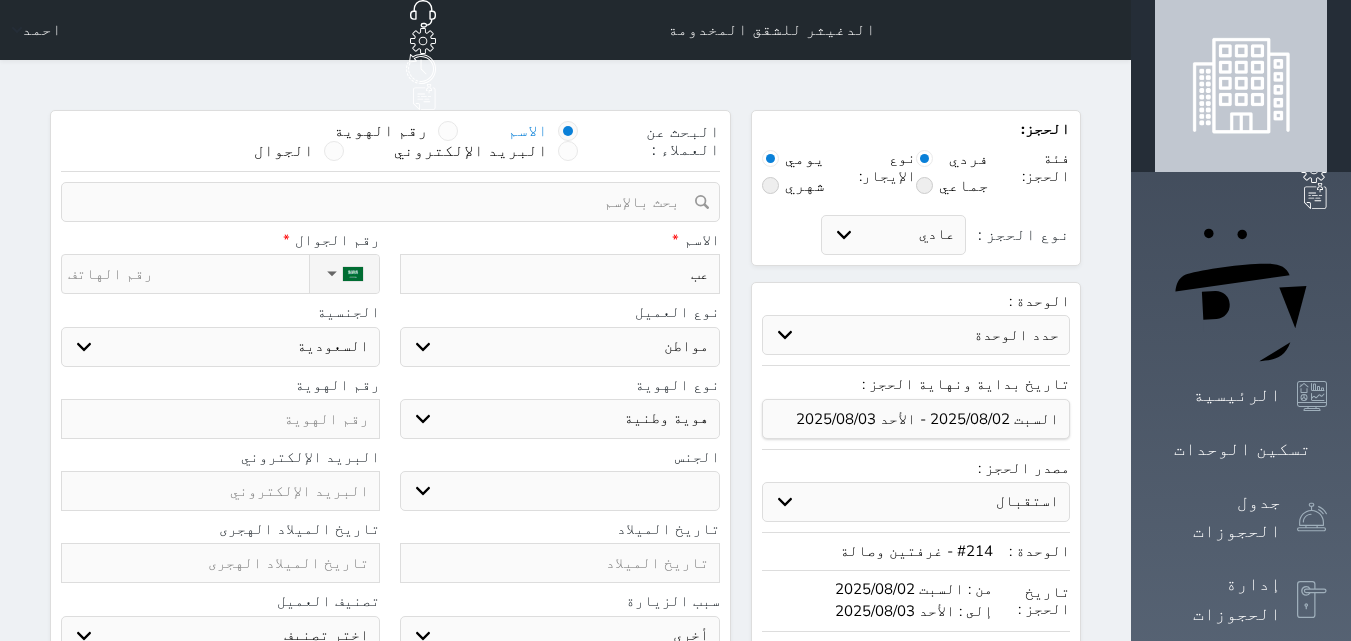 type on "عبد" 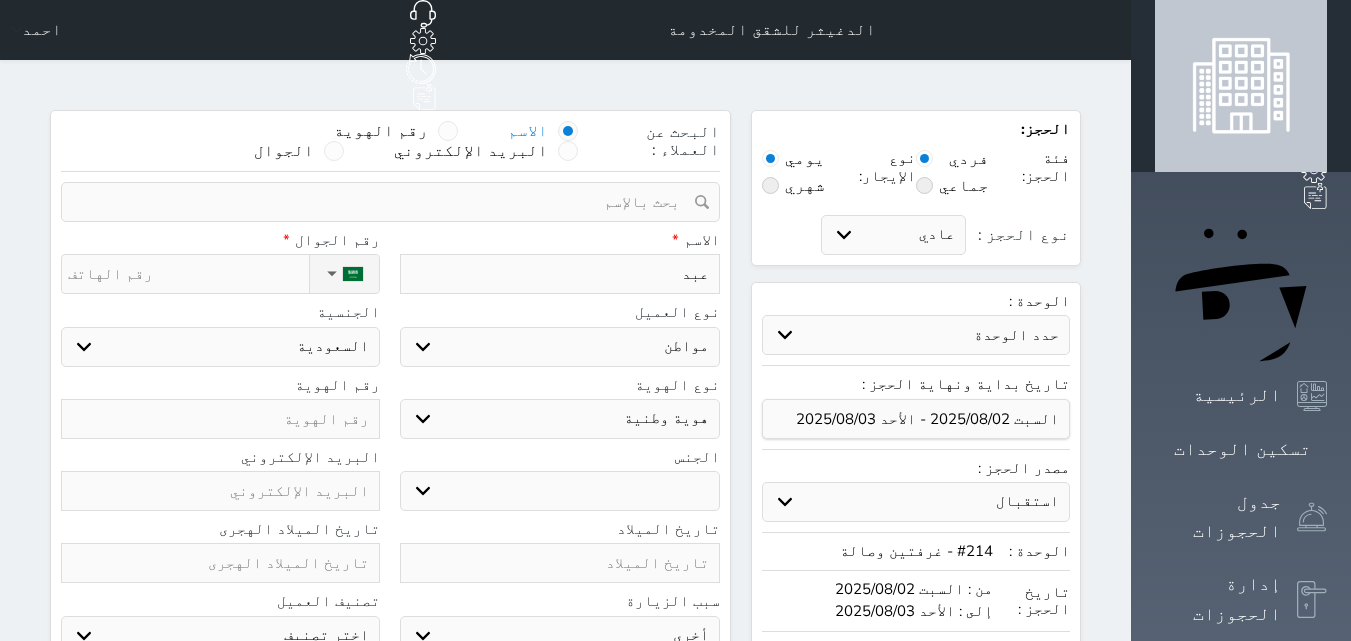 type on "عبد" 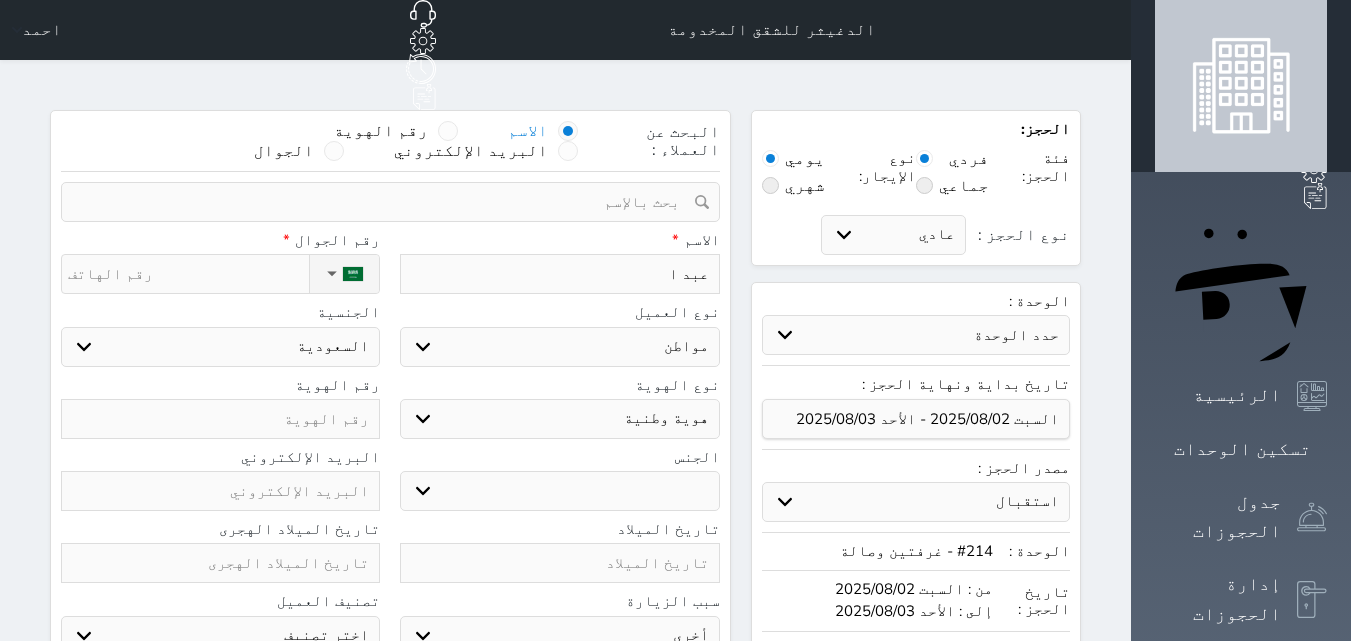 type on "[NAME]" 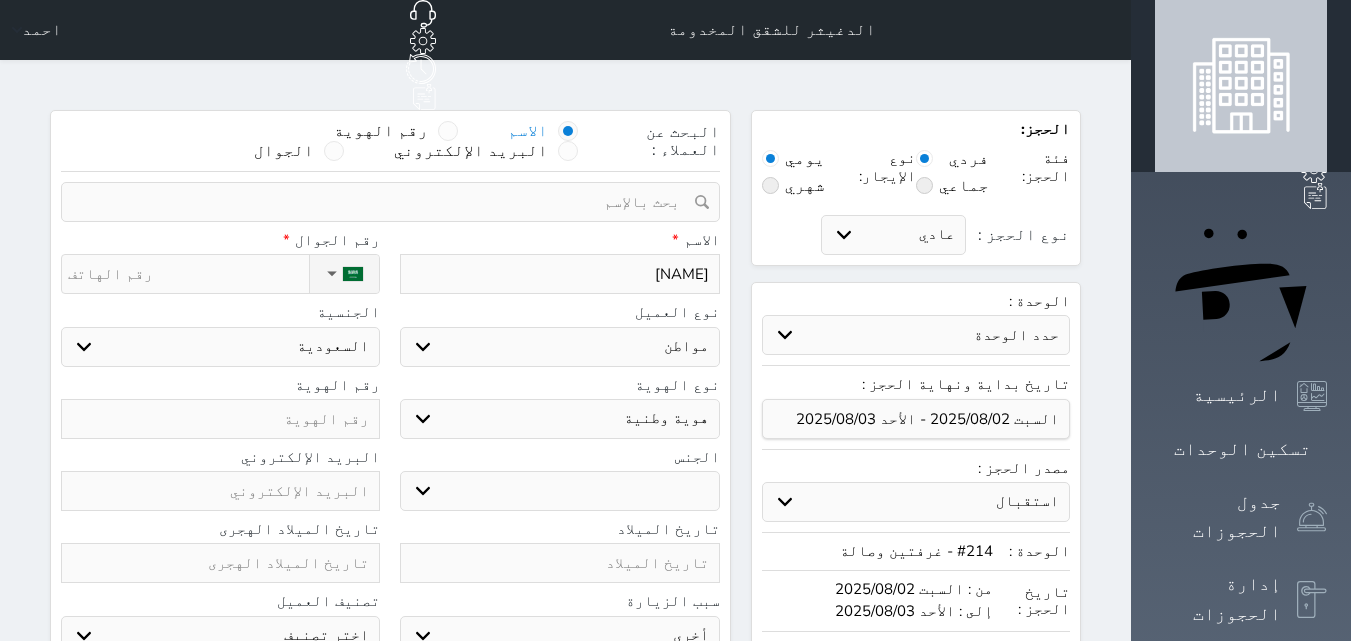 type on "[NAME]" 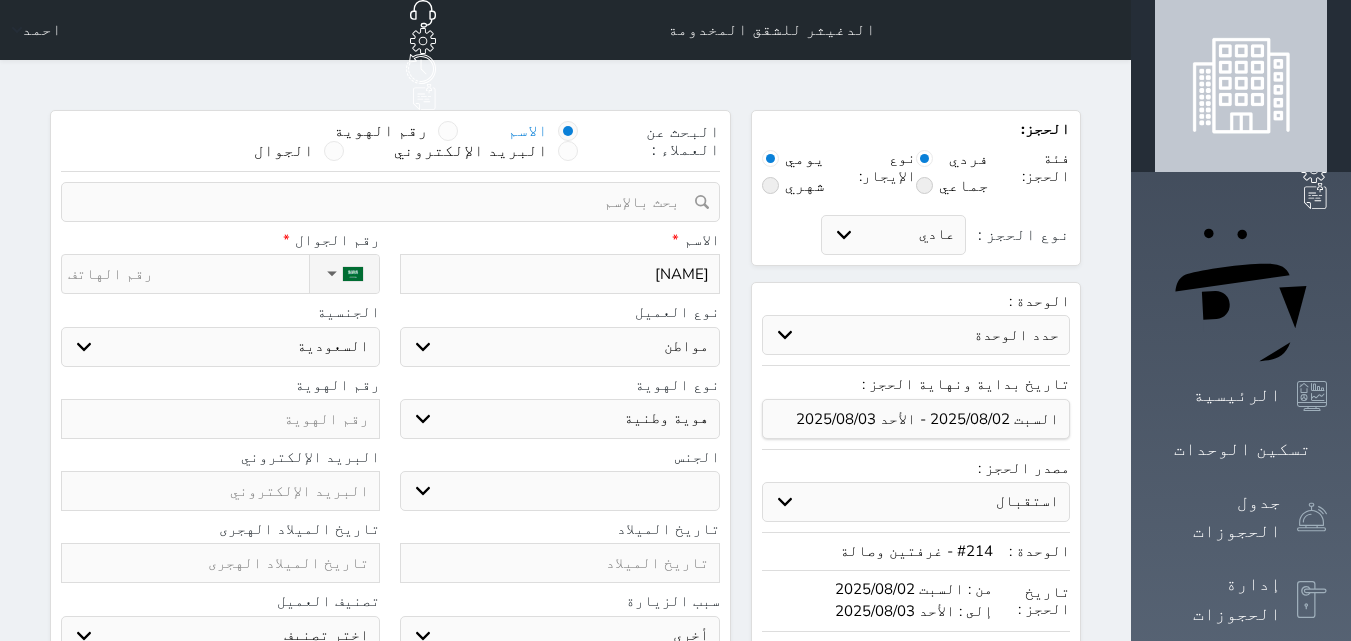 type on "[NAME]" 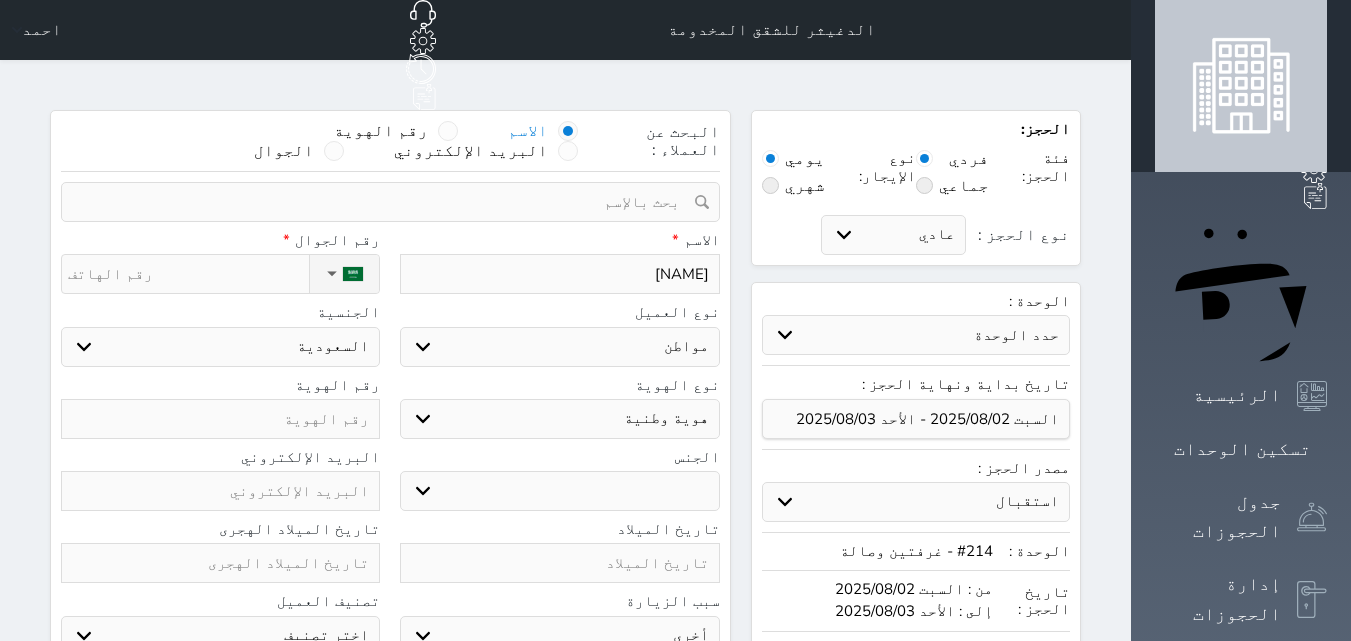 select 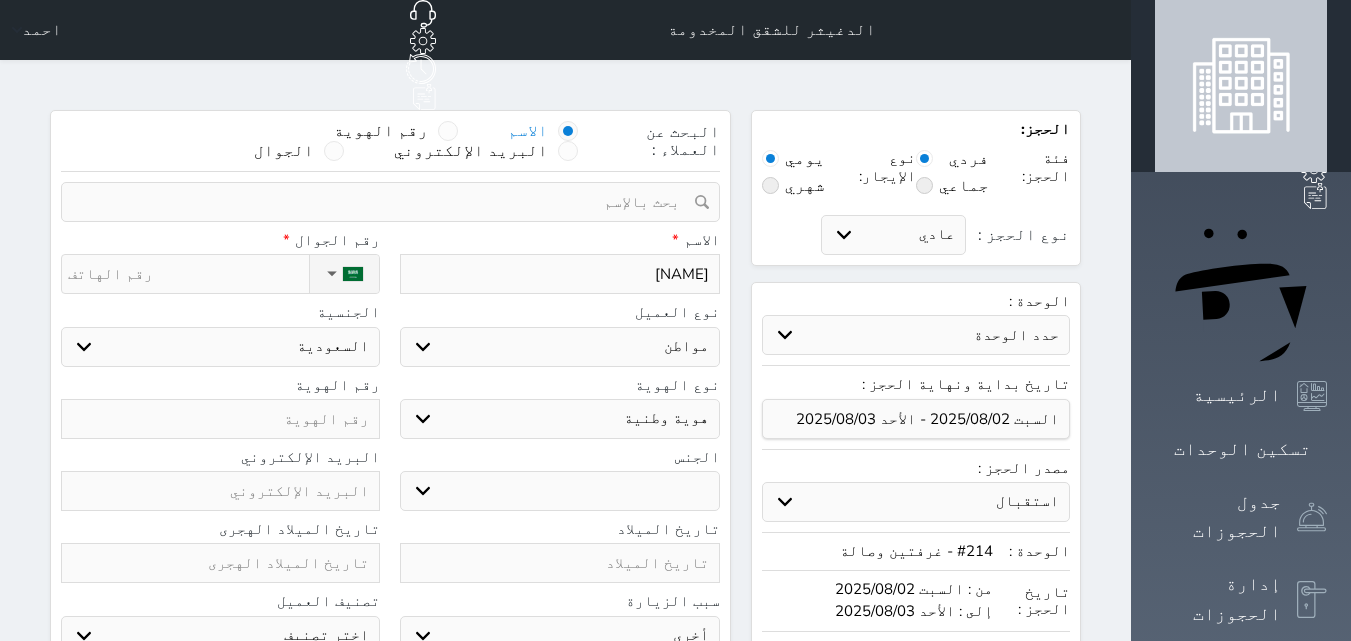 type on "[NAME]" 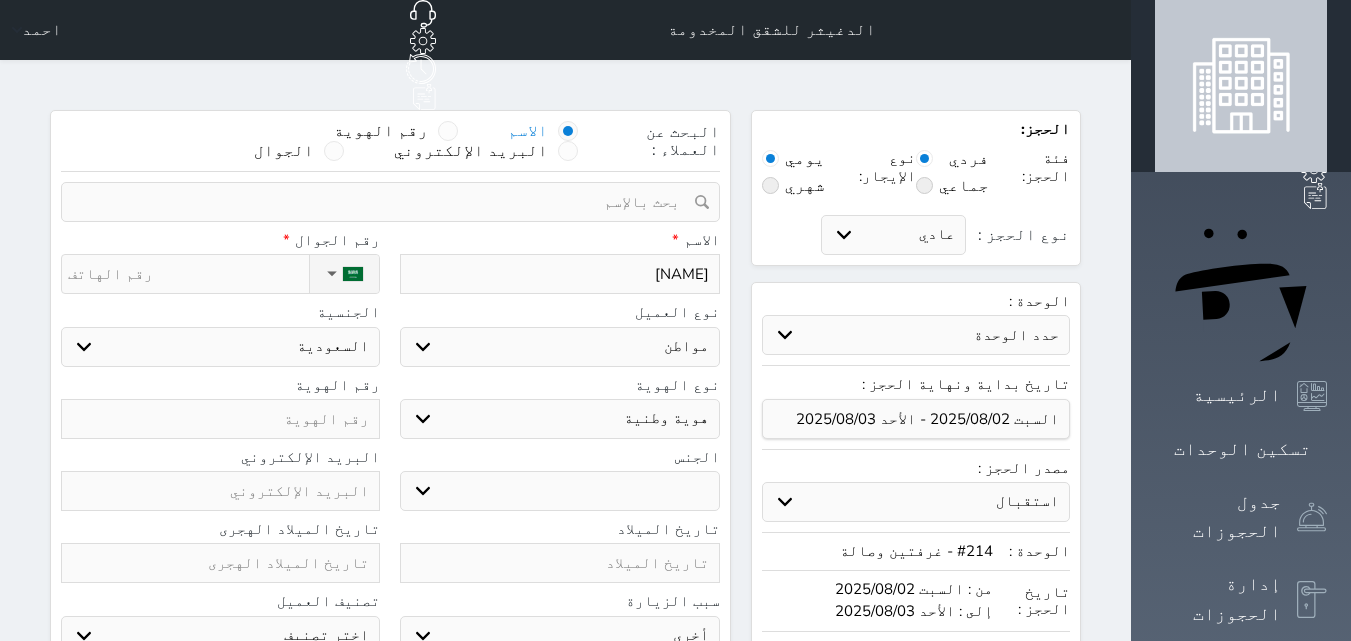 type on "[NAME]" 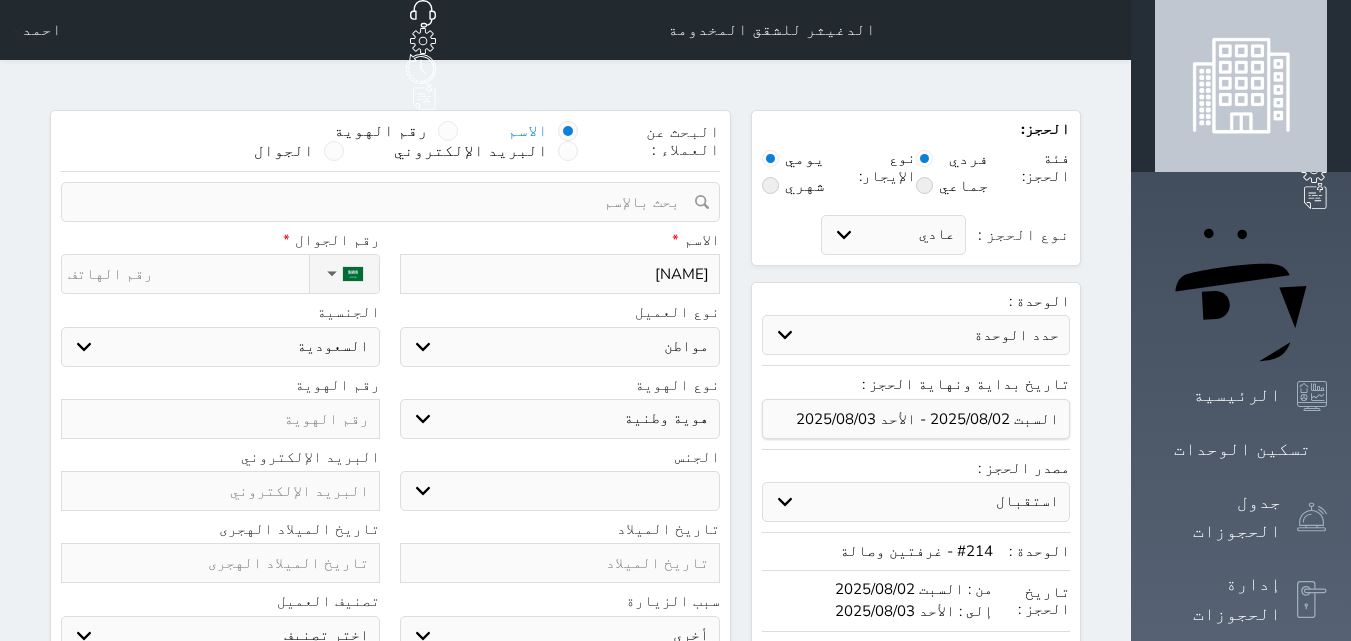 type on "[NAME]" 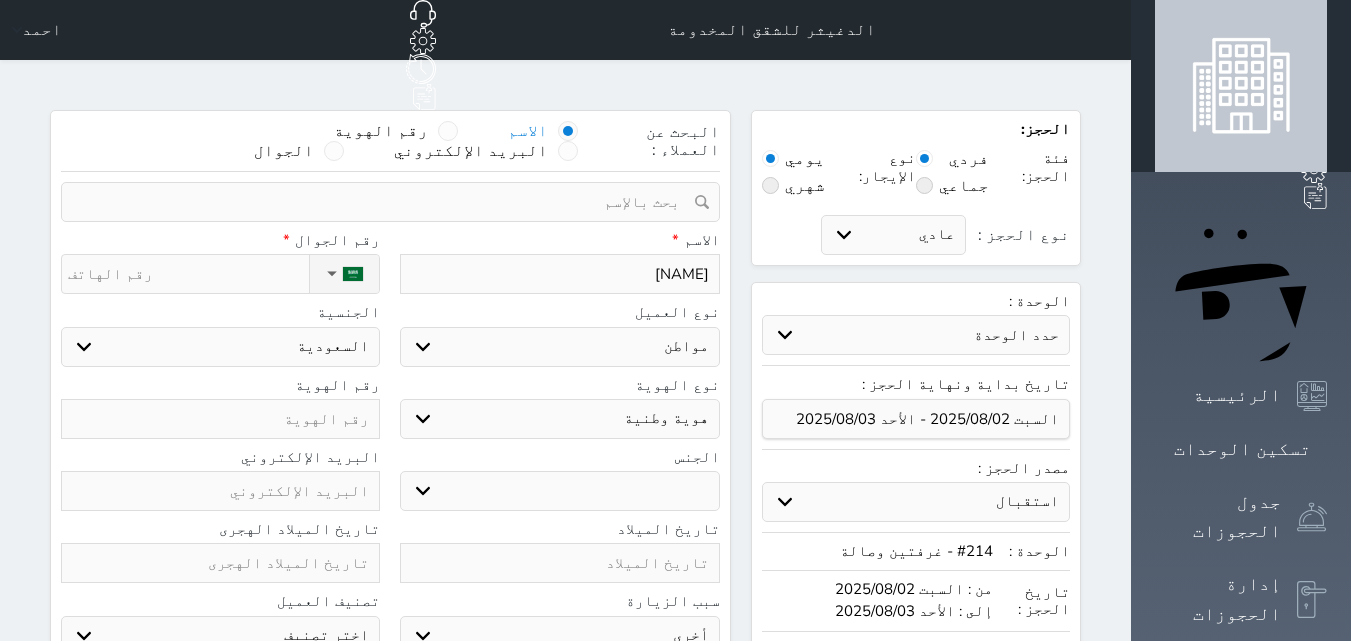 type on "[NAME]" 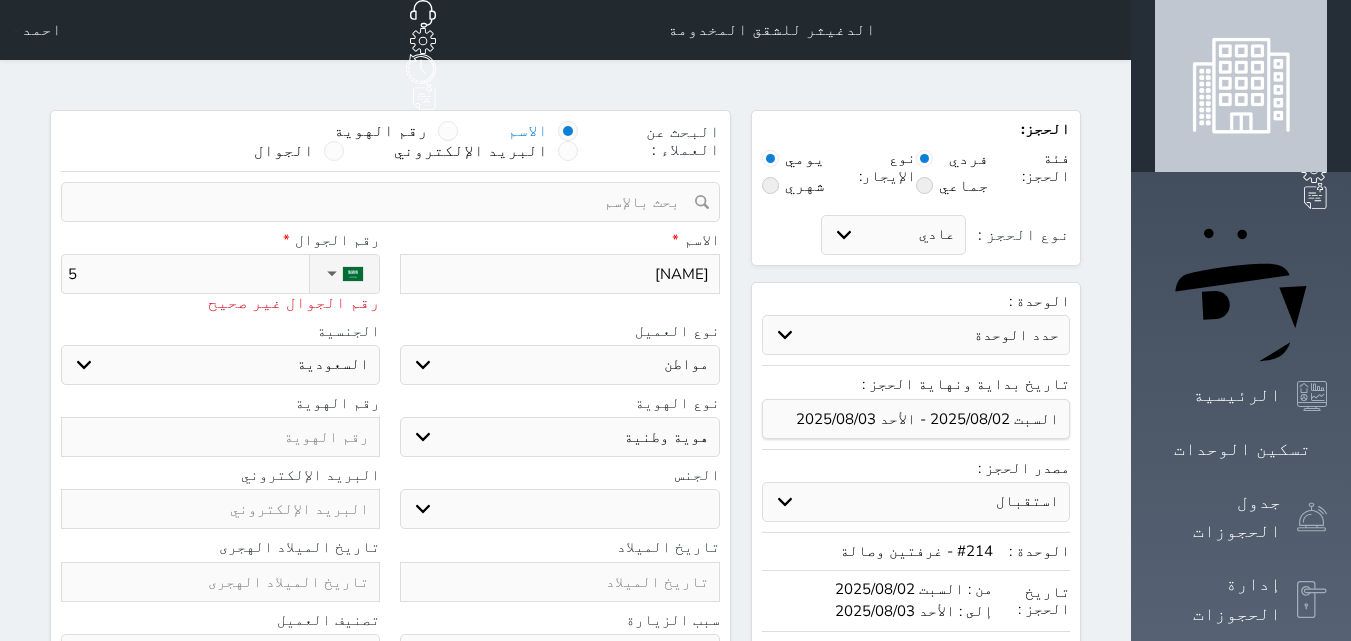 type on "56" 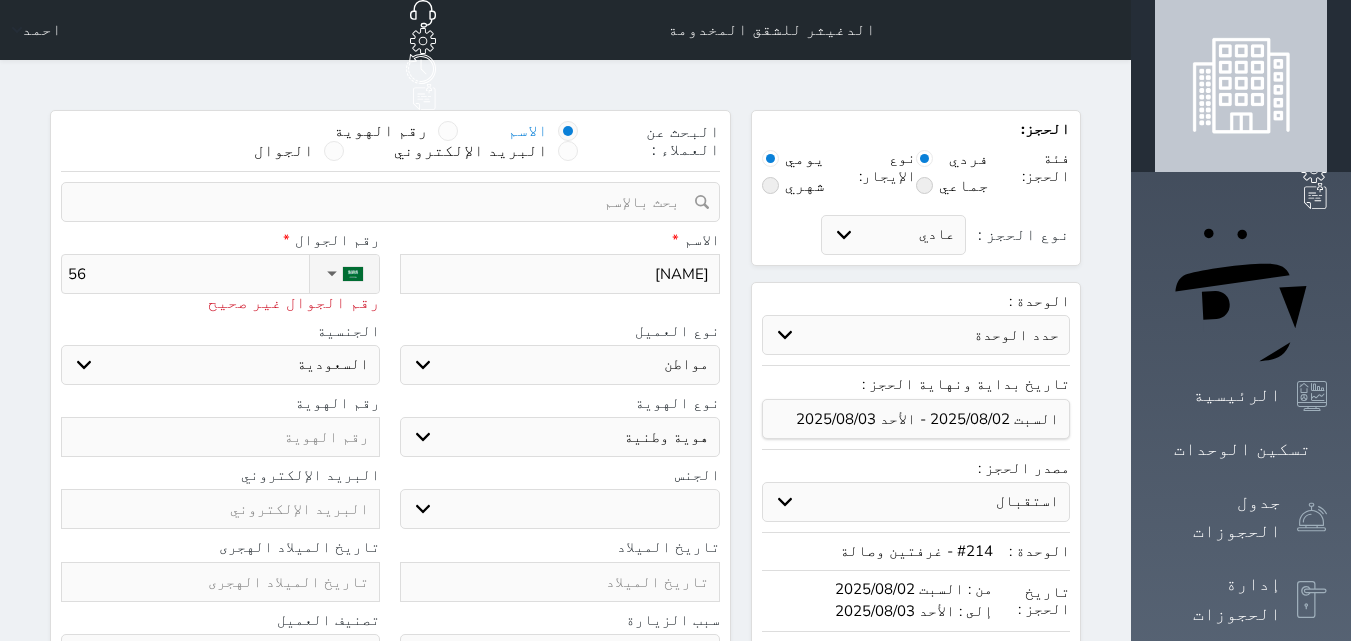 type on "565" 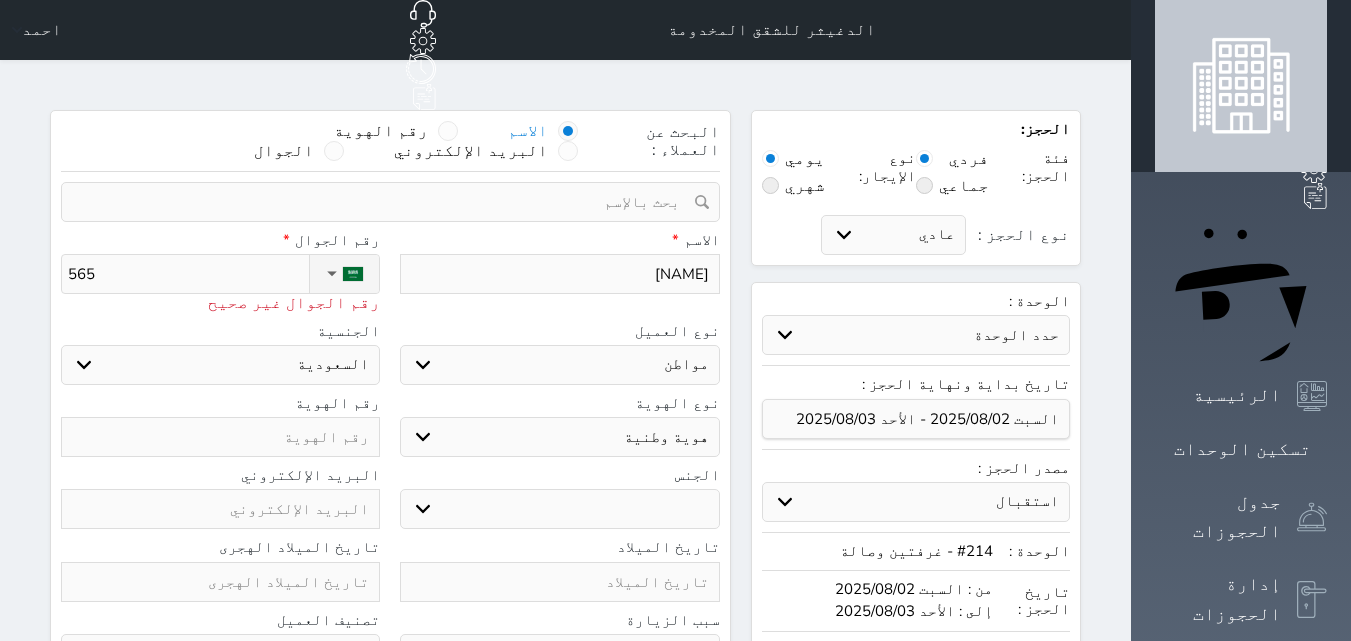 type on "5650" 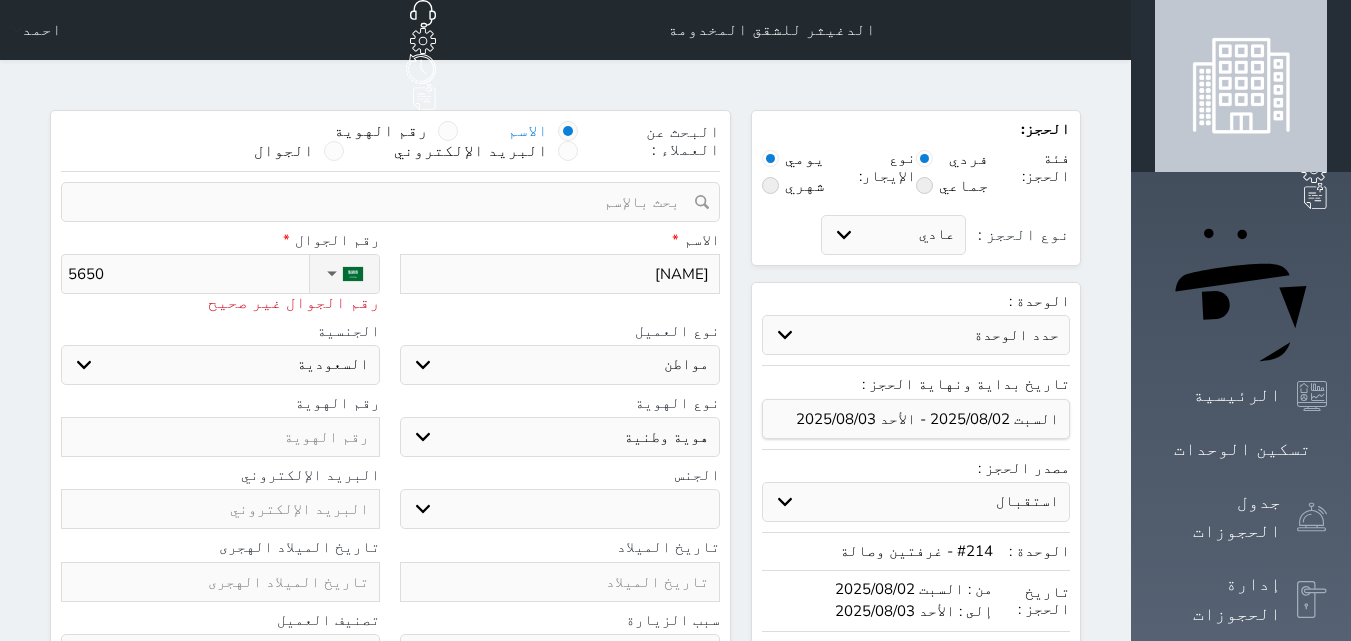 type on "[NUMBER]" 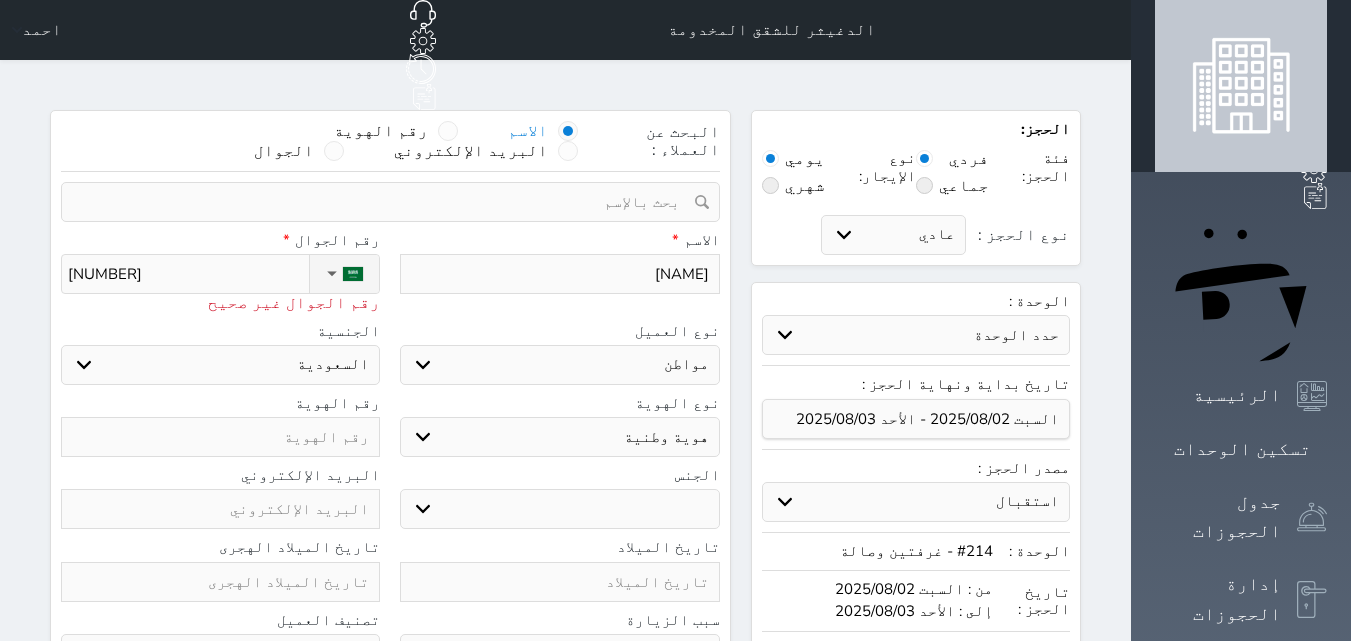 type on "[NUMBER]" 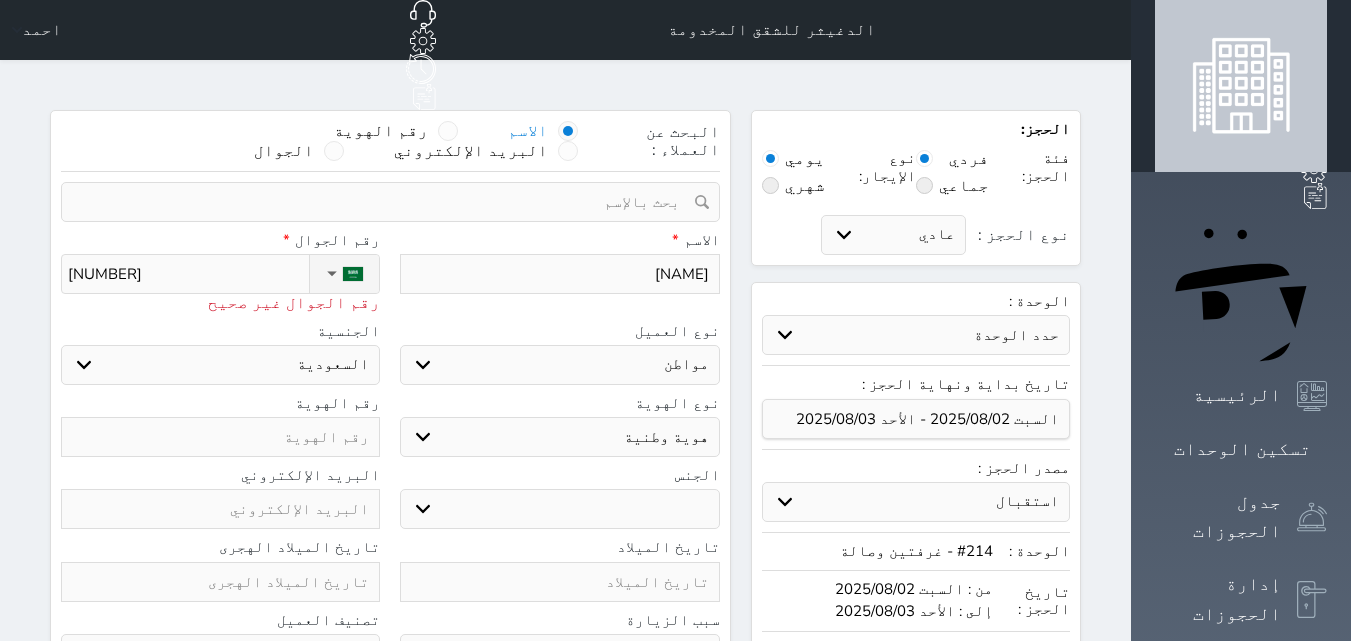 type on "[NUMBER]" 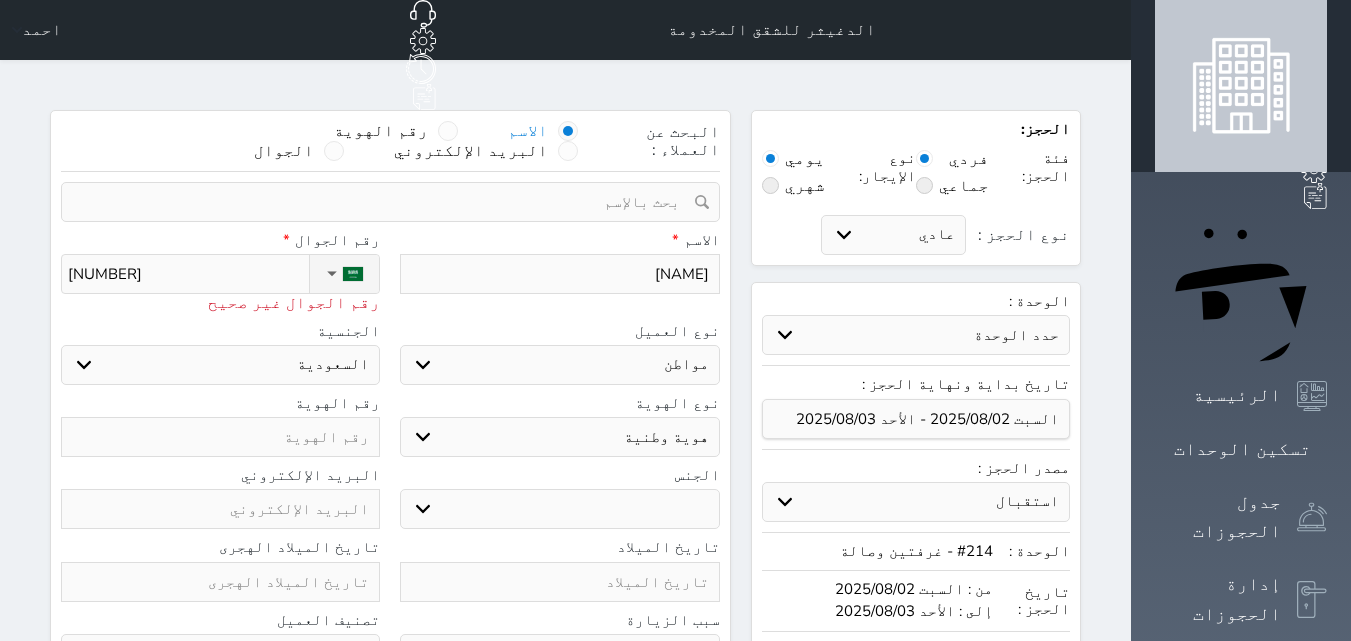 type on "[NUMBER]" 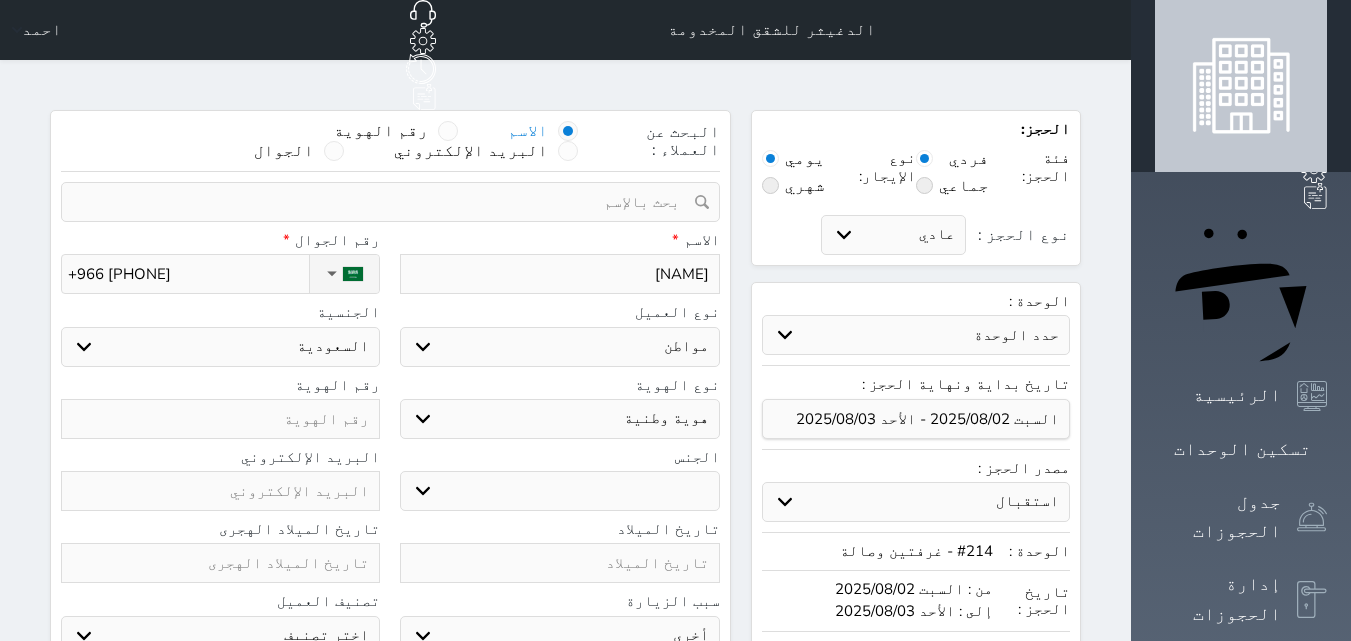 type on "+966 [PHONE]" 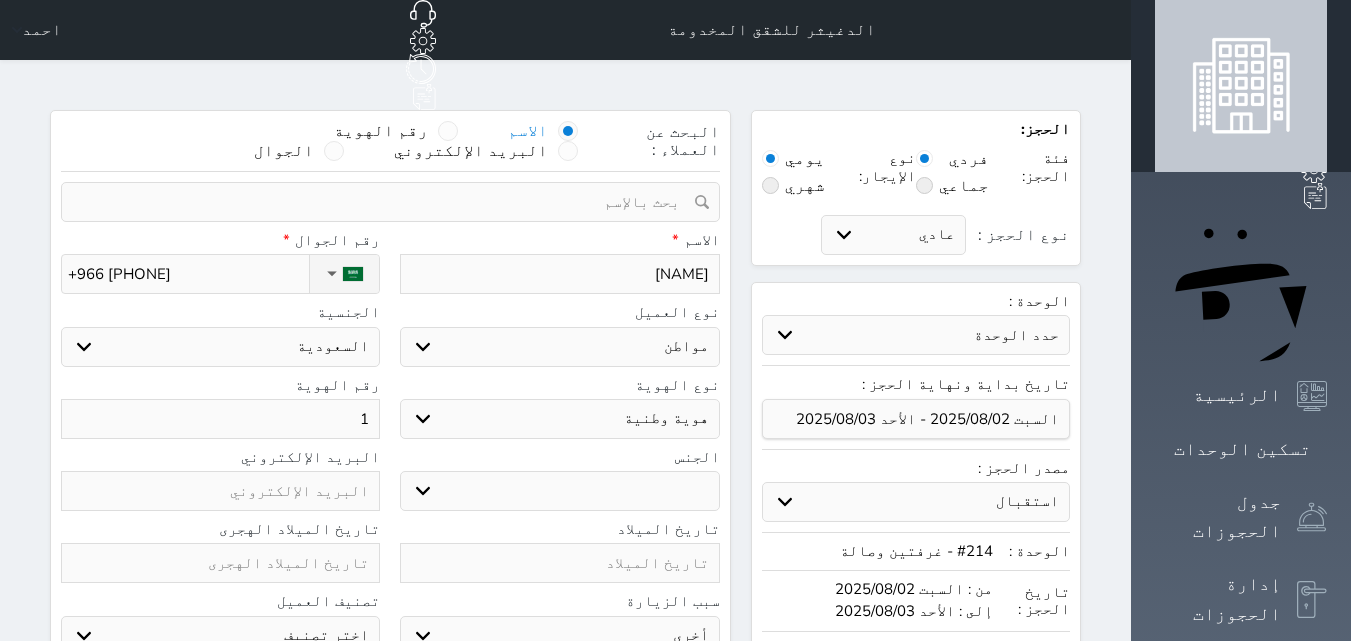 type on "10" 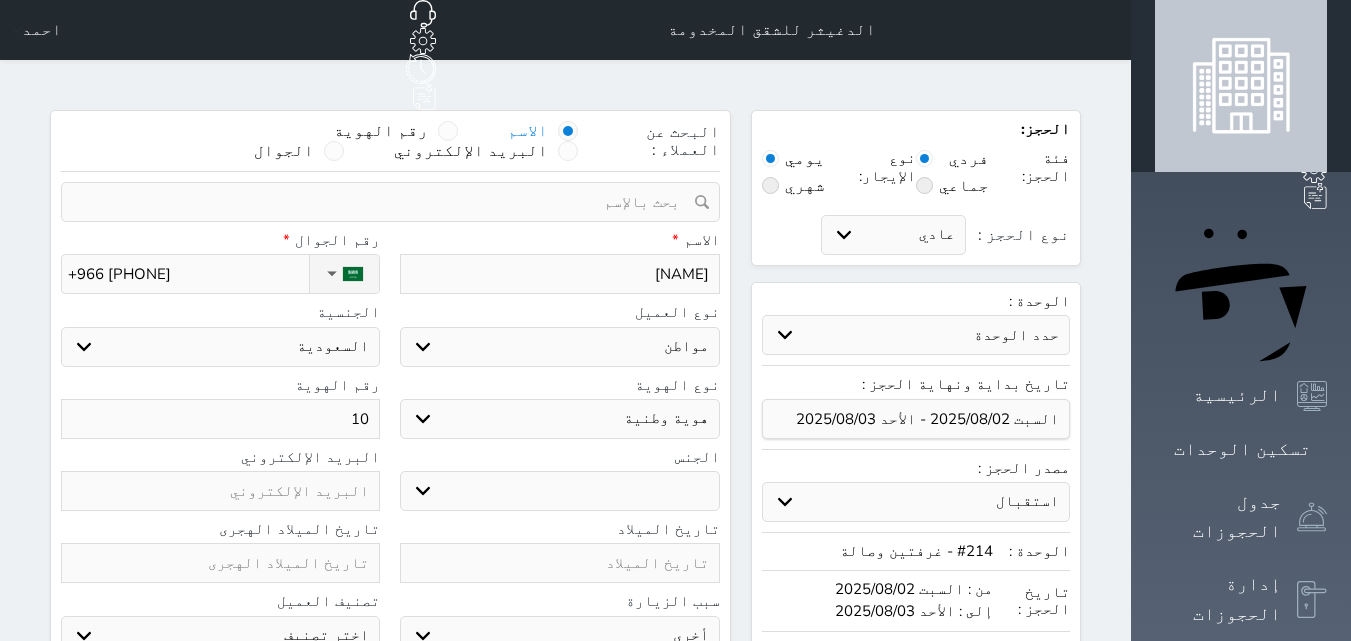 type on "105" 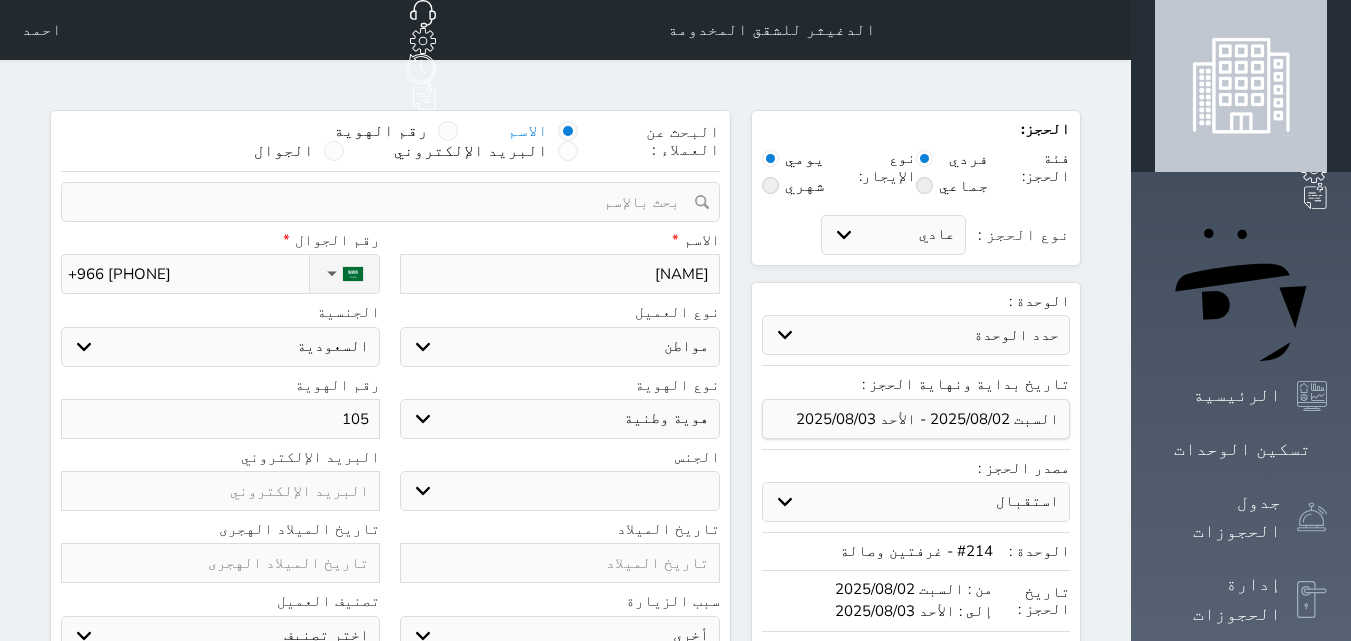 type on "1052" 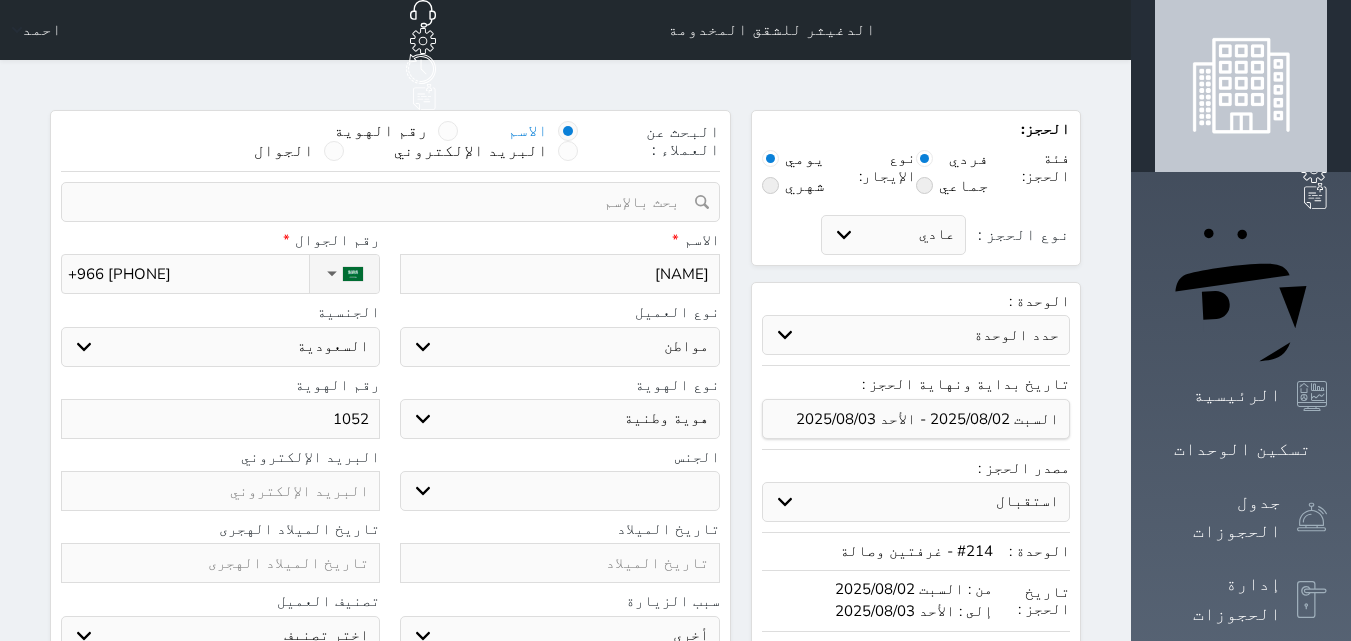 type on "[NUMBER]" 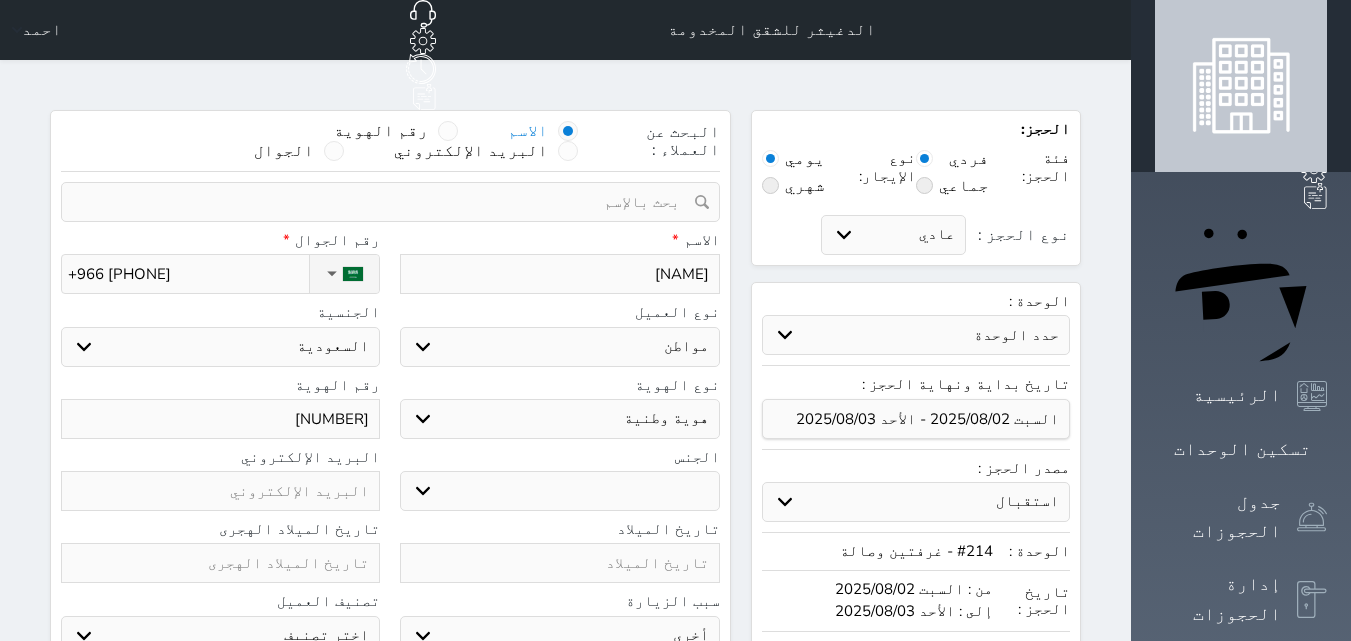 type on "[NUMBER]" 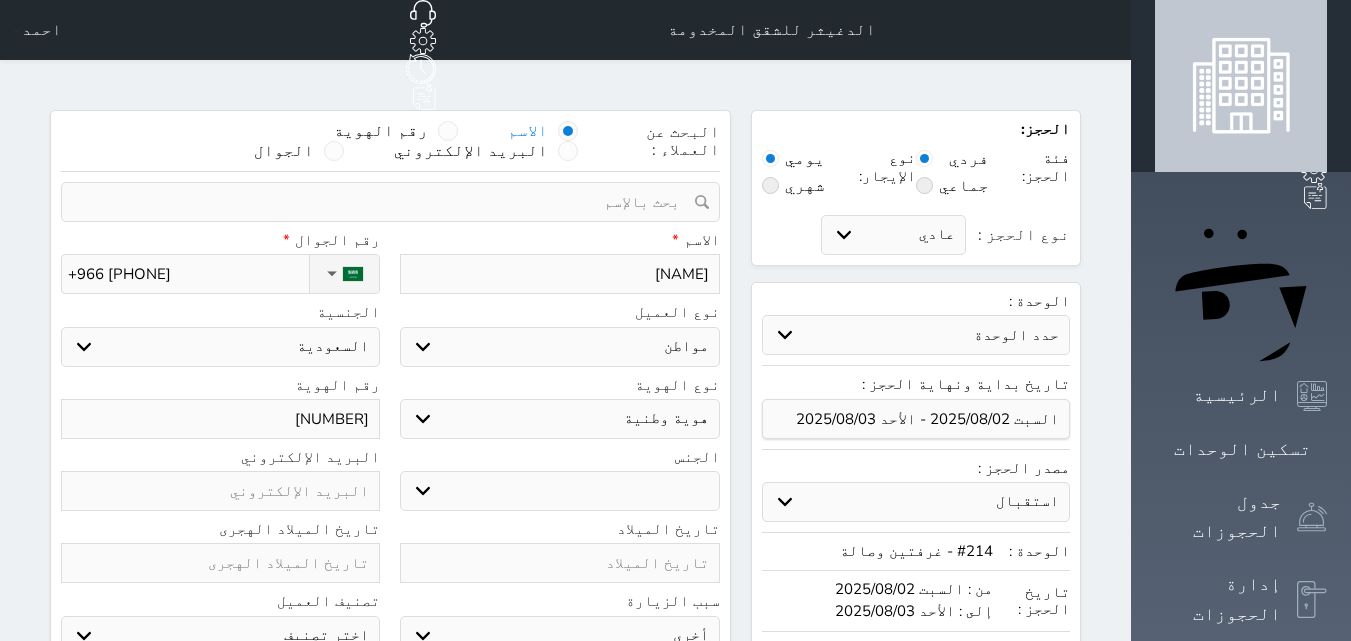 type on "[NUMBER]" 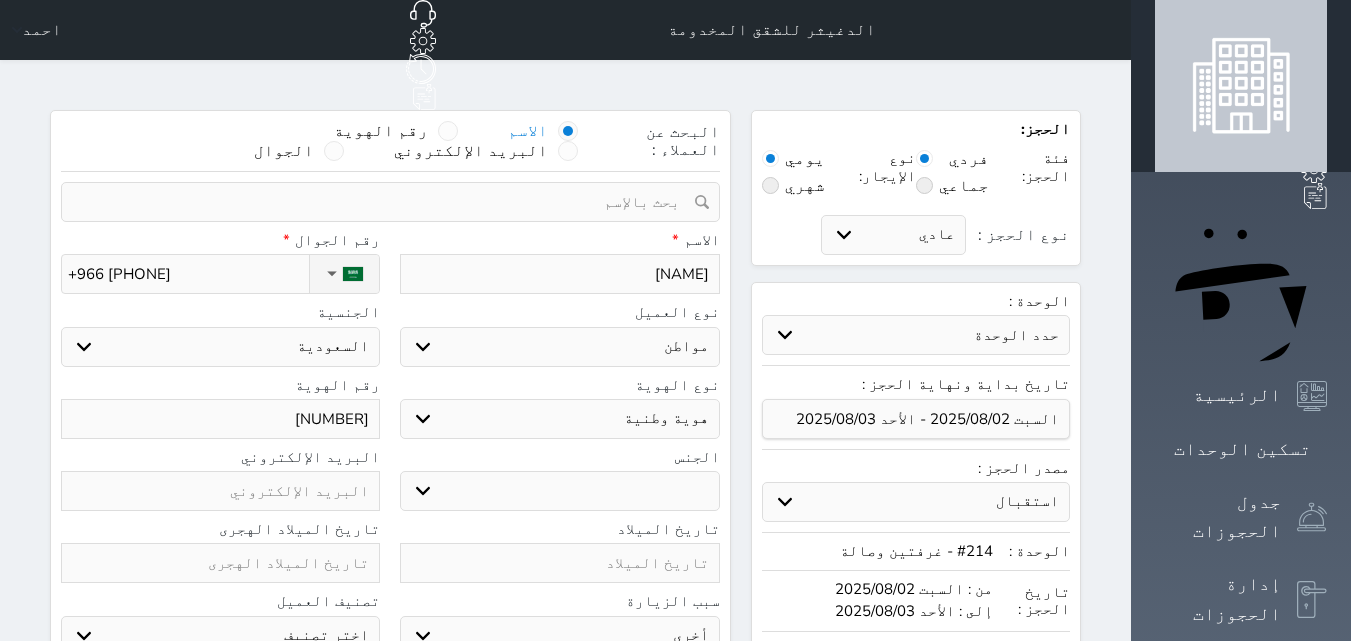 type on "[NUMBER]" 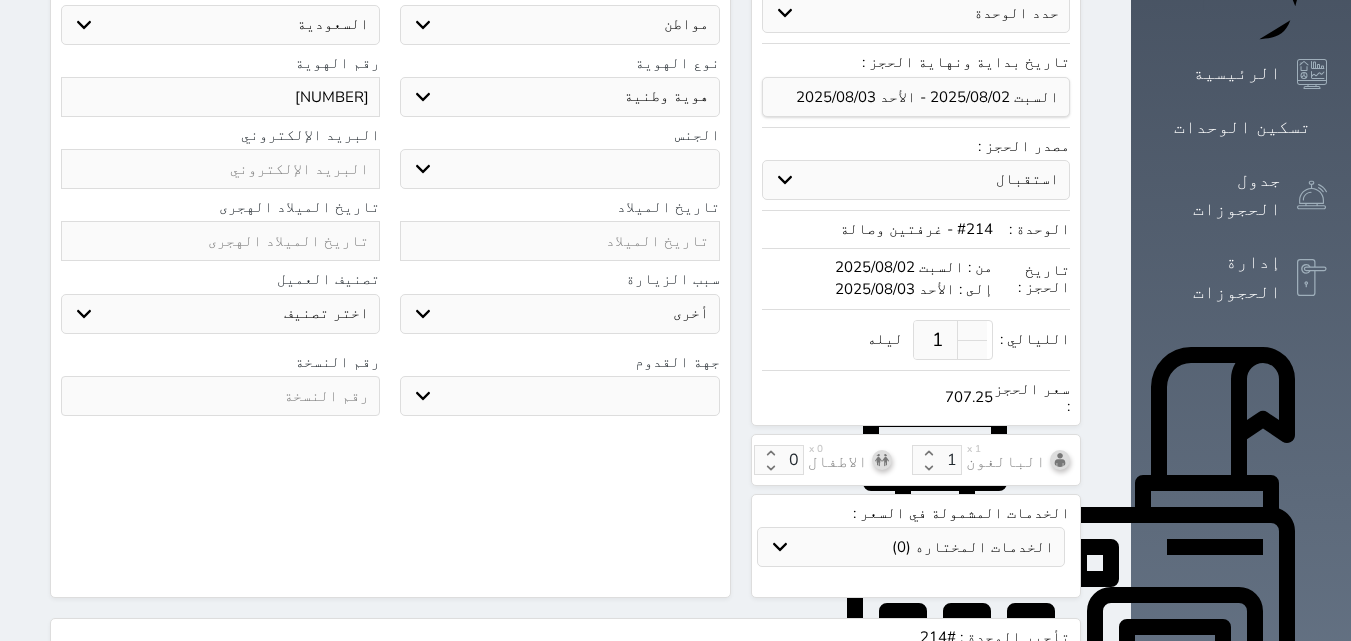 scroll, scrollTop: 200, scrollLeft: 0, axis: vertical 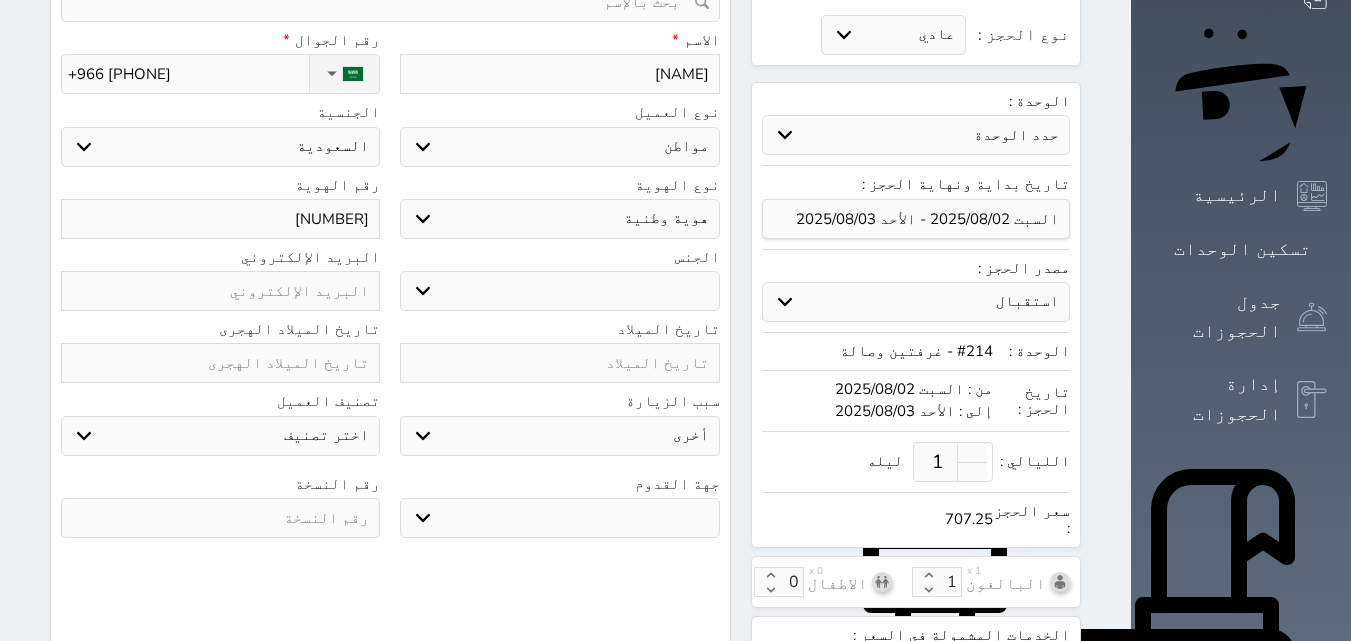 type on "[NUMBER]" 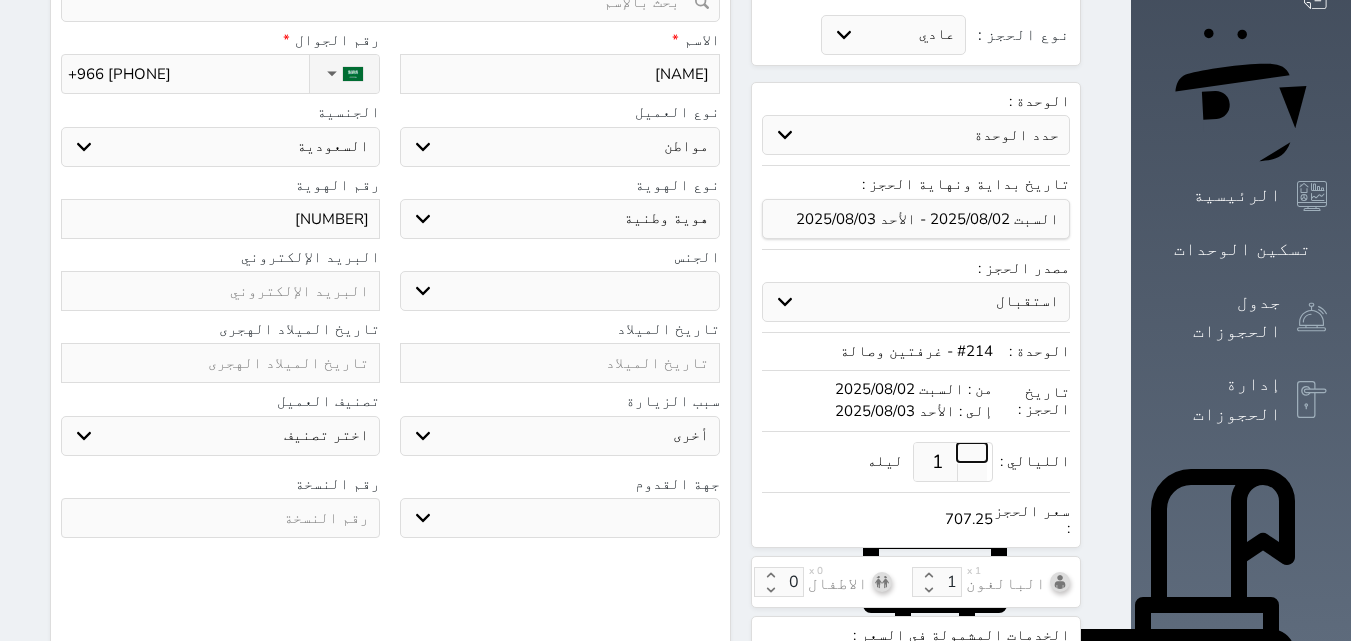 click at bounding box center [972, 452] 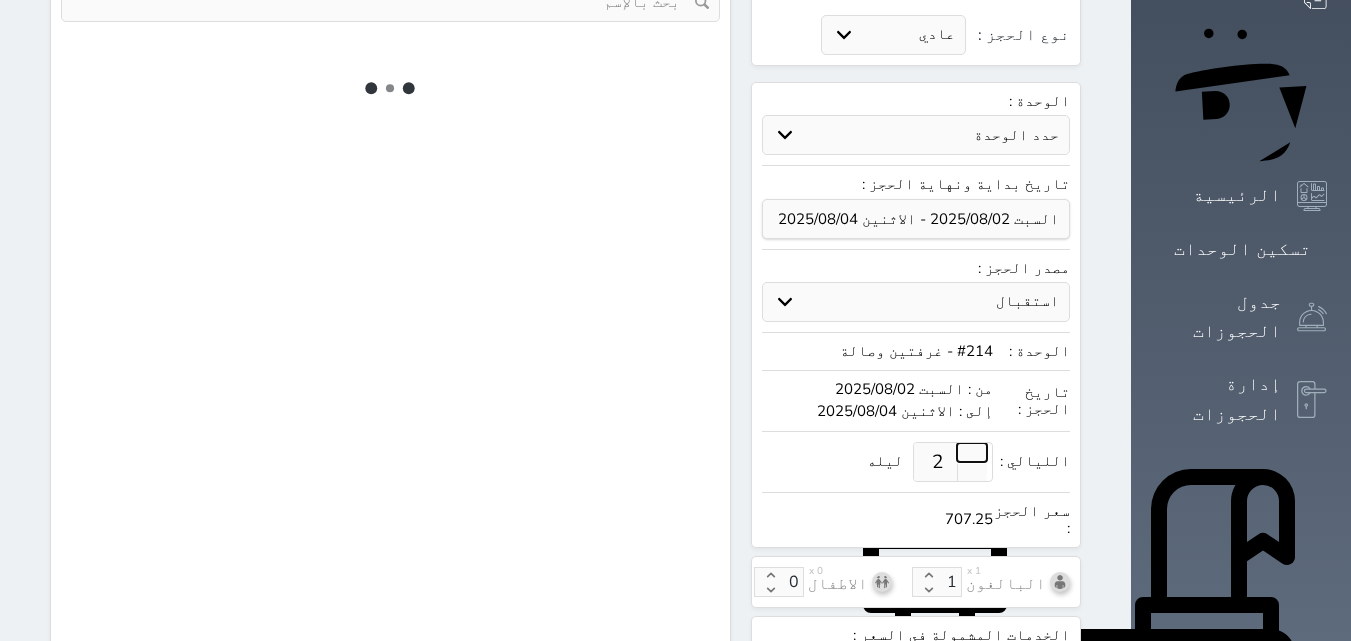 select on "1" 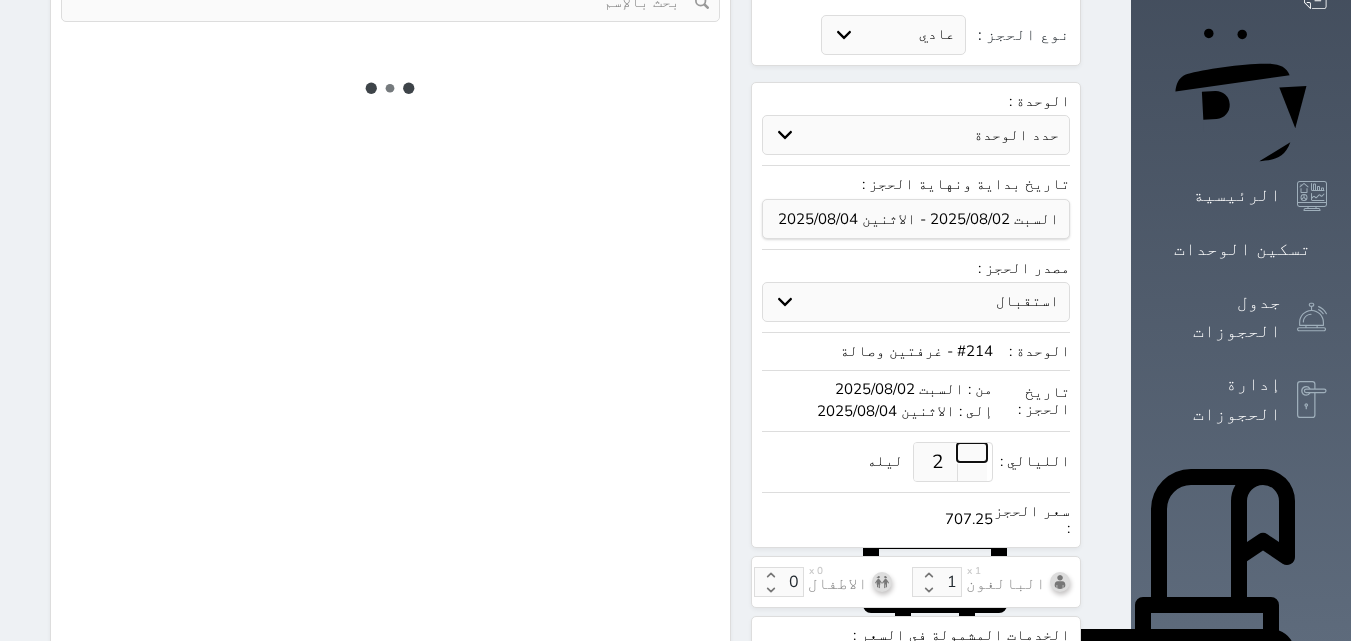 select on "113" 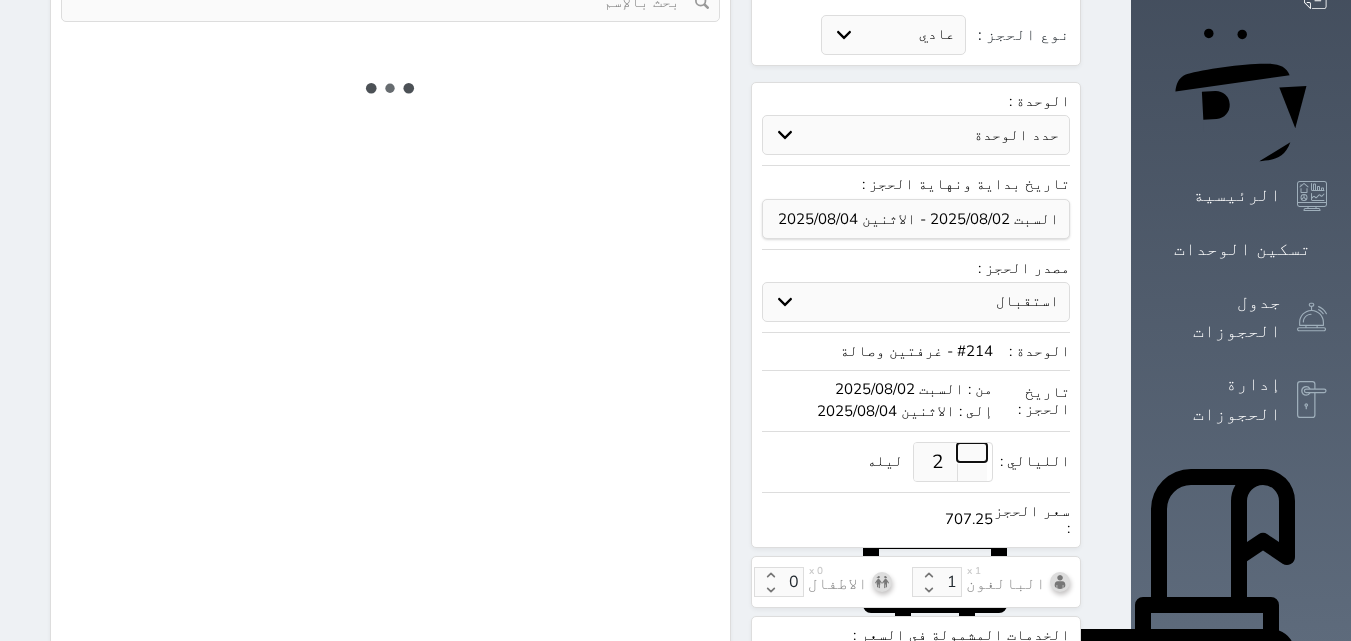 select on "1" 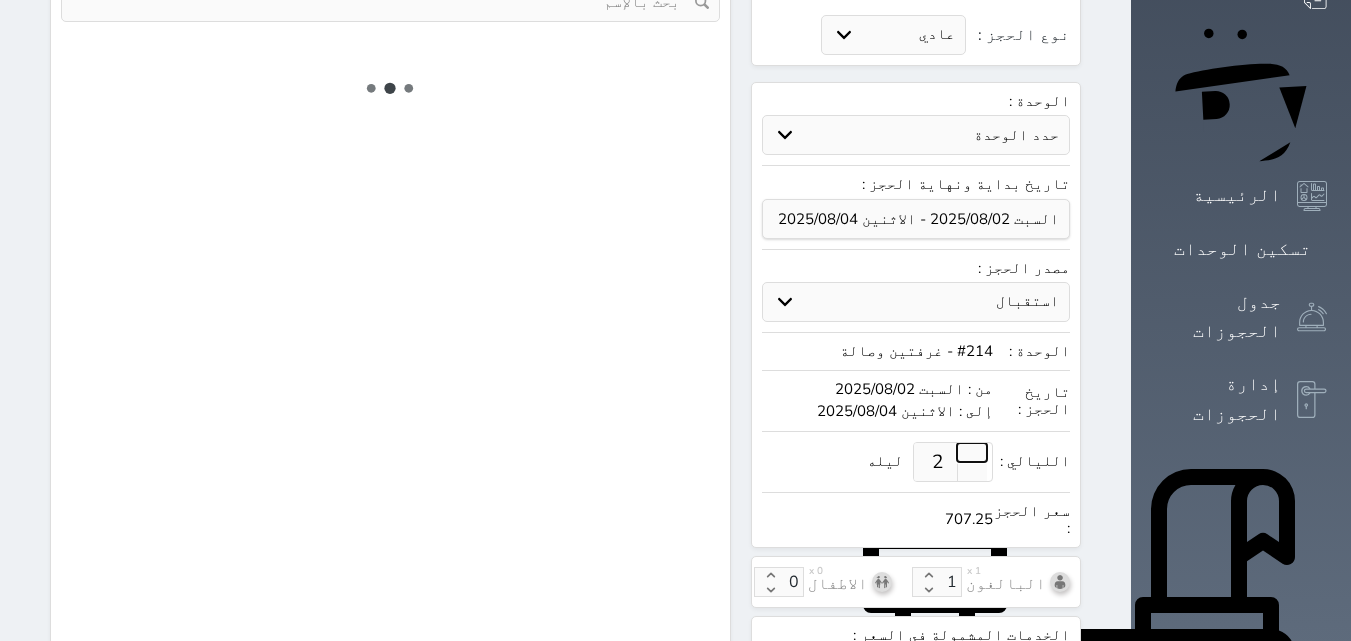 select 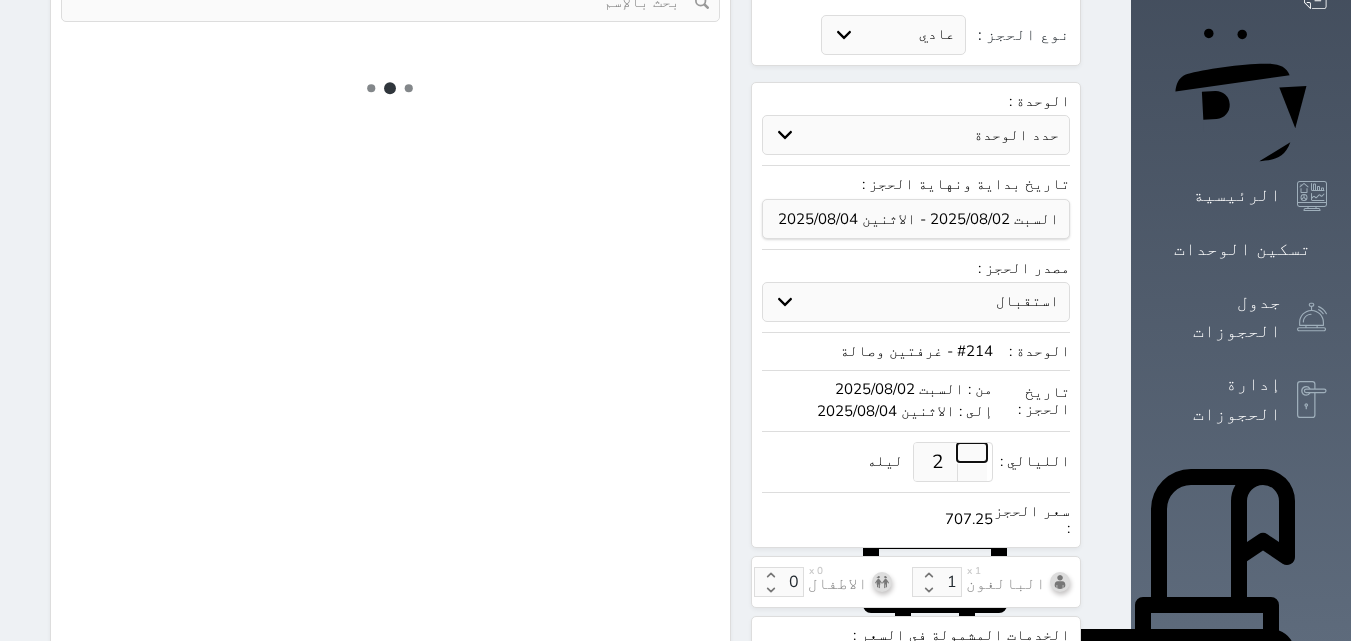 select on "7" 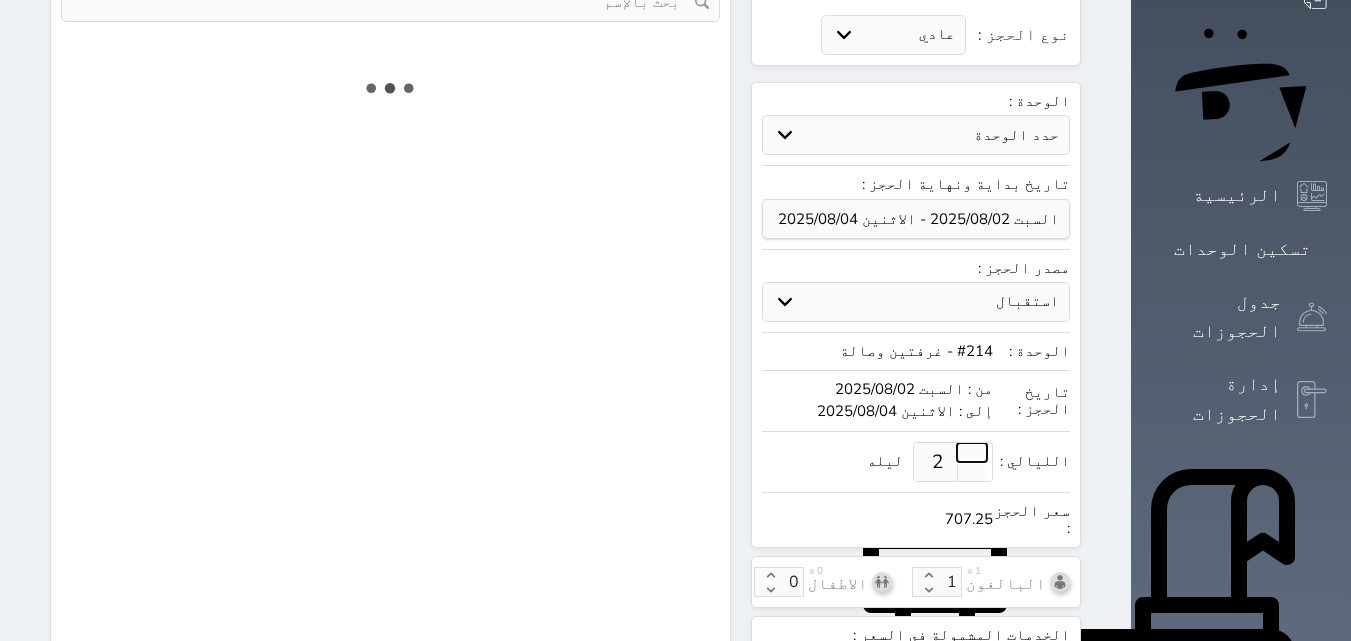 select 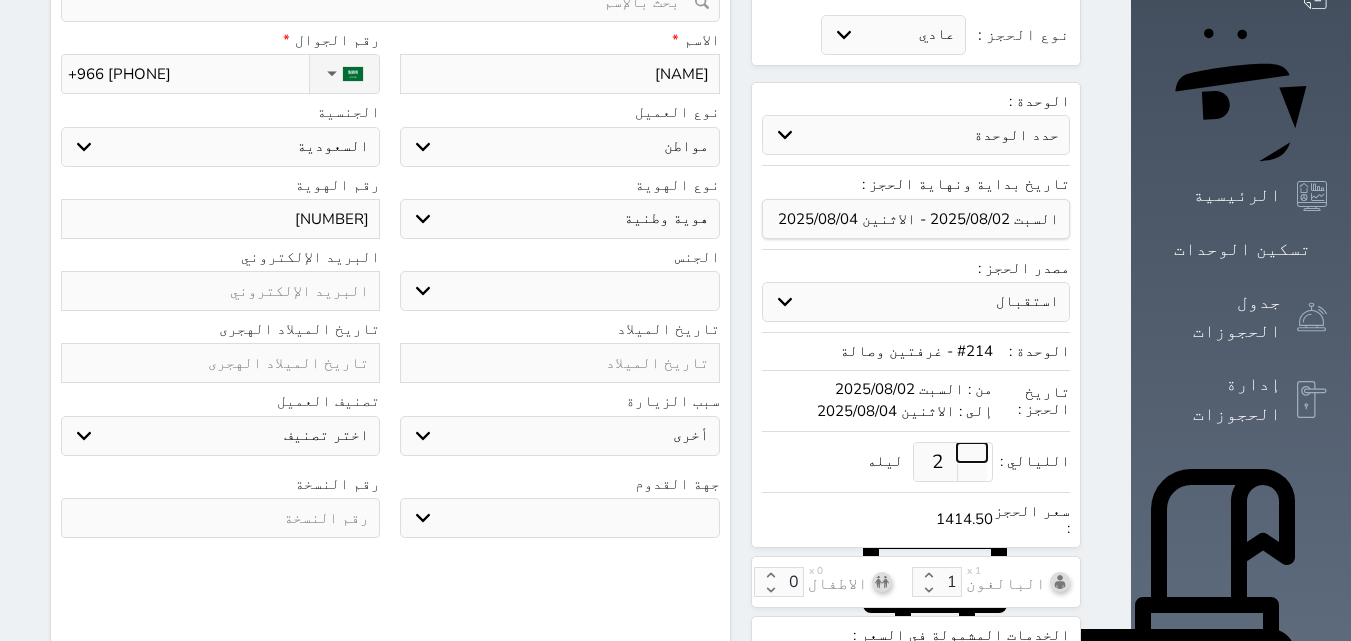 select 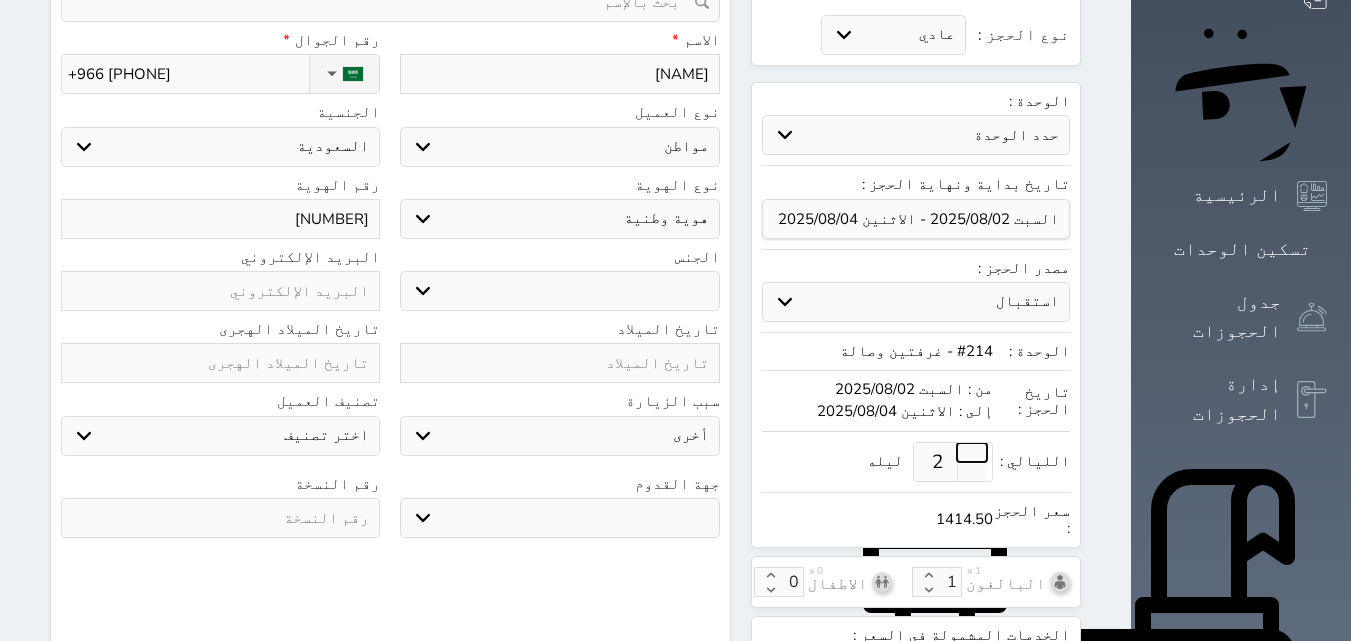 select 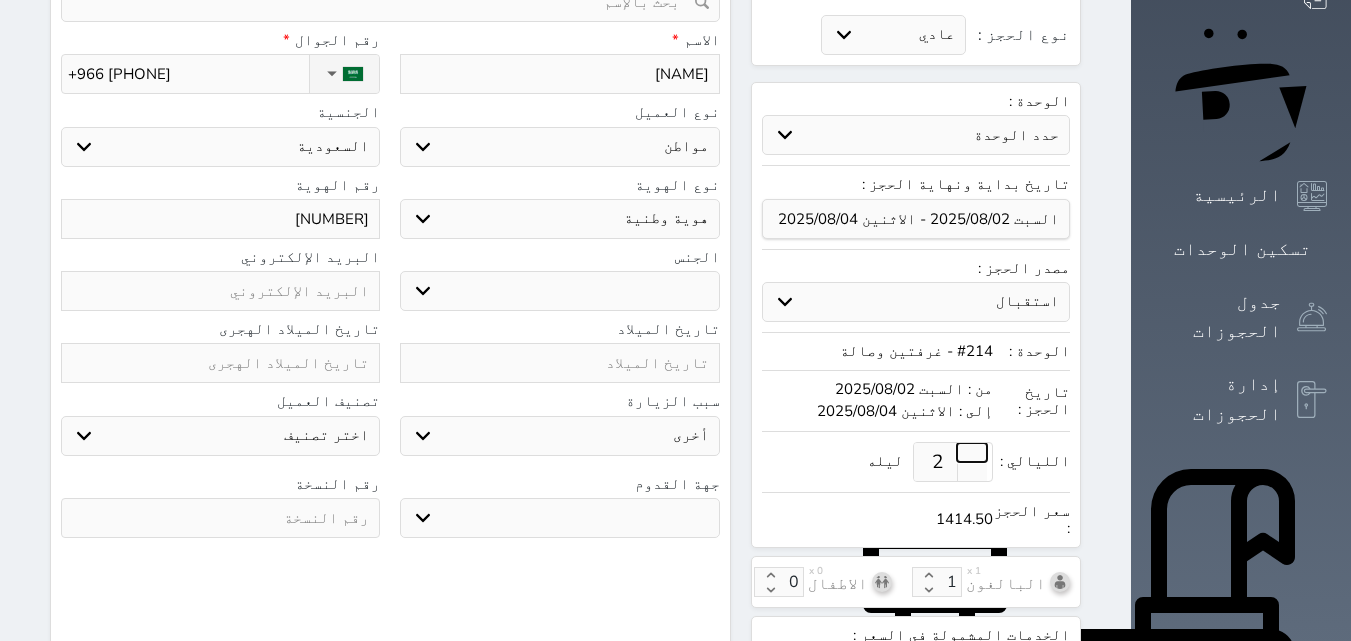 select 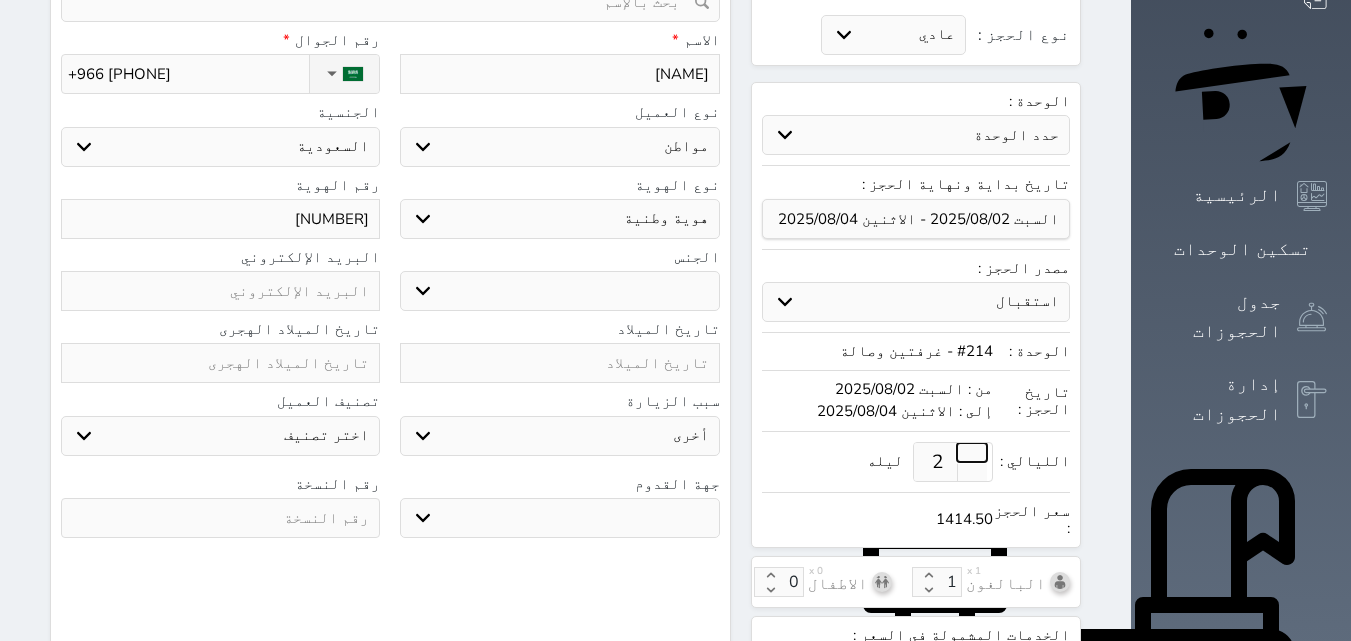 select 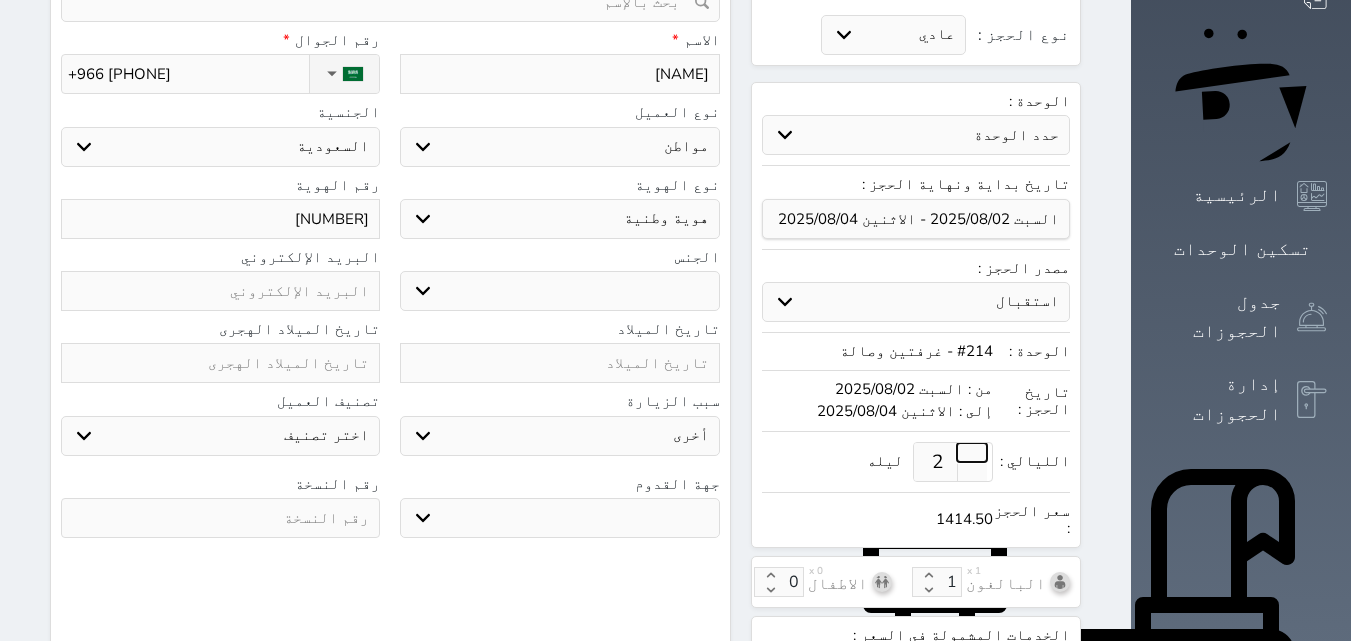 select 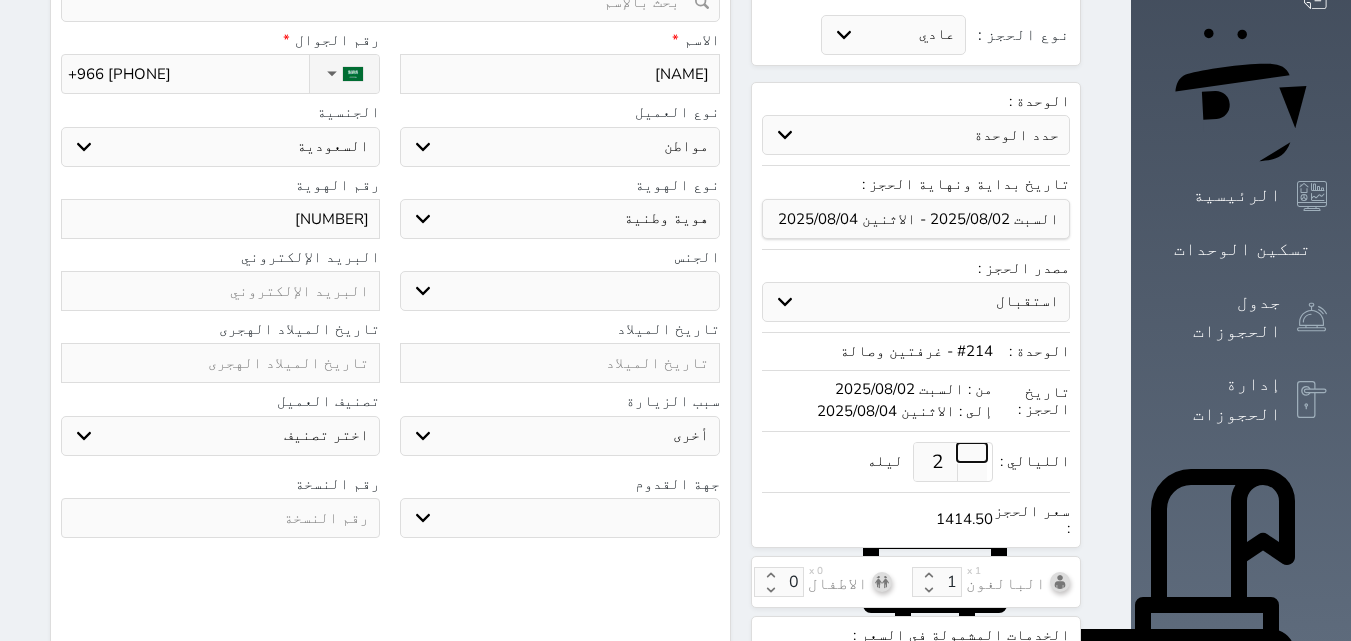 select 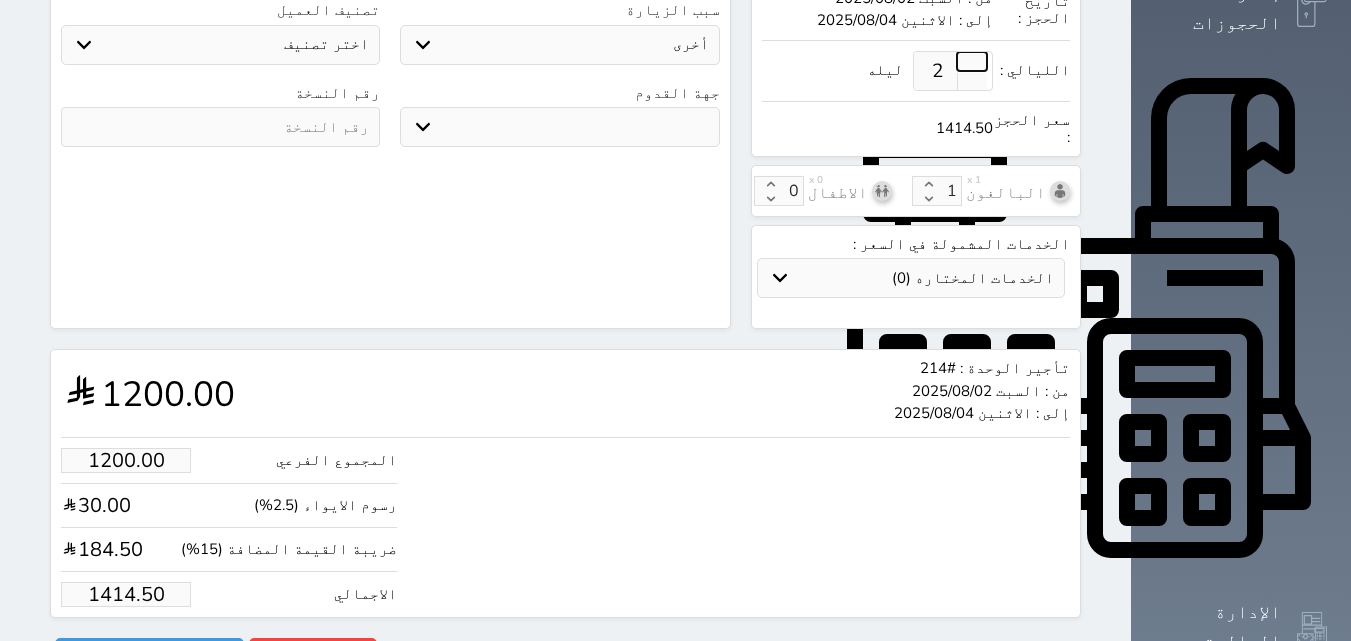 scroll, scrollTop: 592, scrollLeft: 0, axis: vertical 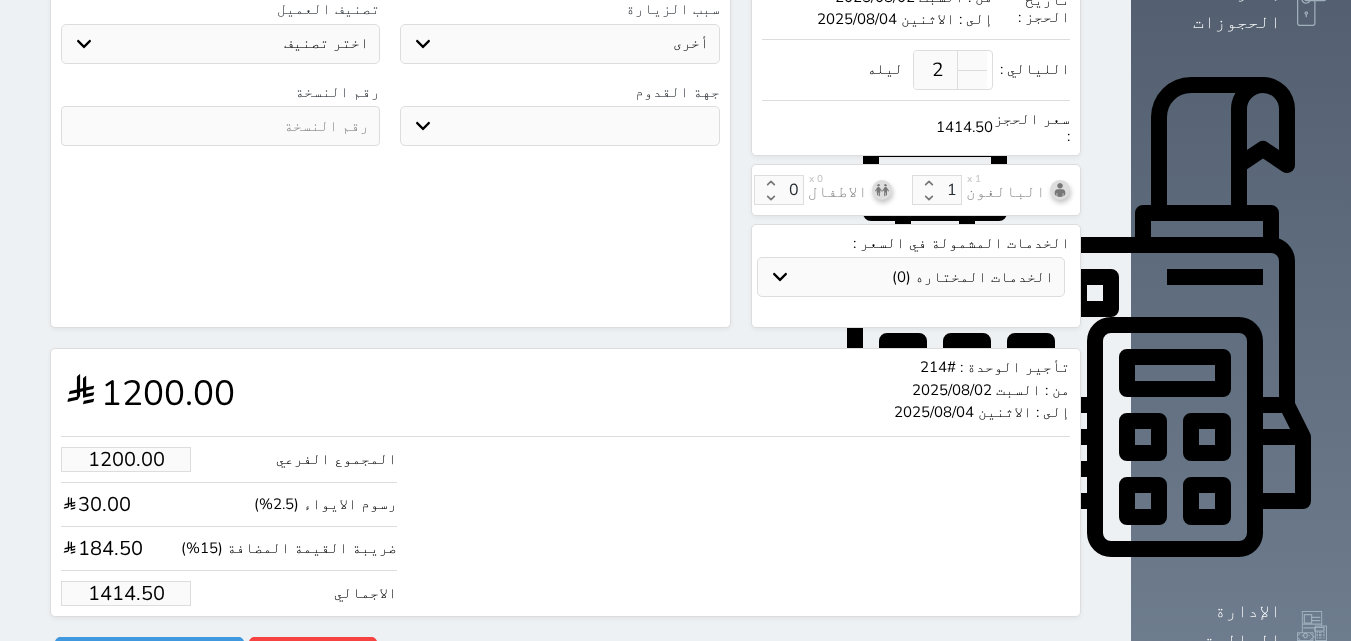 click on "1414.50" at bounding box center [126, 593] 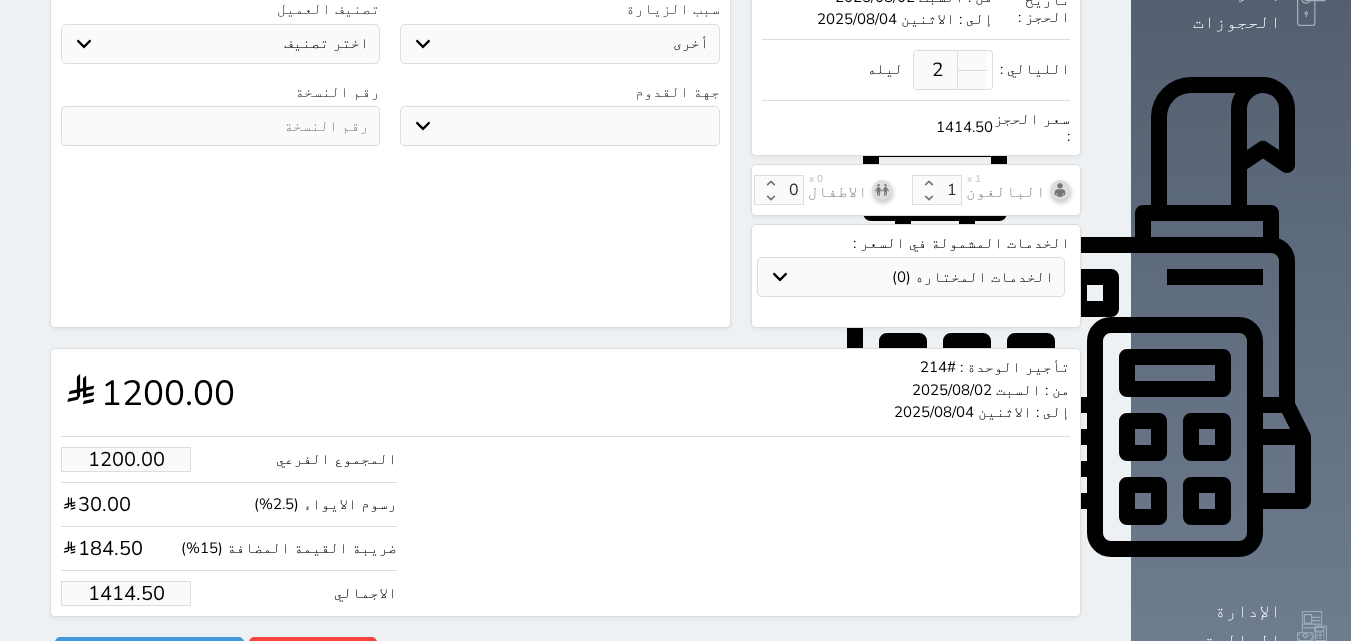 type on "6.79" 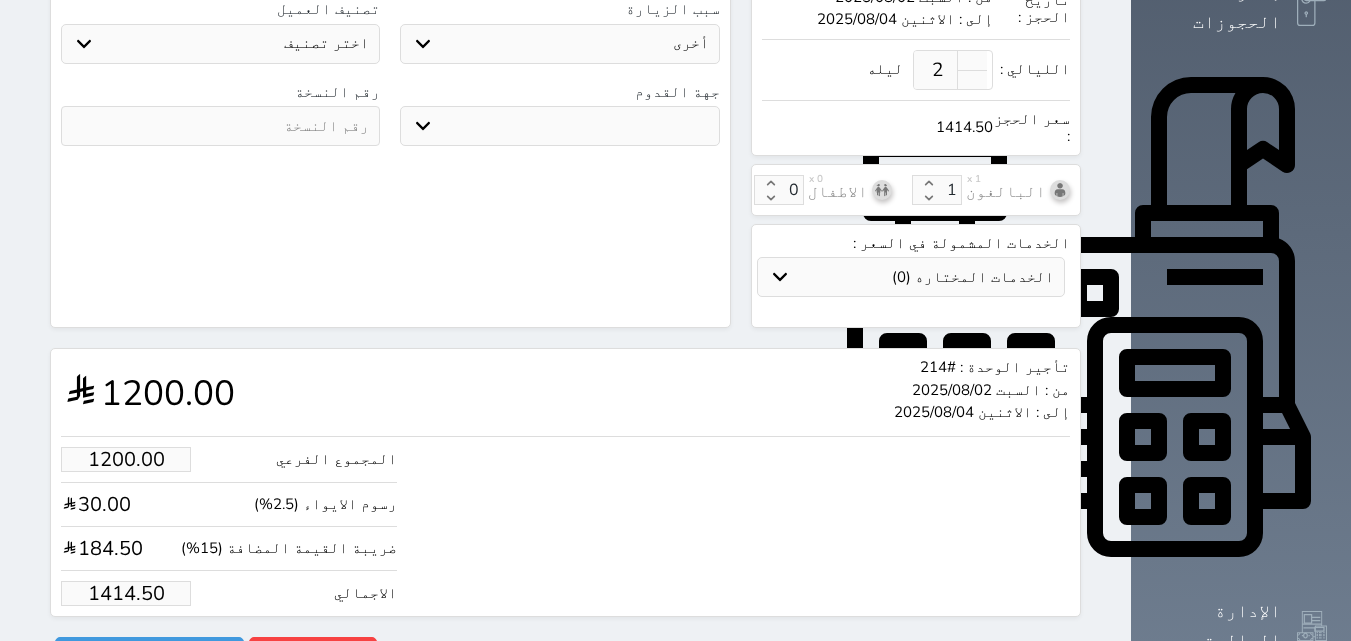 type on "8" 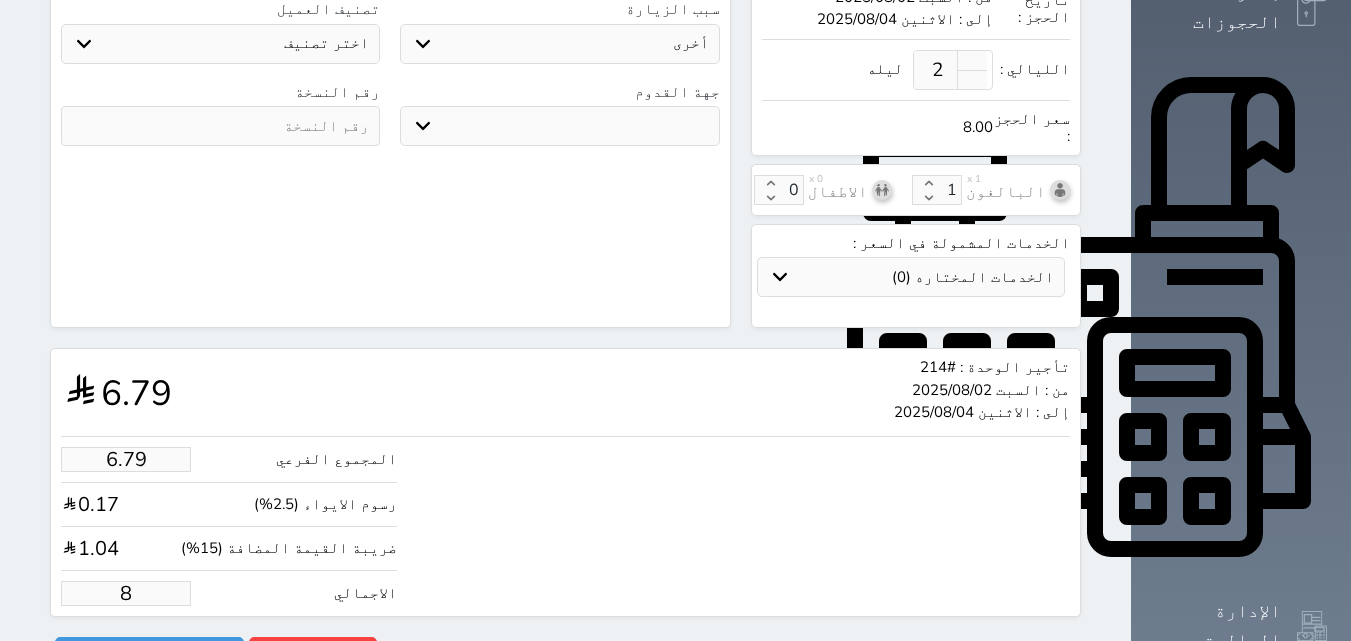 type on "67.87" 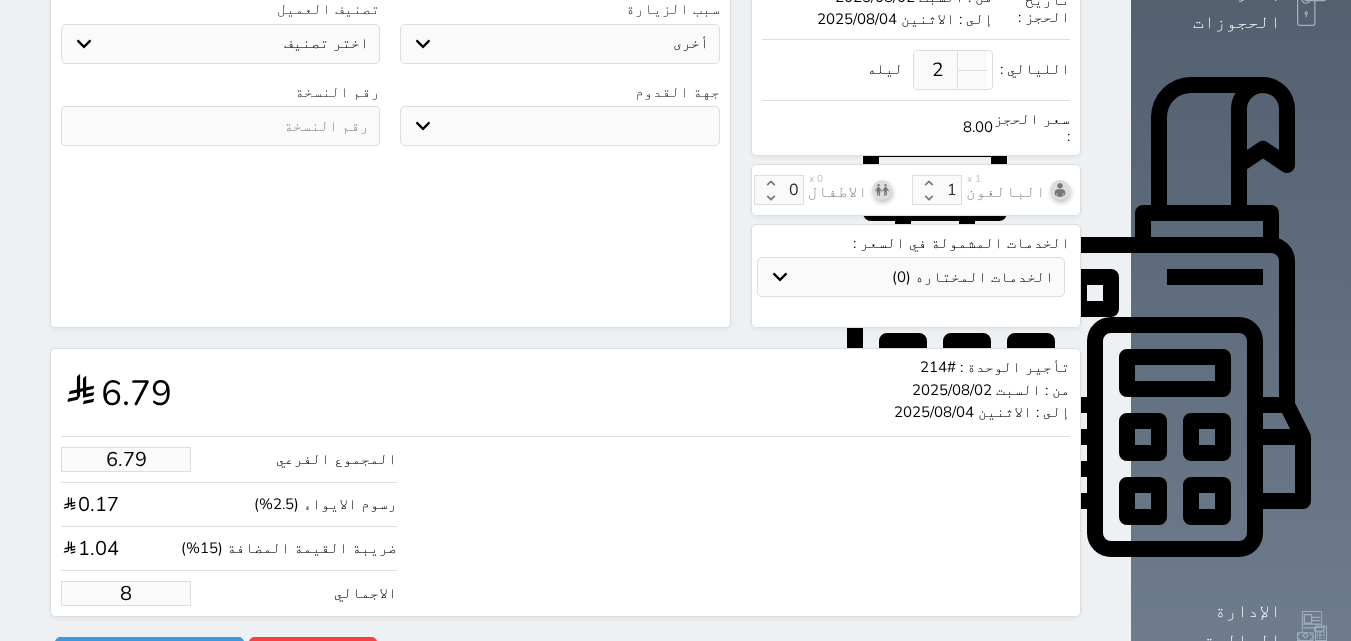 type on "80" 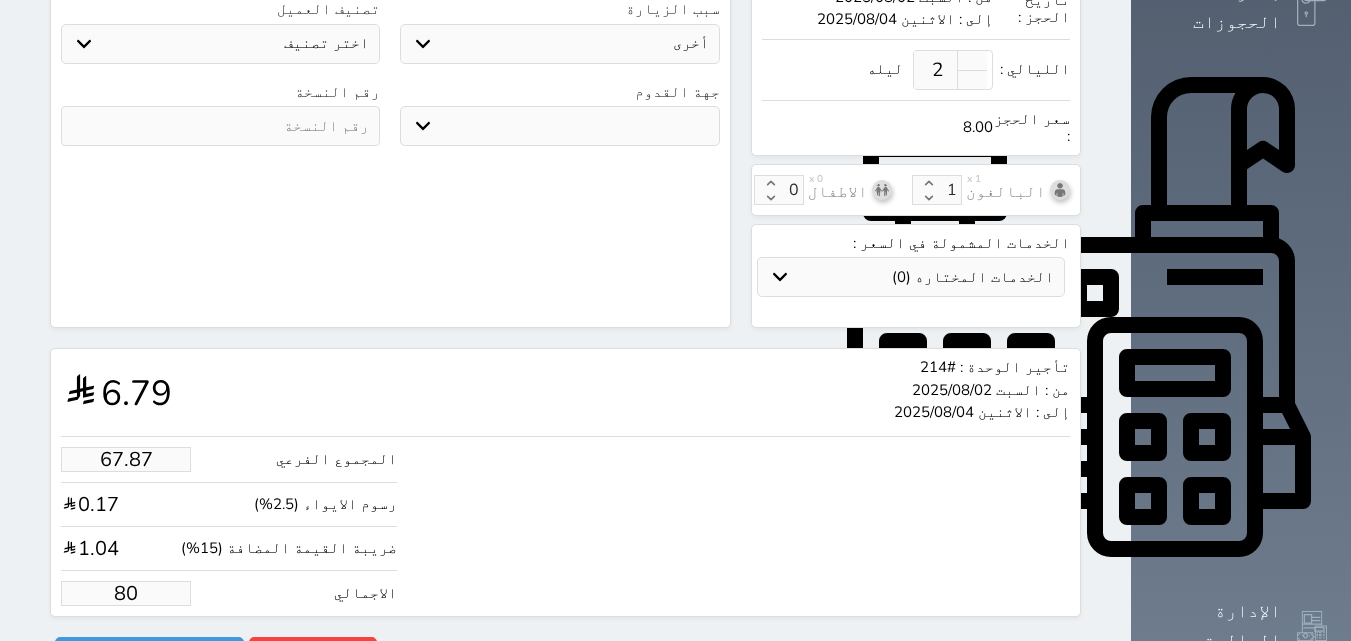 type on "678.69" 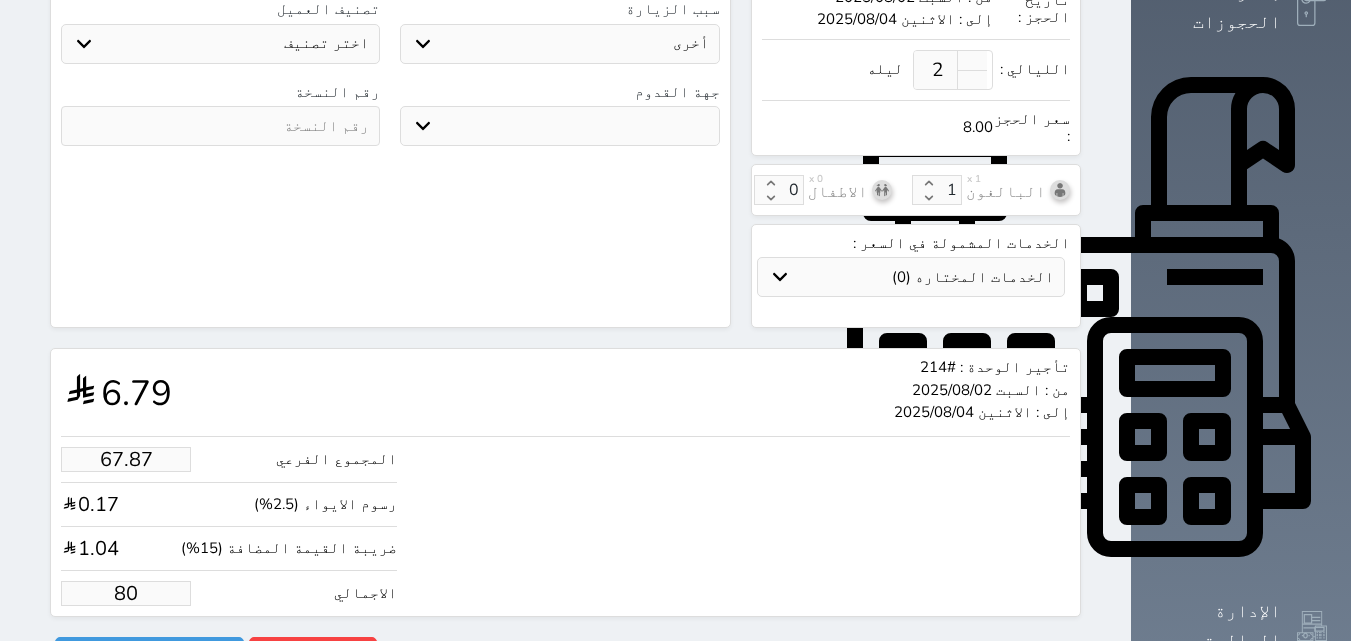 type on "800" 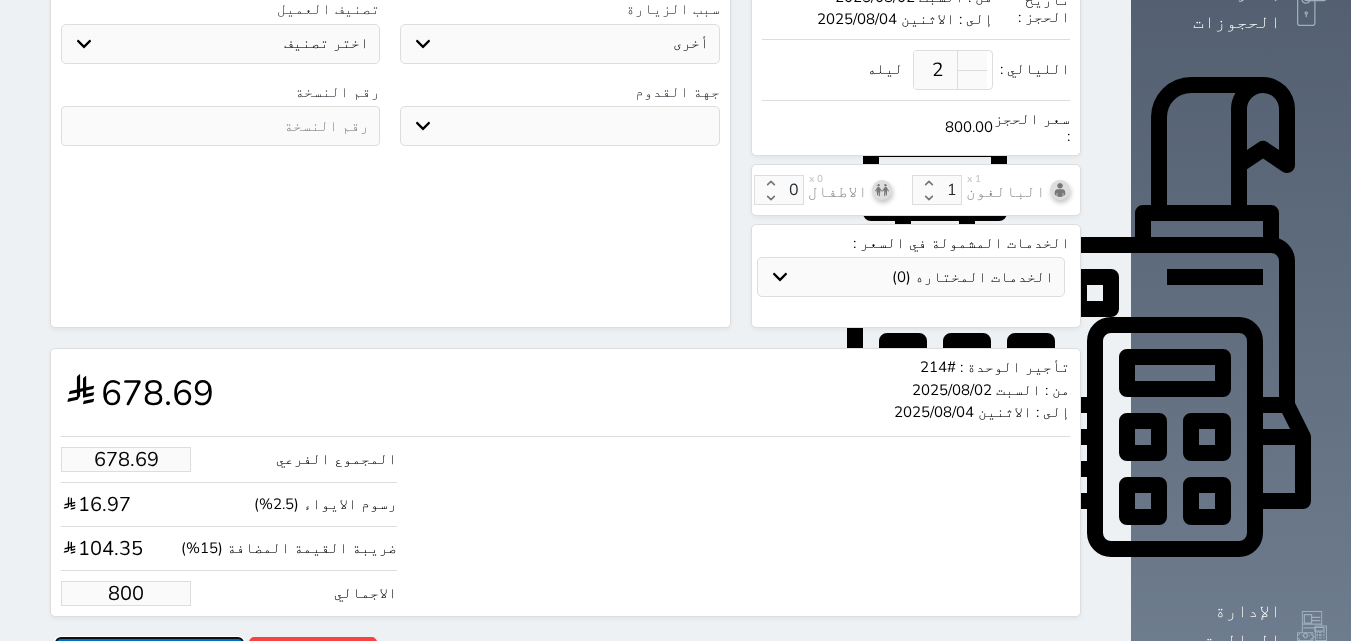 type on "800.00" 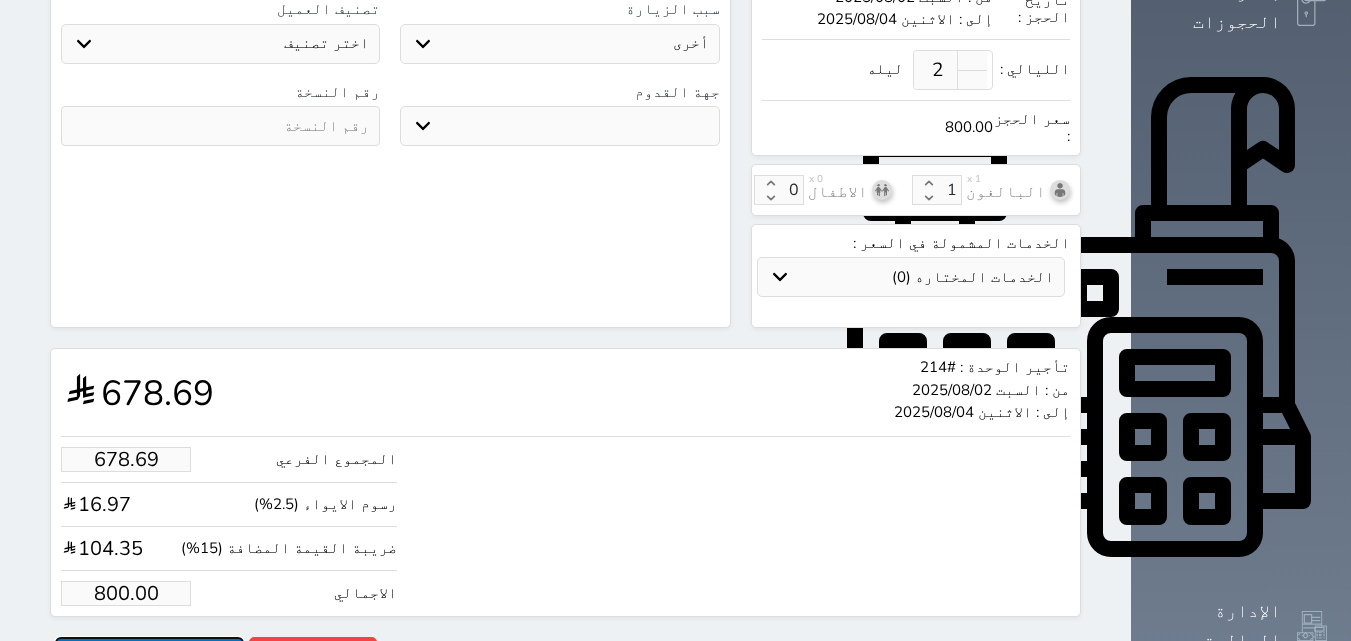 click on "حجز" at bounding box center (149, 654) 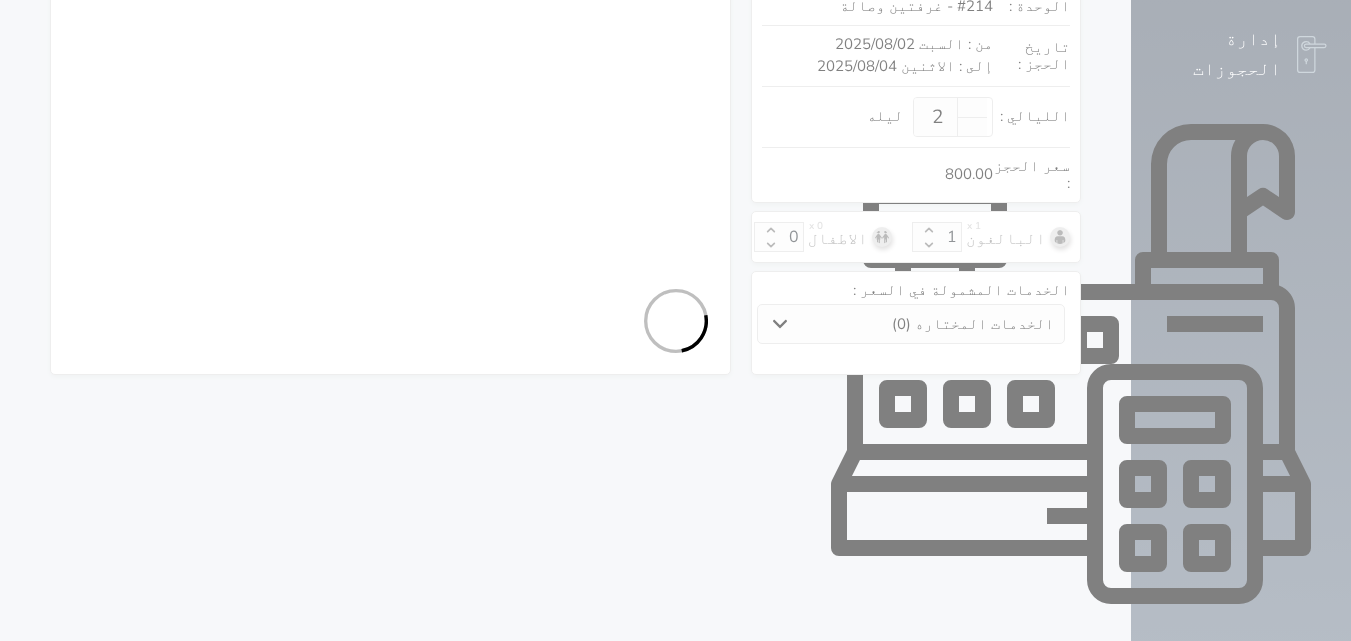scroll, scrollTop: 592, scrollLeft: 0, axis: vertical 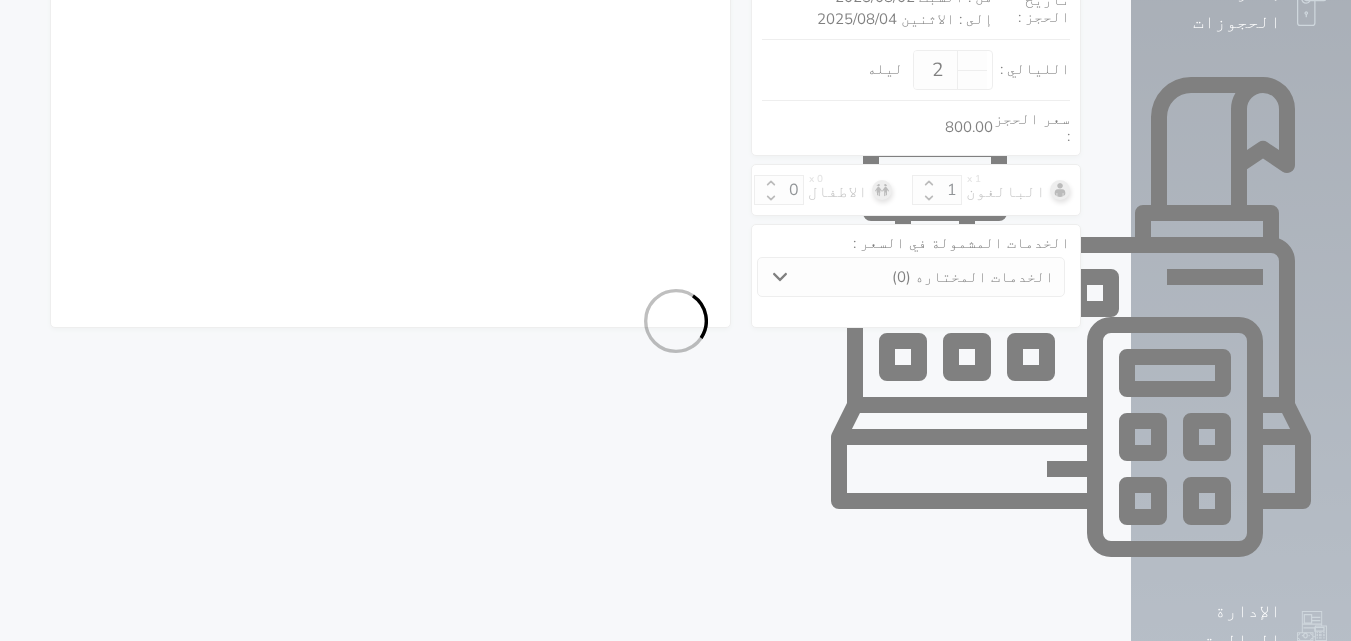 select on "1" 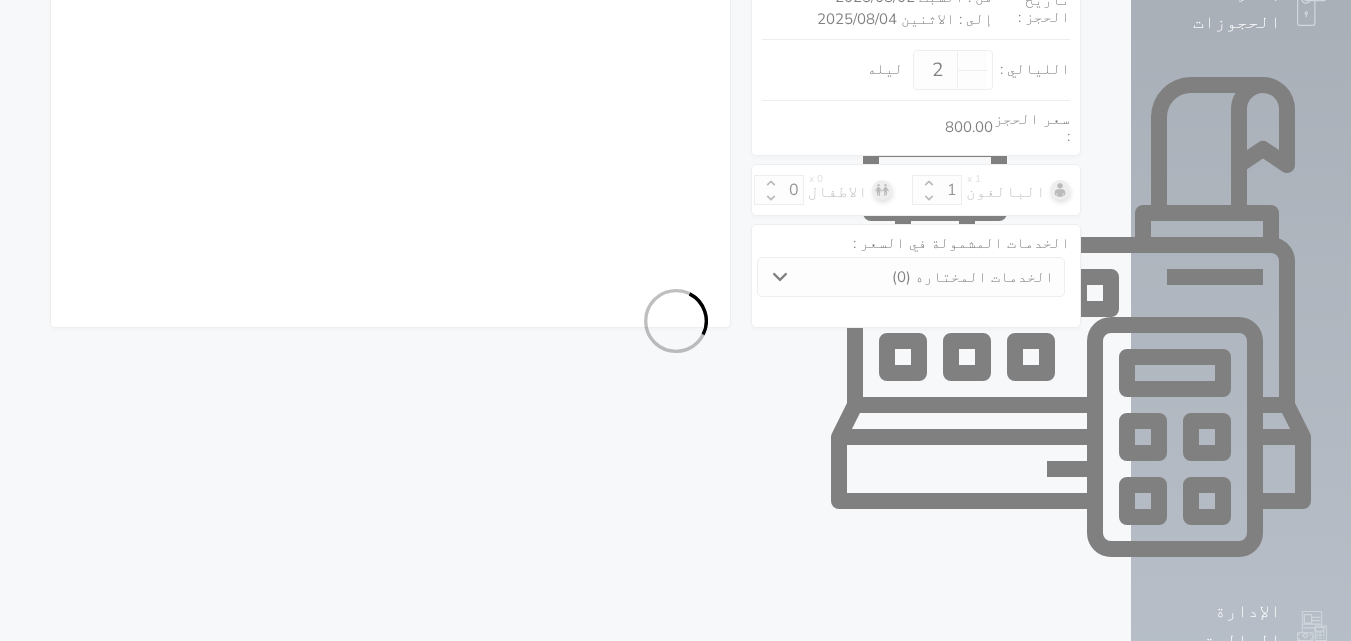 select on "113" 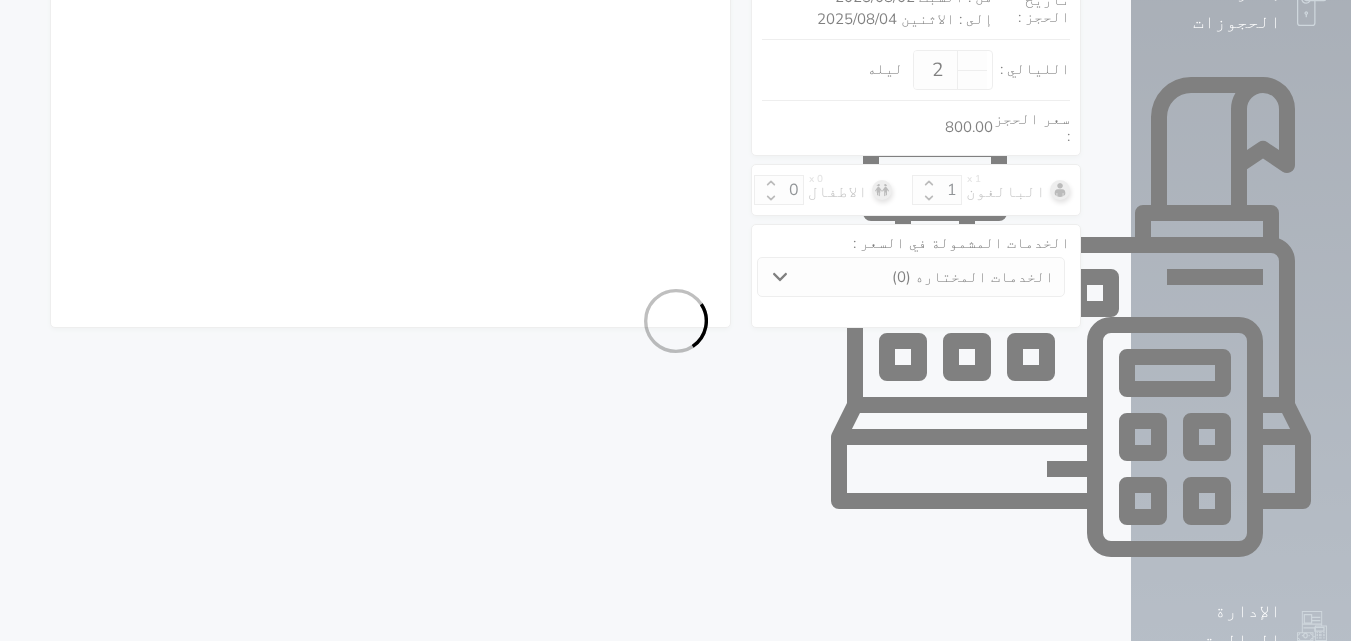 select on "1" 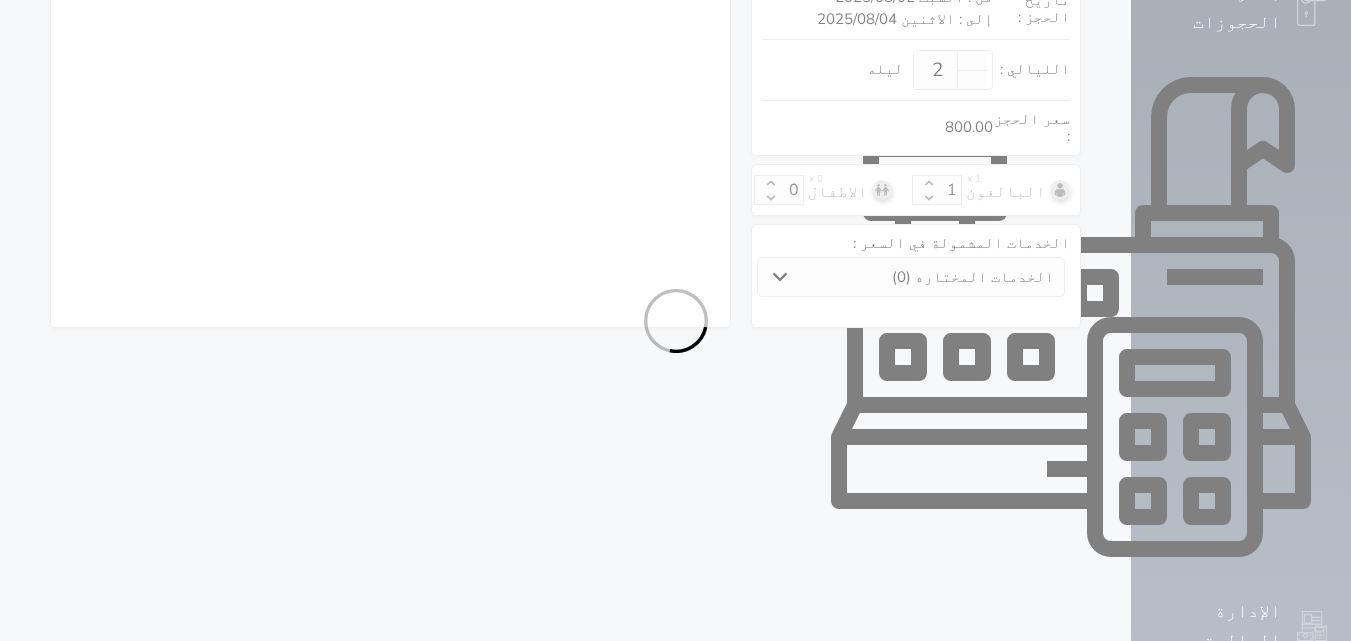 select 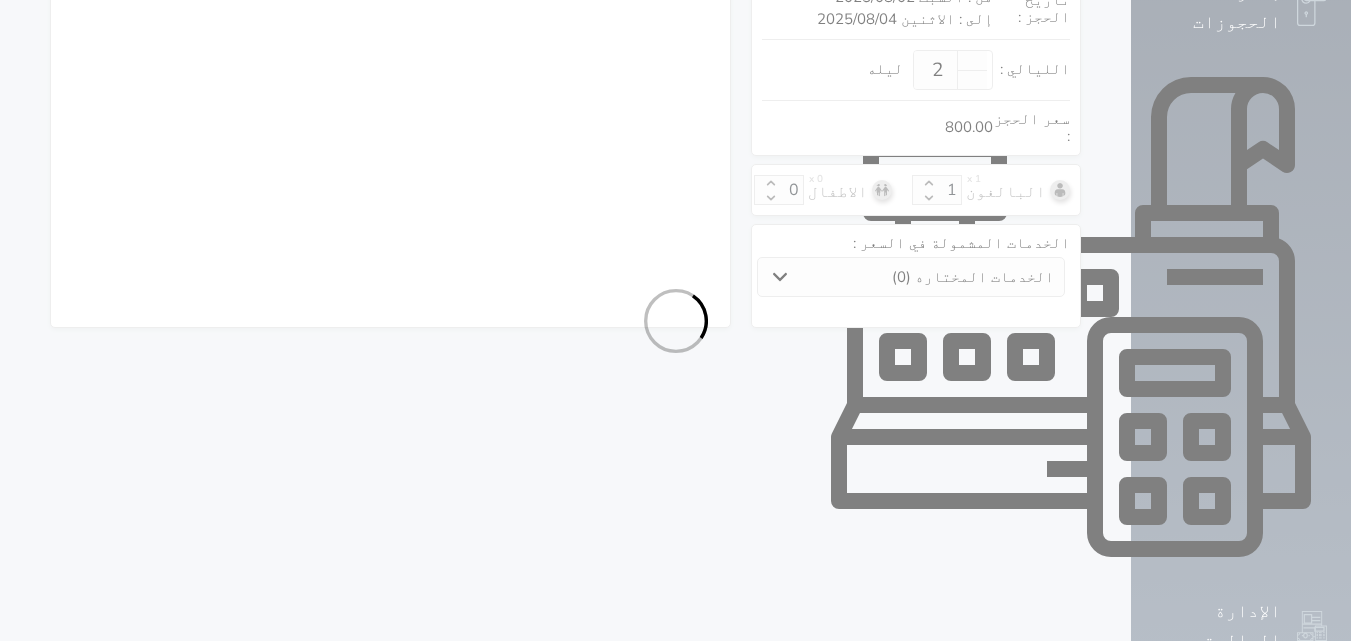 select on "7" 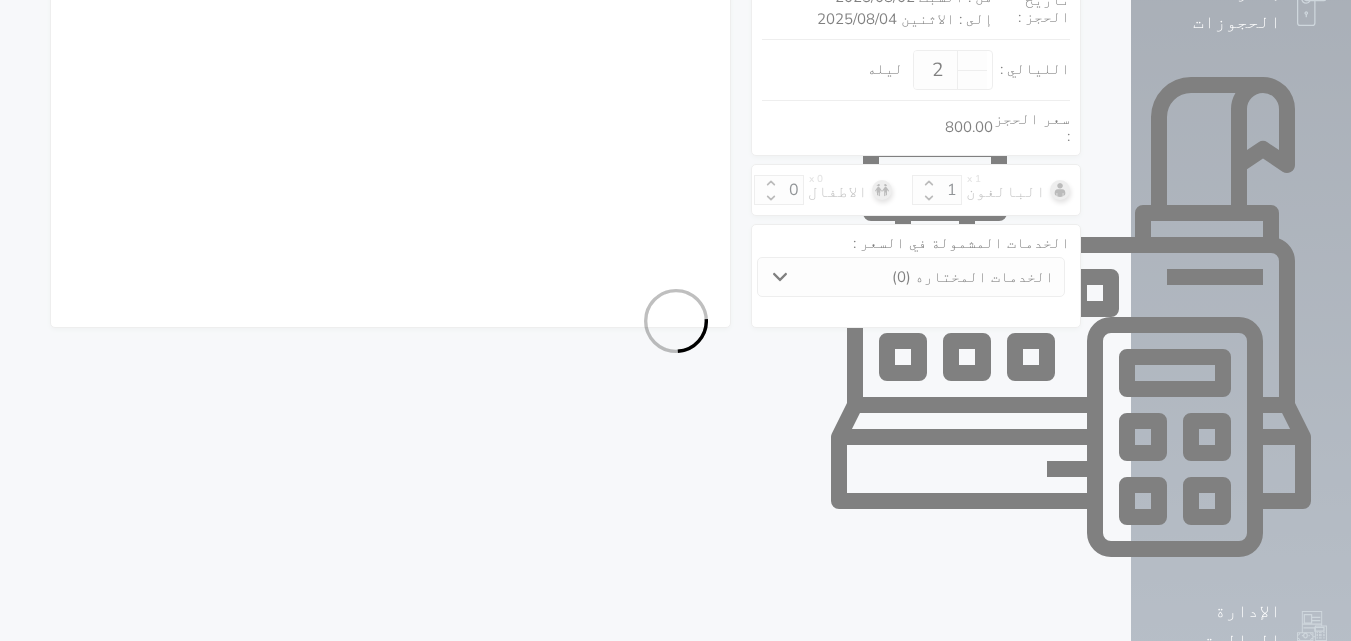 select 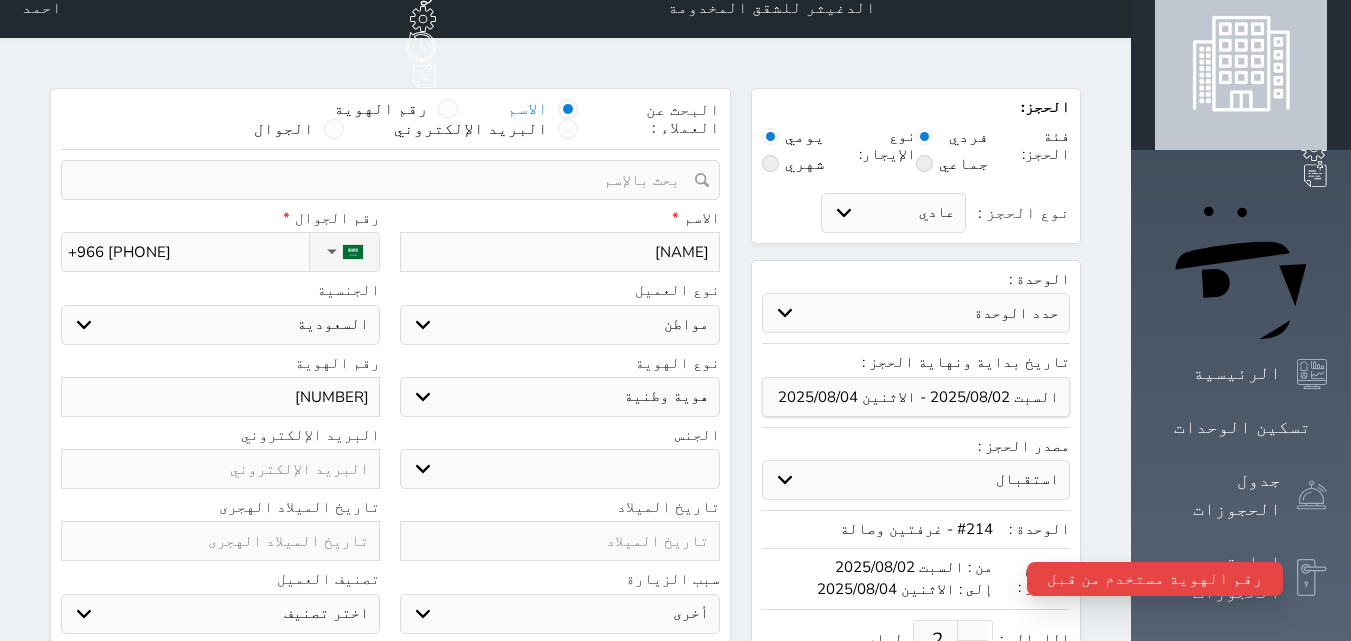 scroll, scrollTop: 0, scrollLeft: 0, axis: both 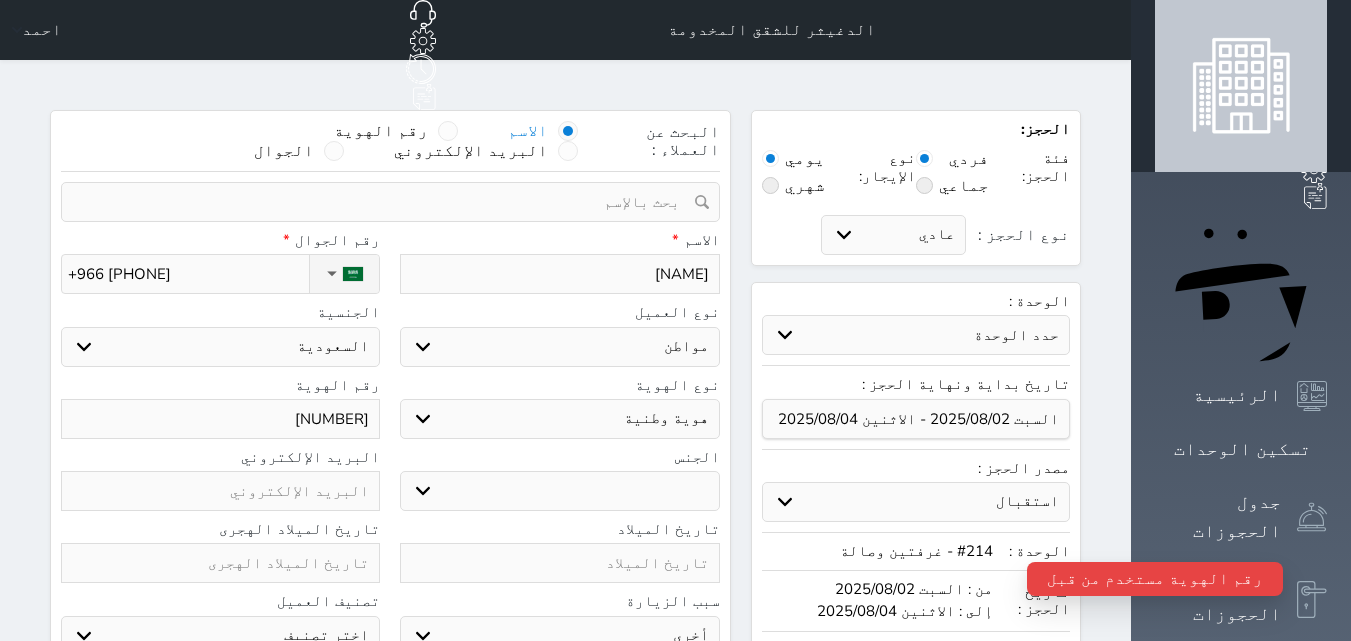 click on "[NUMBER]" at bounding box center (220, 419) 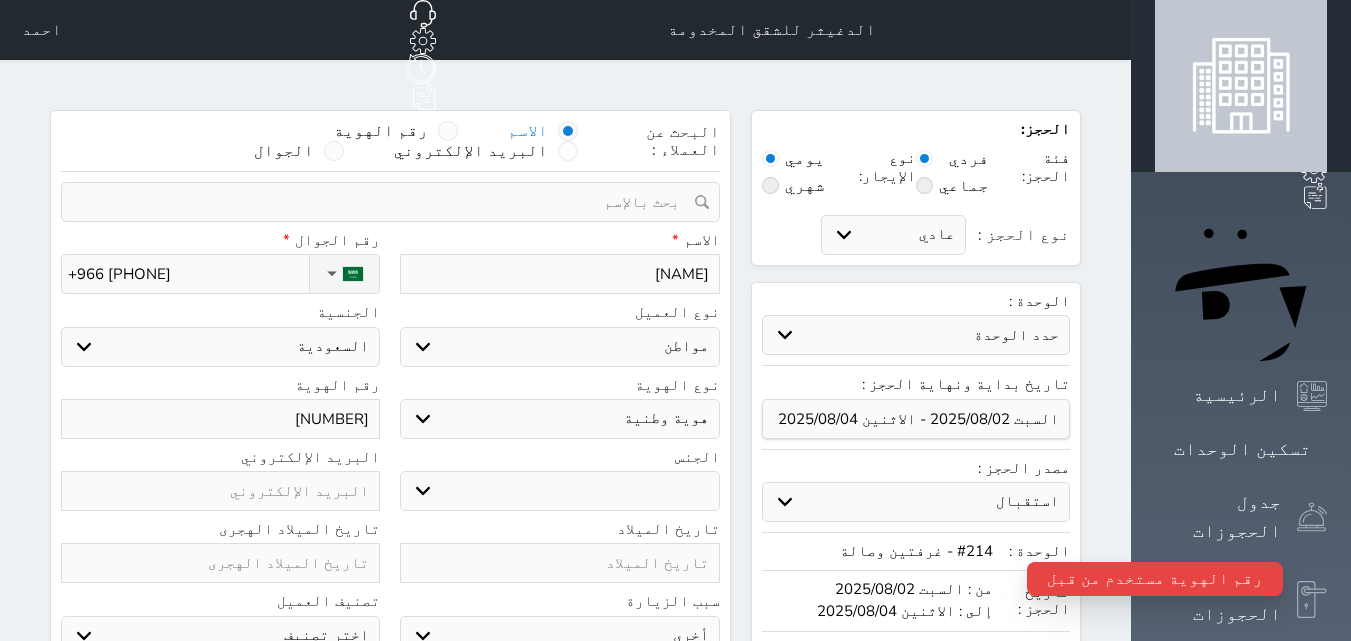 type on "[NUMBER]" 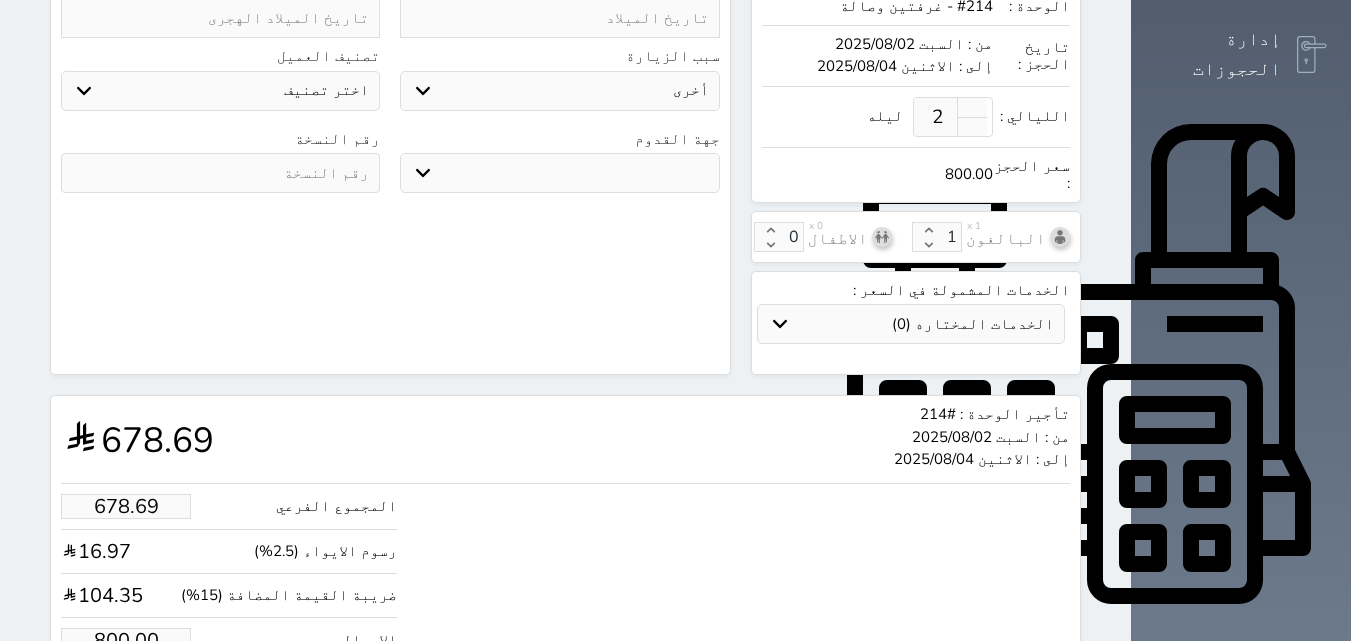 scroll, scrollTop: 592, scrollLeft: 0, axis: vertical 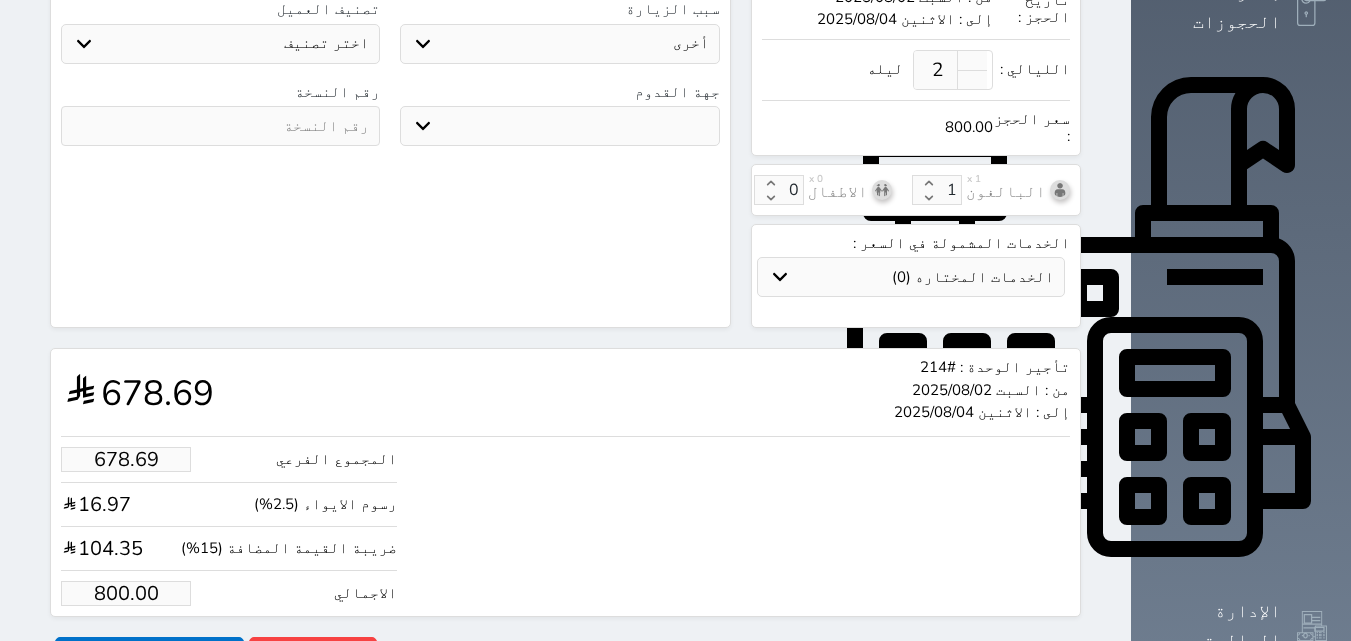 type on "[NUMBER]" 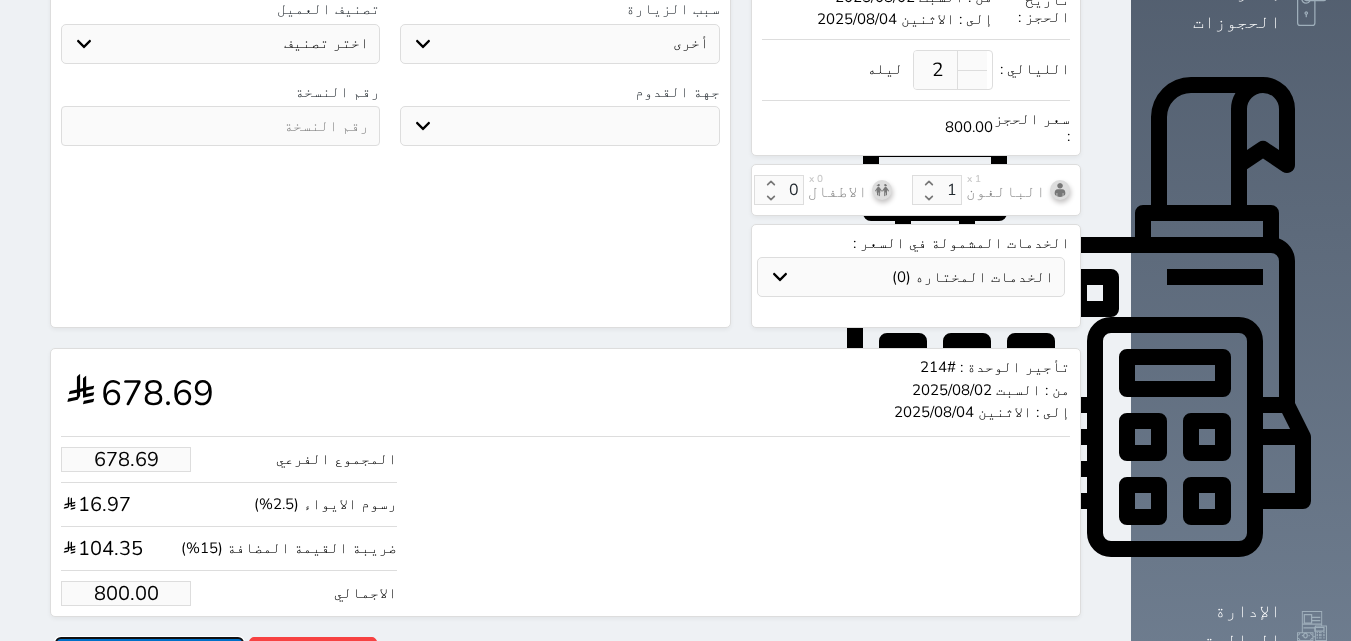 click on "حجز" at bounding box center (149, 654) 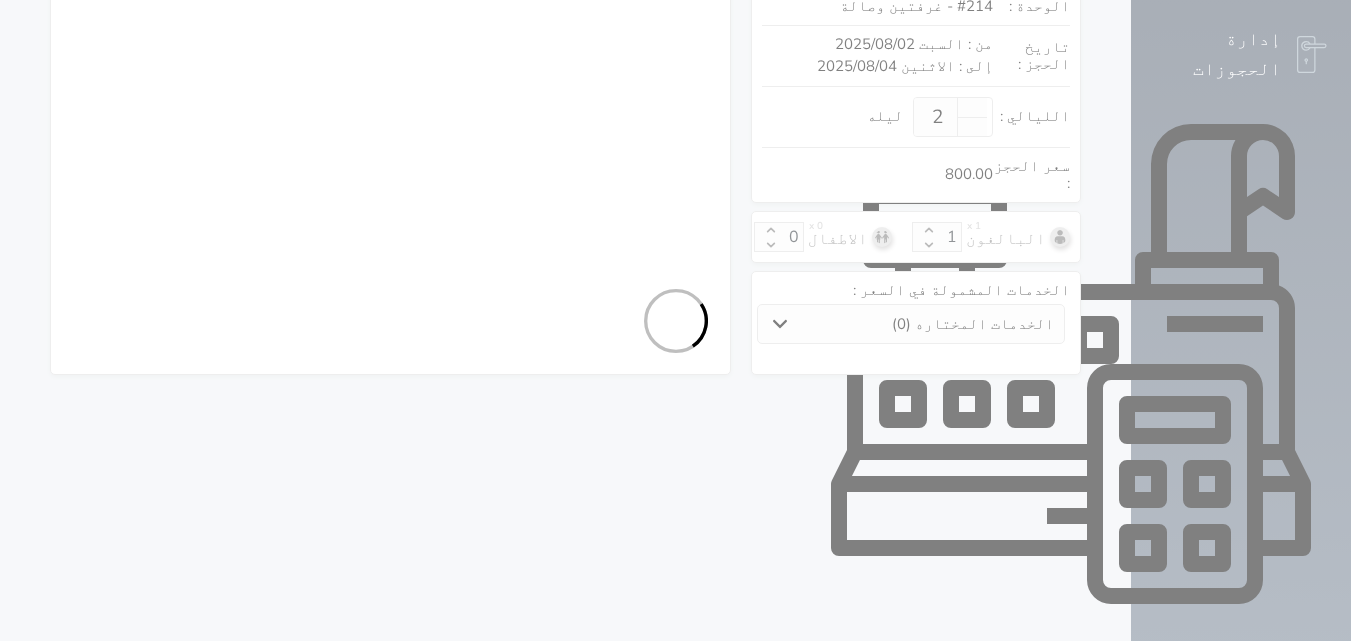 scroll, scrollTop: 592, scrollLeft: 0, axis: vertical 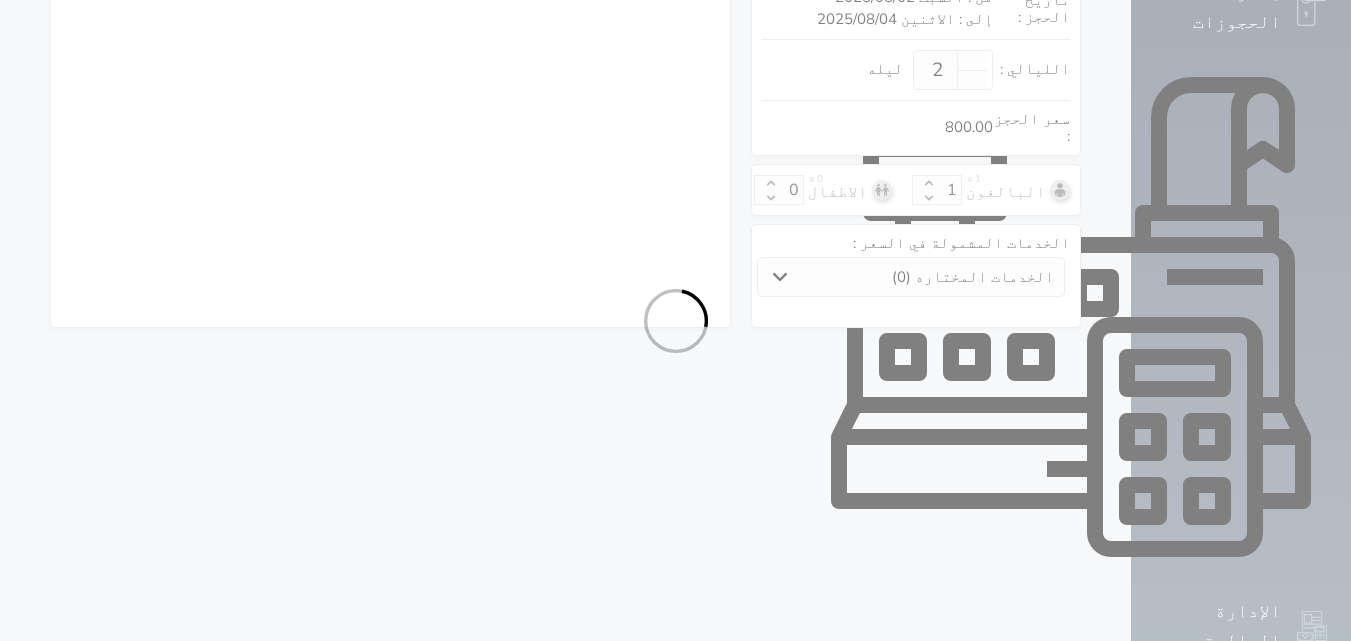 select on "1" 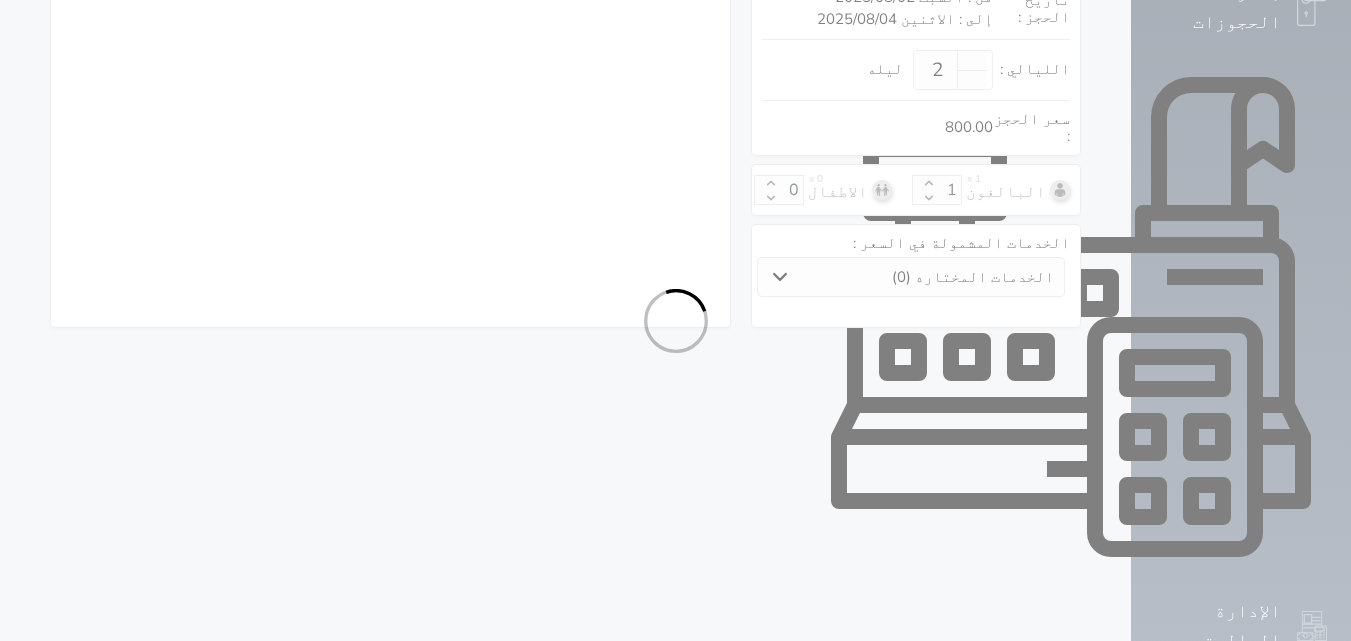 select on "113" 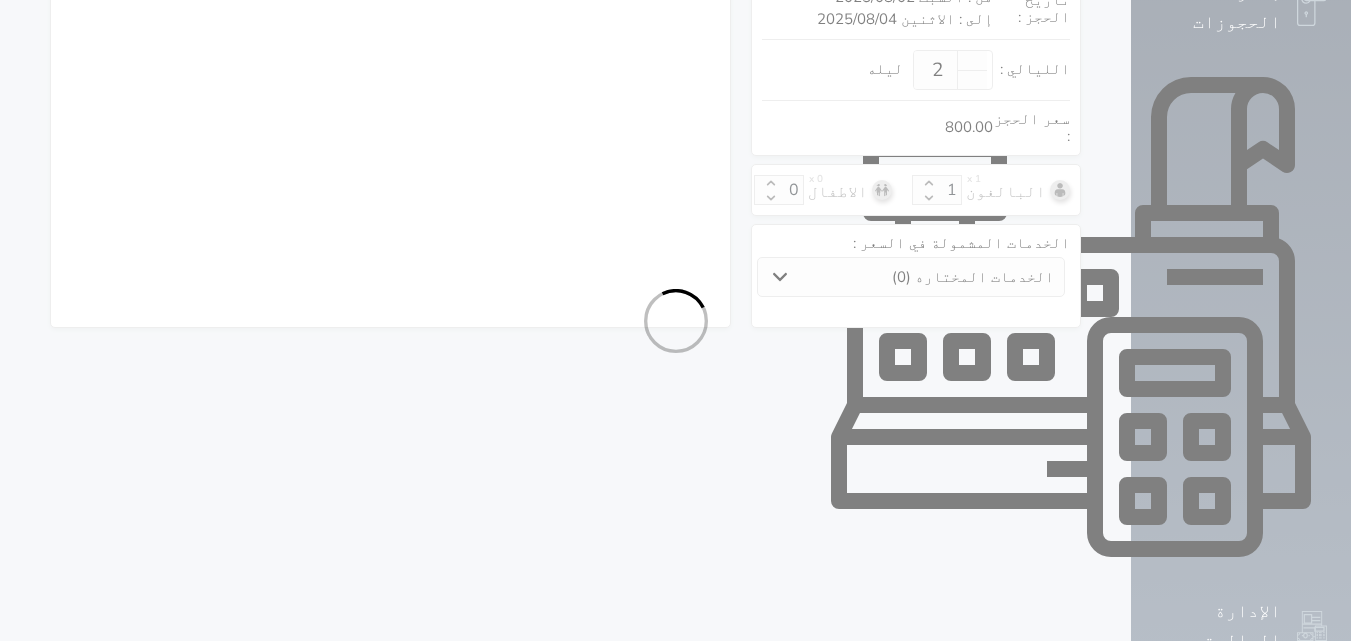 select on "1" 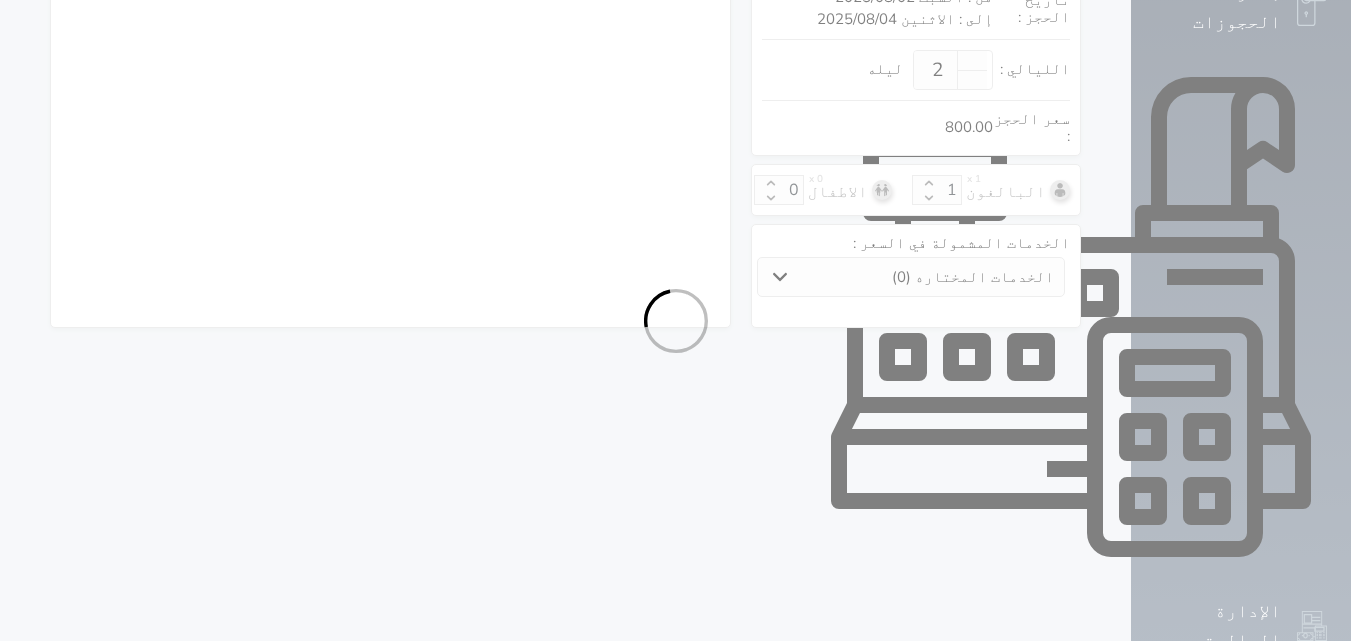 select 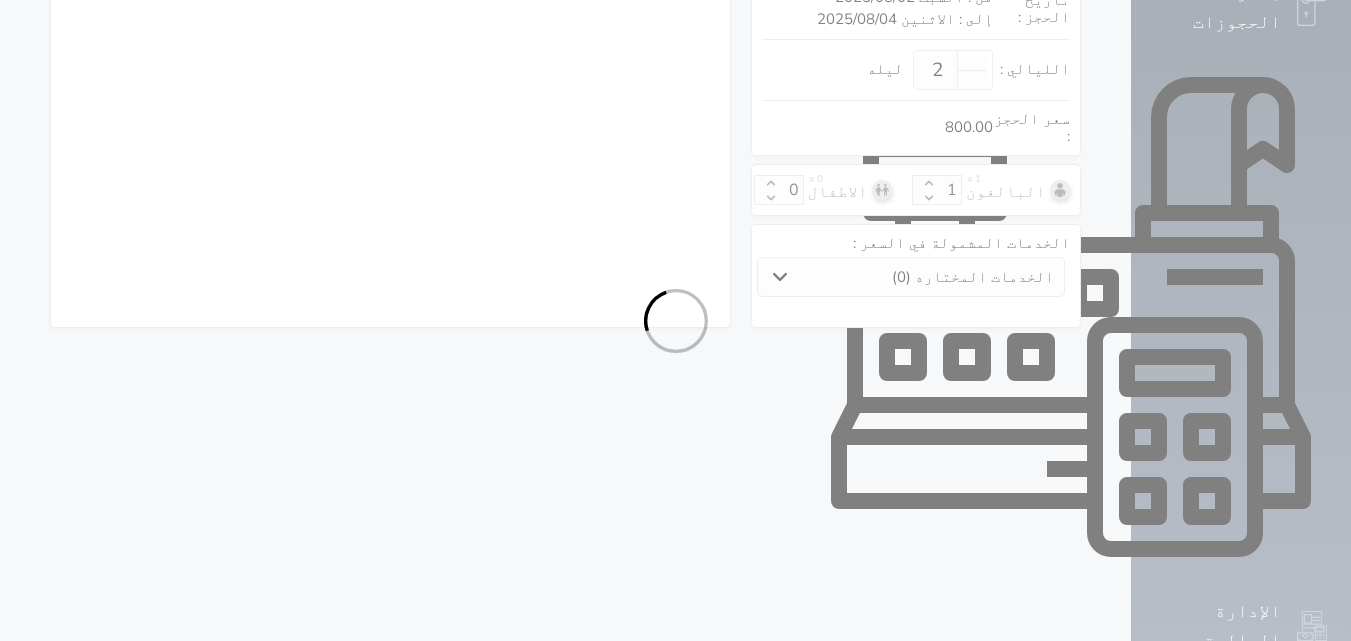select on "7" 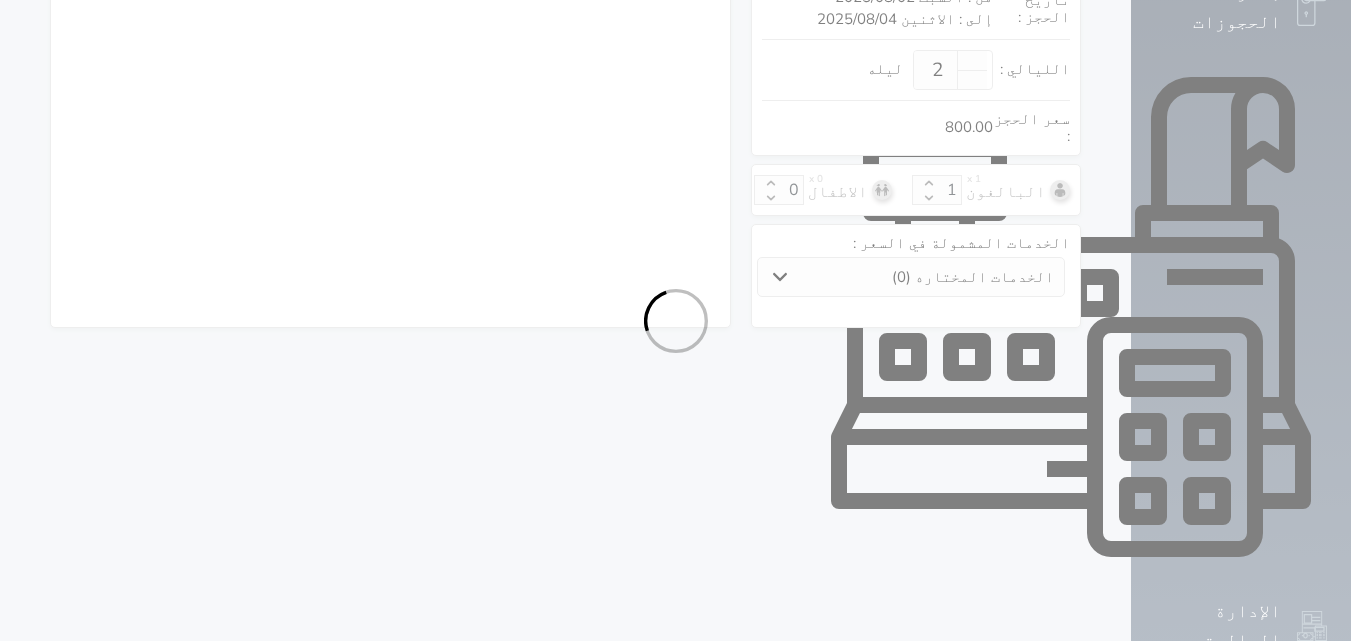 select 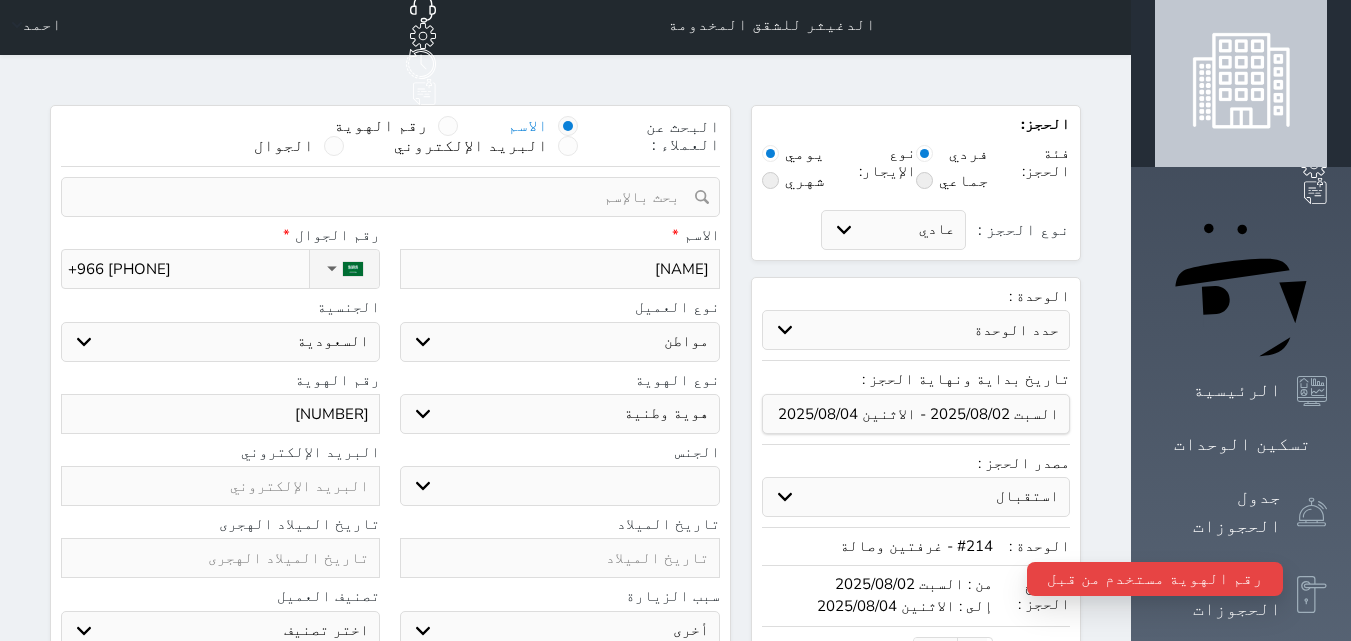 scroll, scrollTop: 0, scrollLeft: 0, axis: both 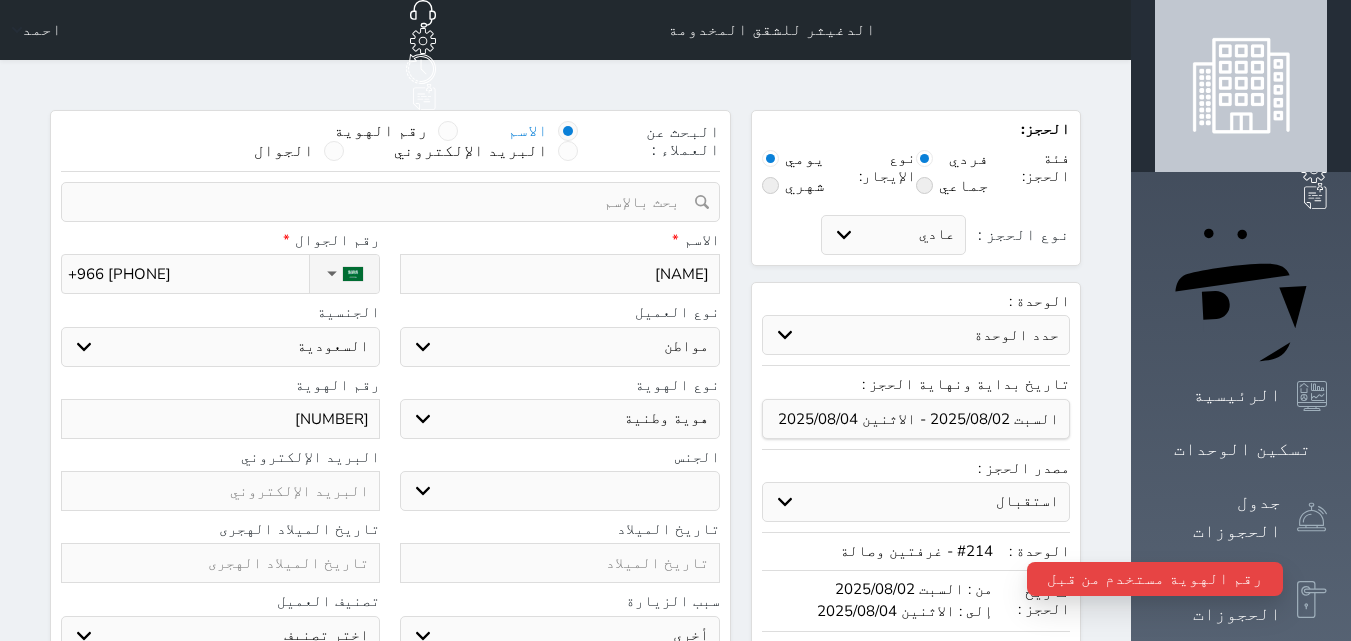click on "[NUMBER]" at bounding box center (220, 419) 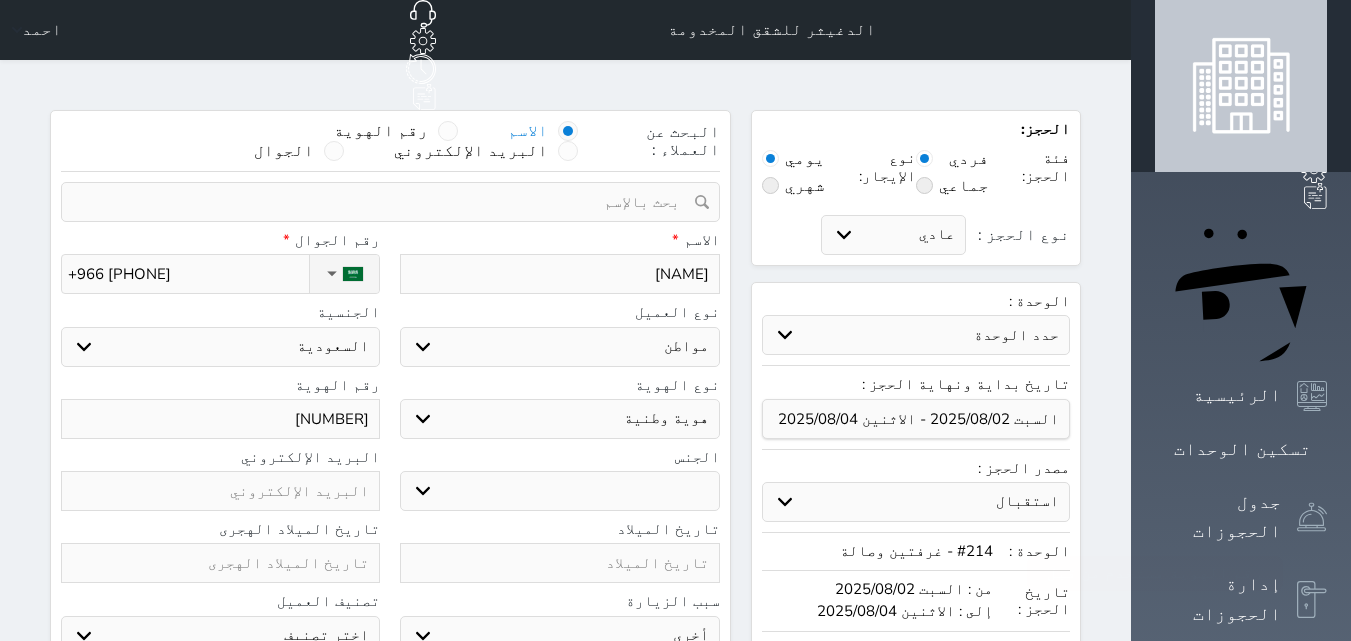 type on "[NUMBER]" 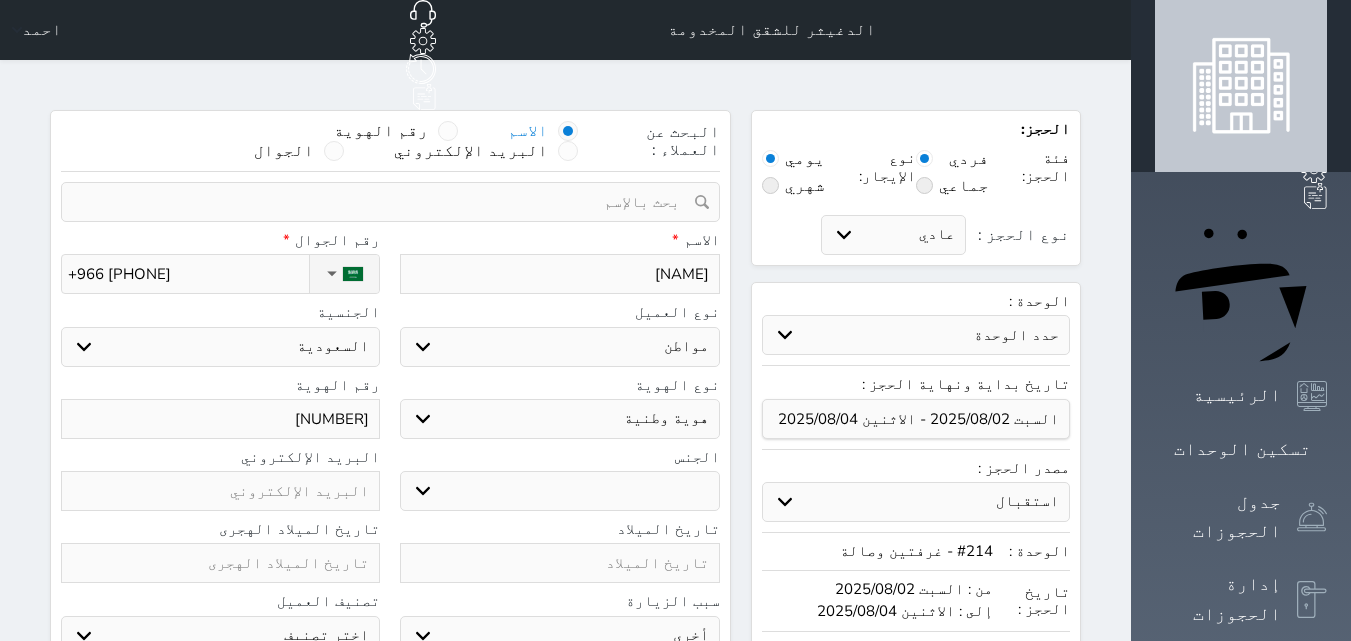type on "[NUMBER]" 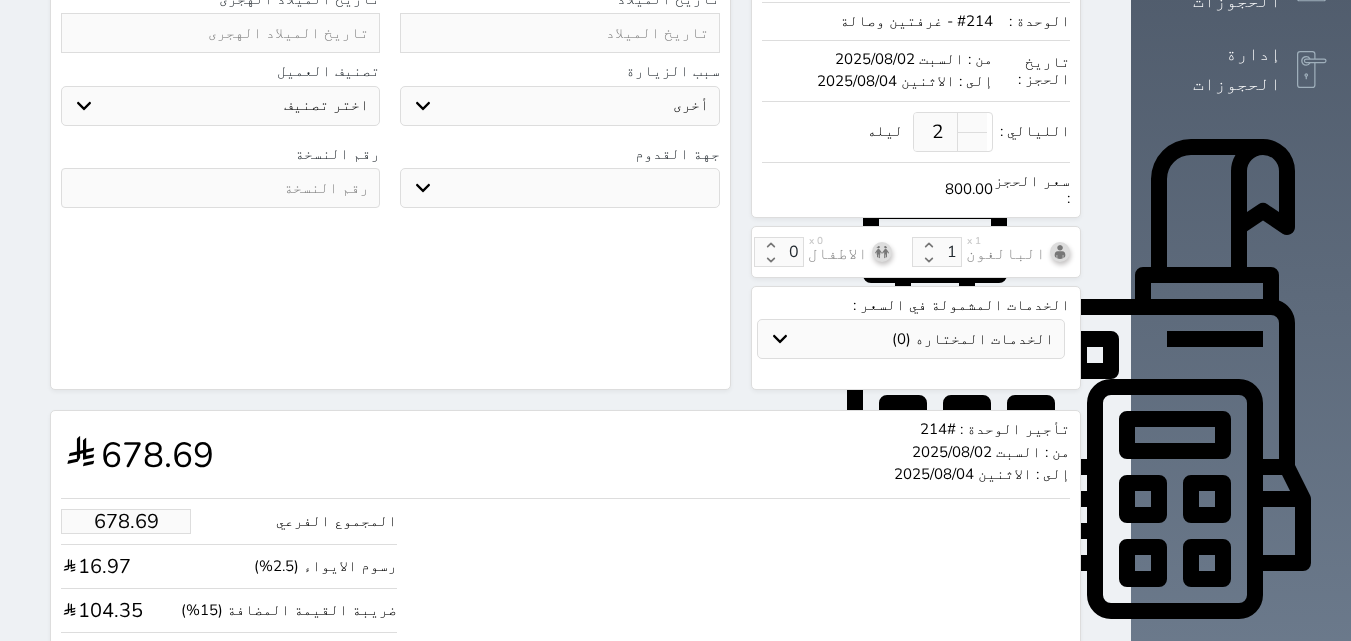 scroll, scrollTop: 592, scrollLeft: 0, axis: vertical 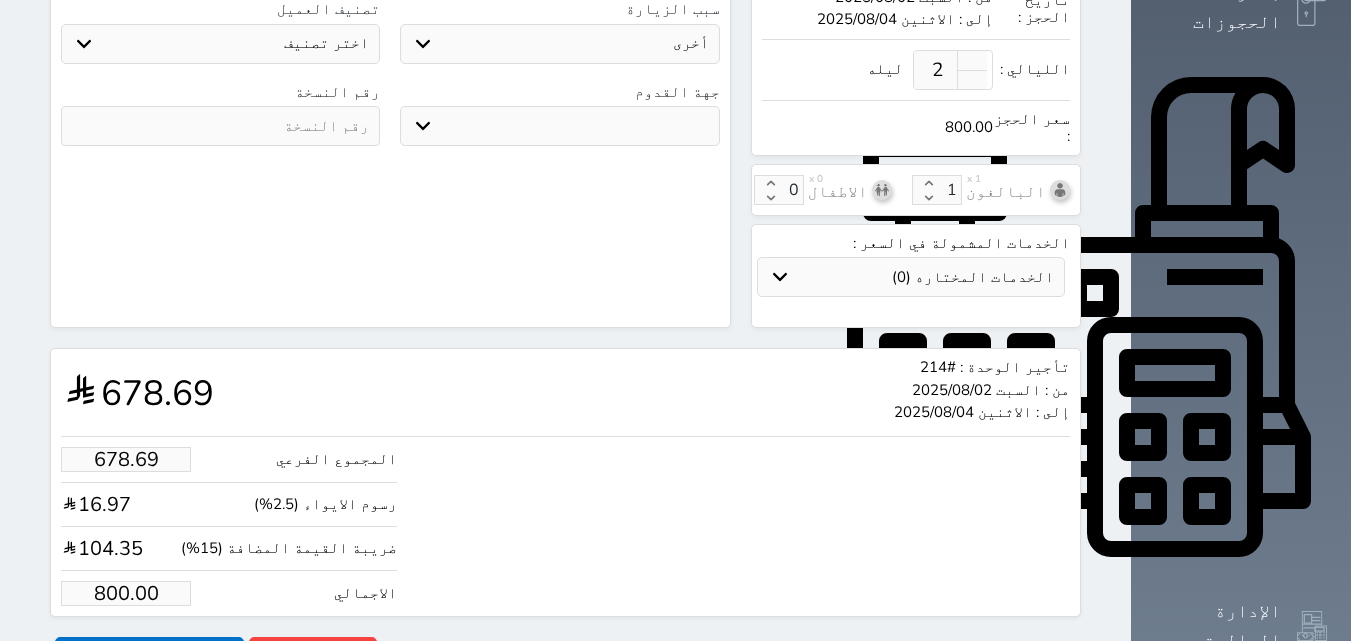 type on "[NUMBER]" 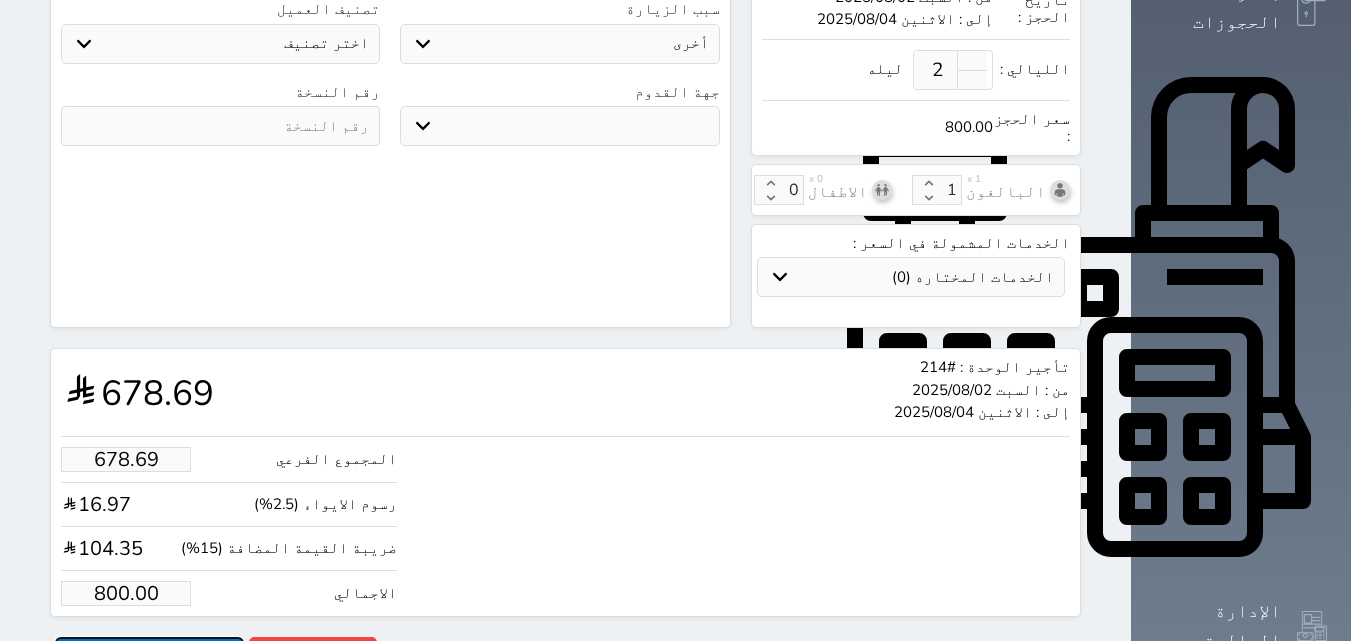 click on "حجز" at bounding box center [149, 654] 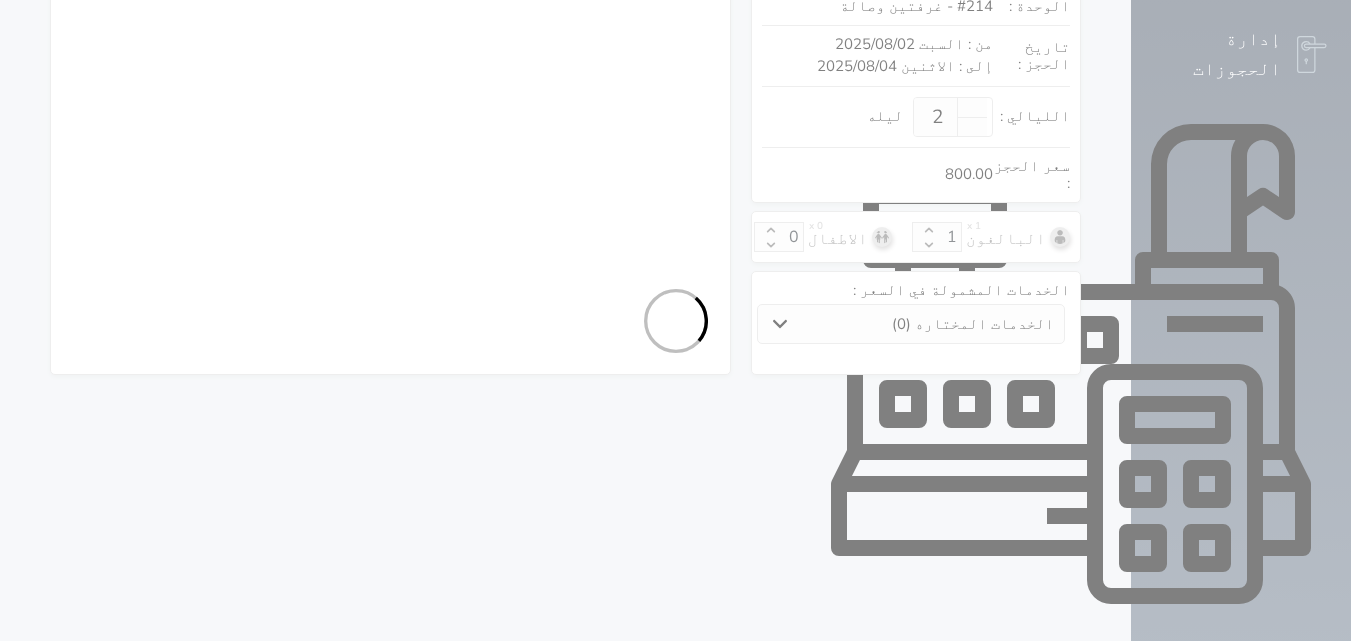 scroll, scrollTop: 592, scrollLeft: 0, axis: vertical 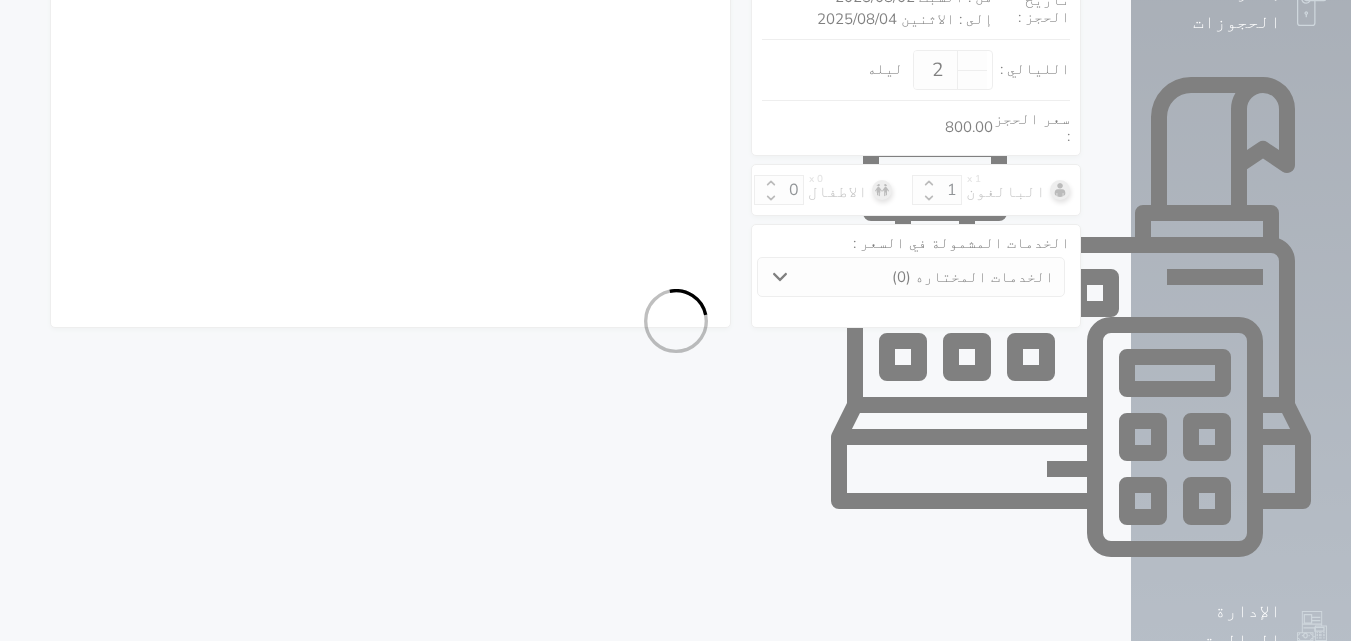 select on "1" 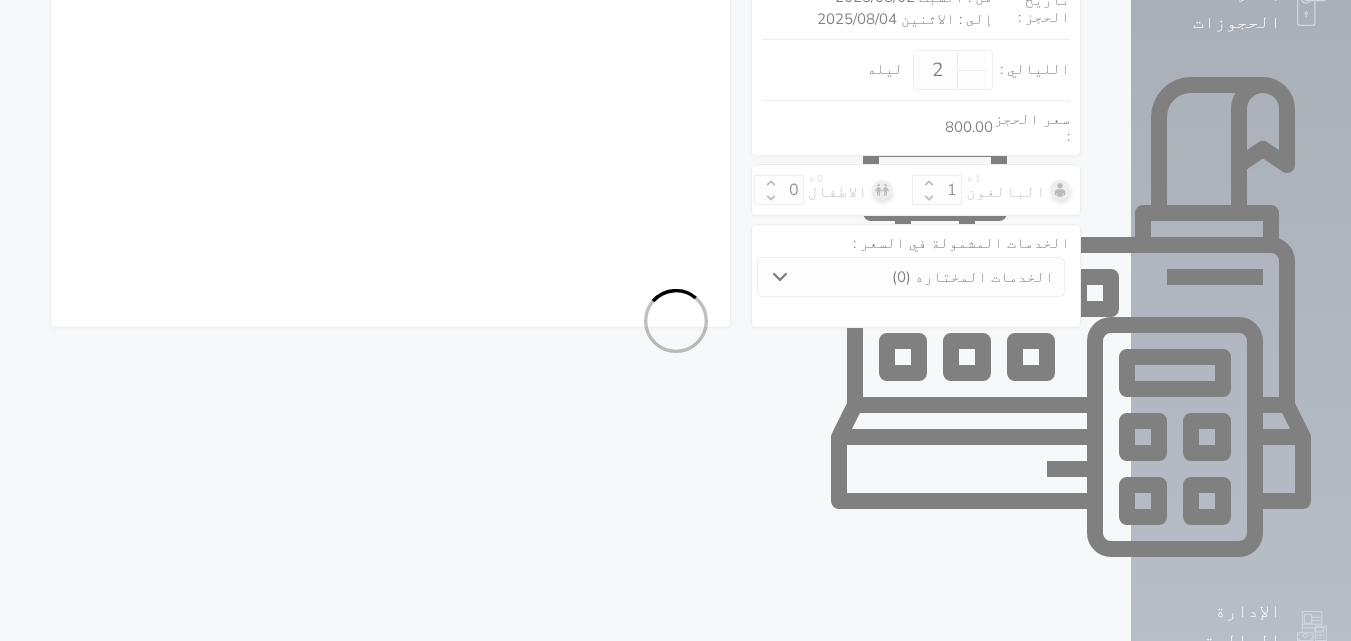 select on "113" 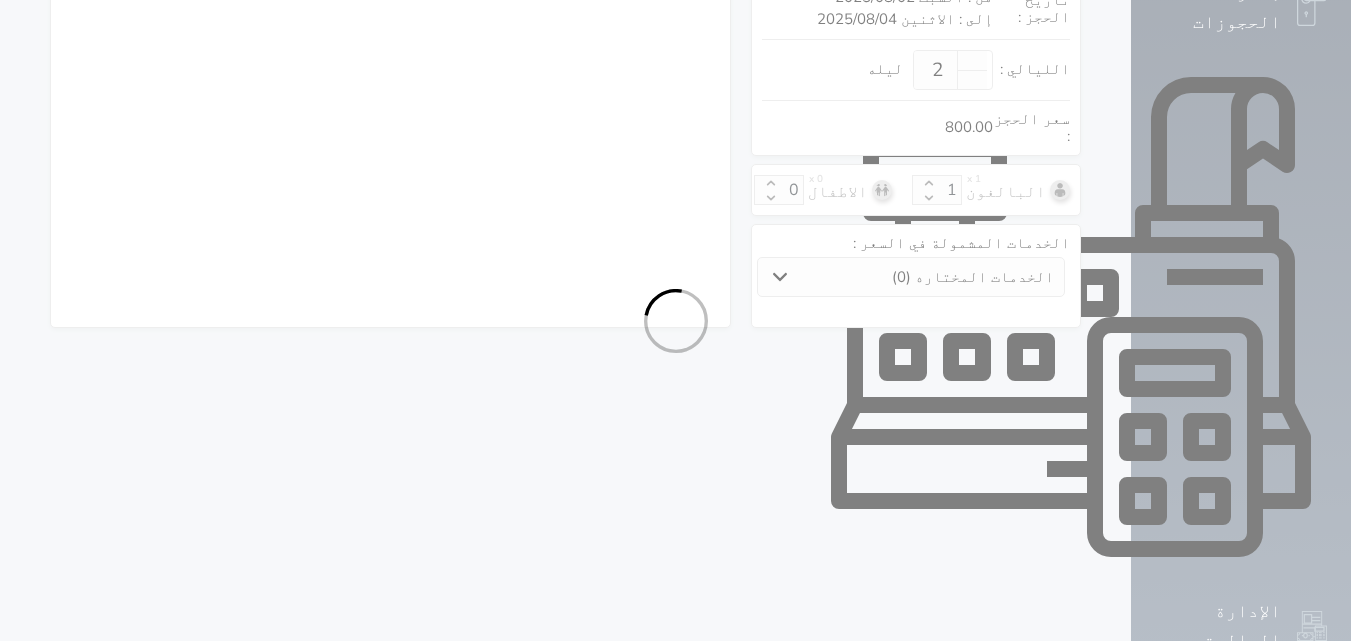 select on "1" 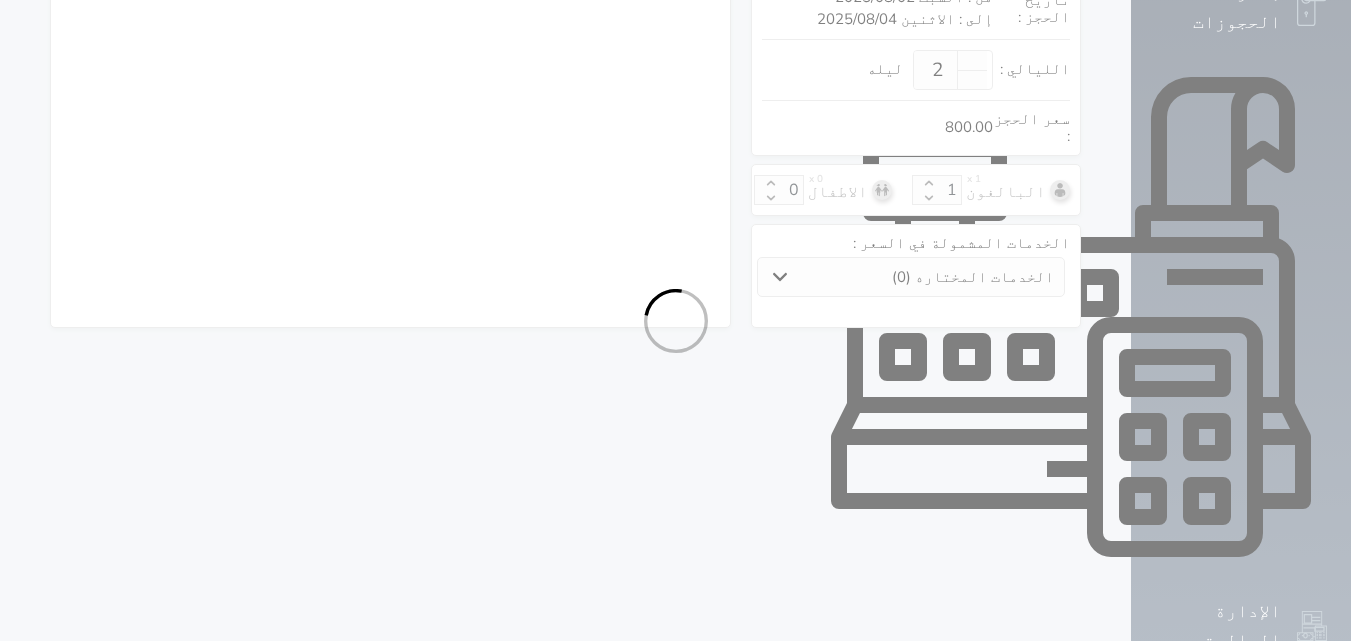 select 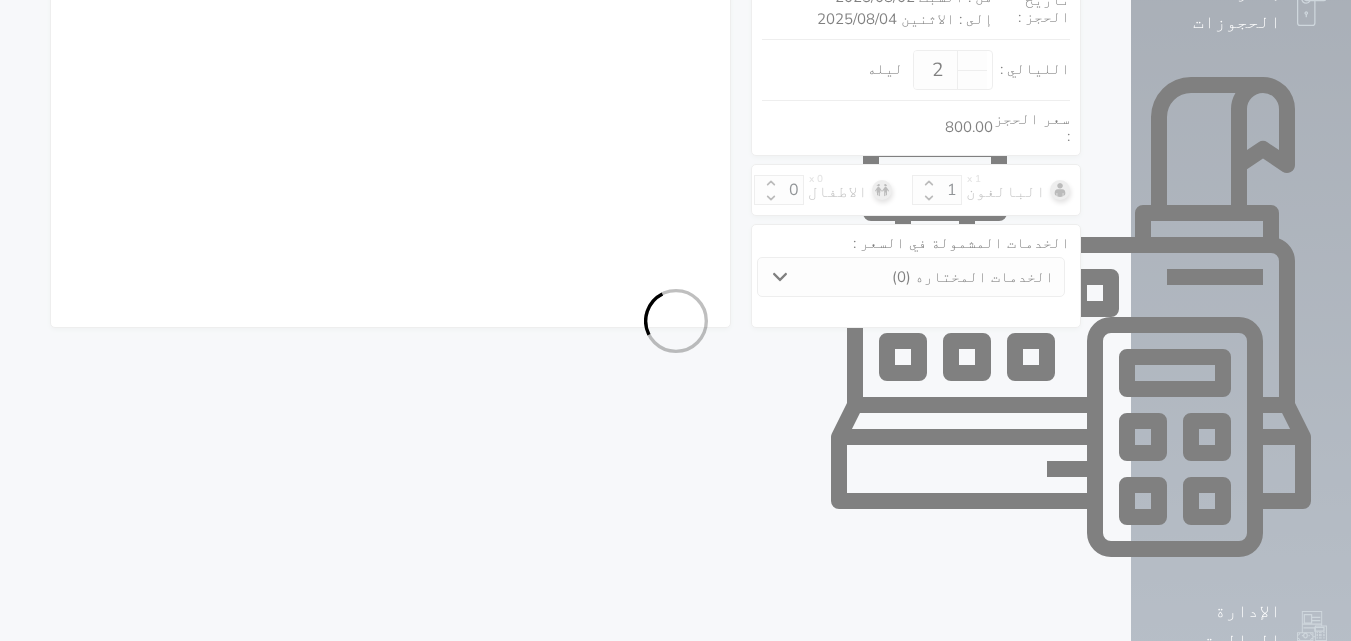 select on "7" 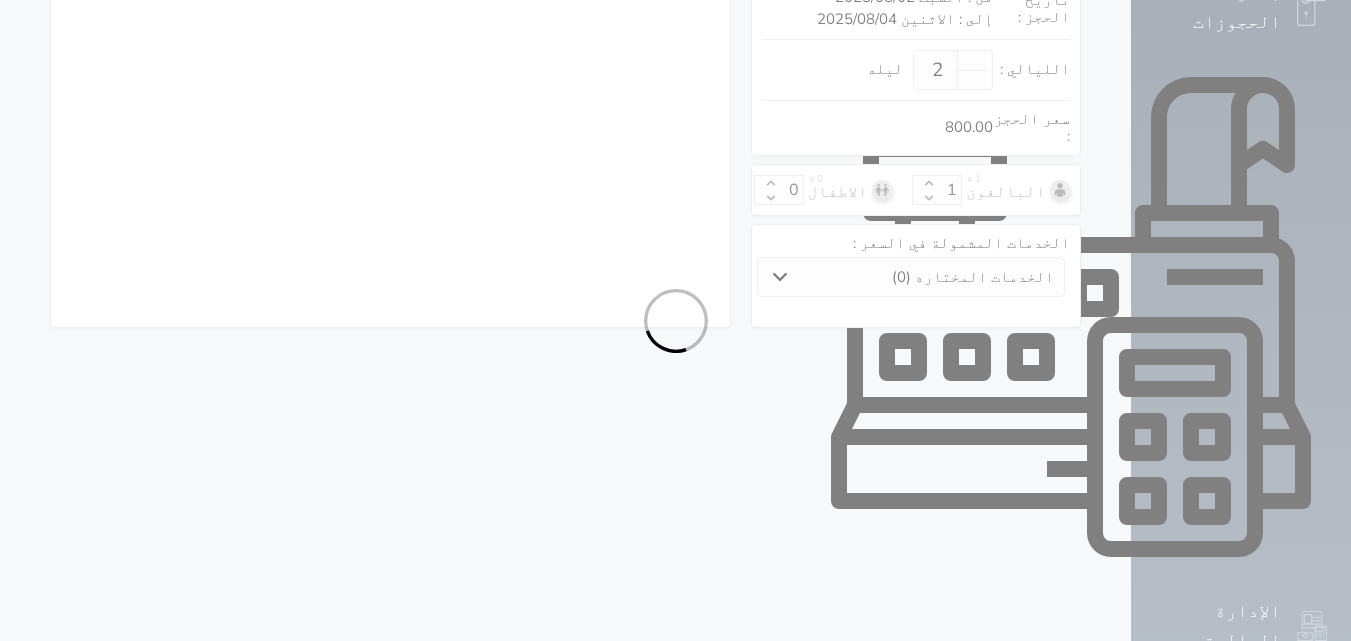 select 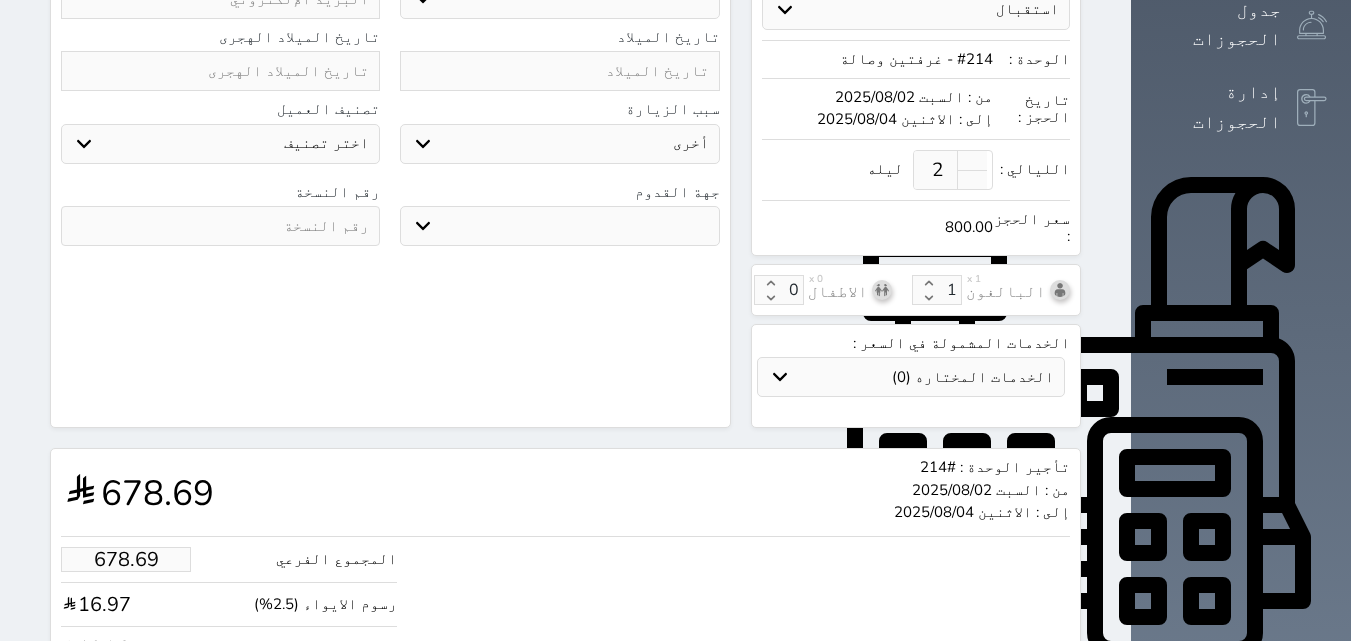 scroll, scrollTop: 500, scrollLeft: 0, axis: vertical 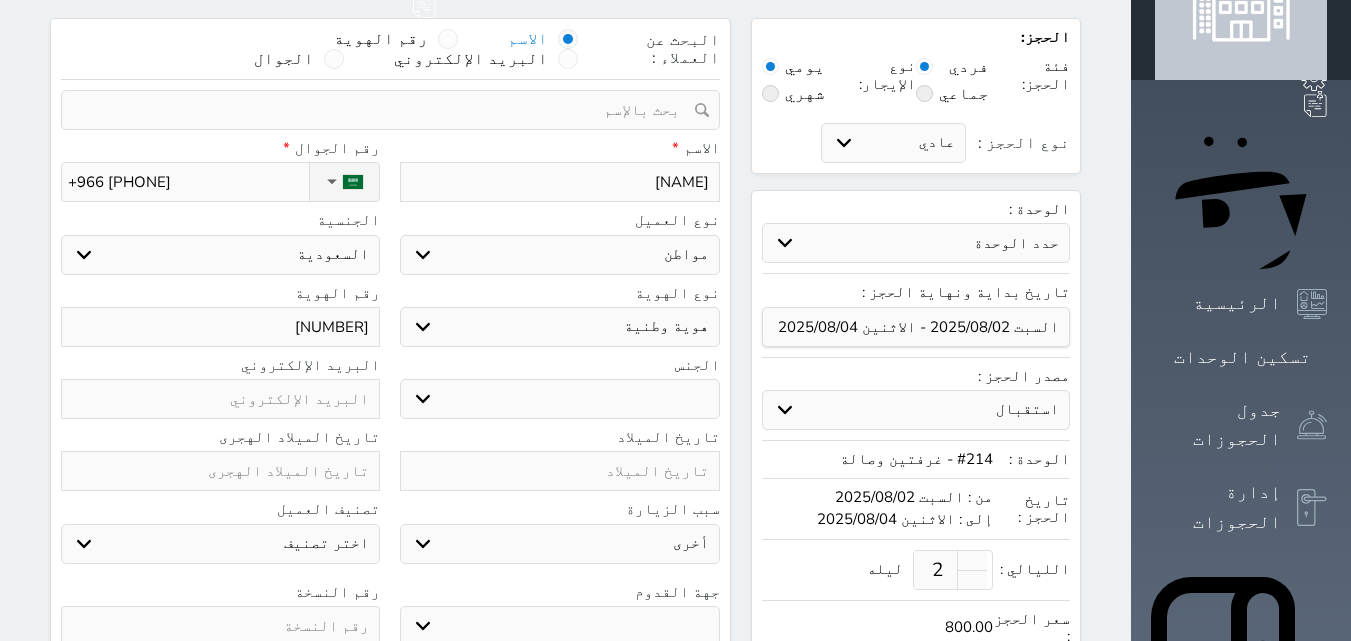 click on "[NUMBER]" at bounding box center [220, 327] 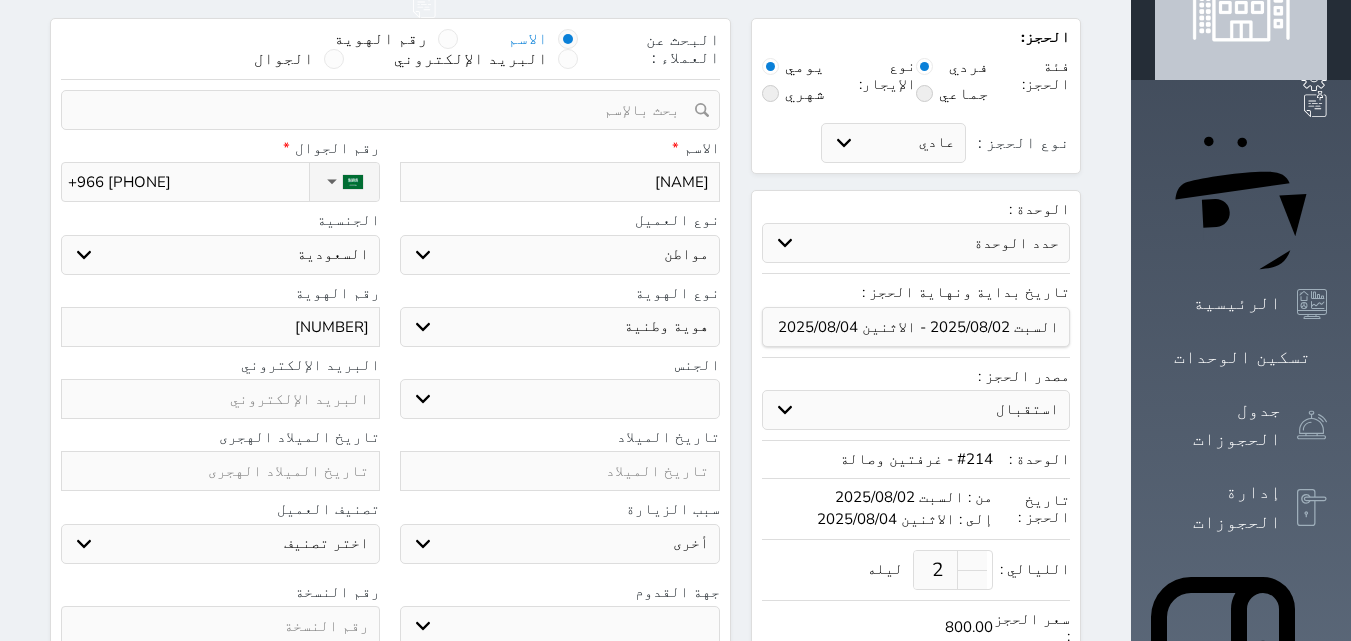 type on "[NUMBER]" 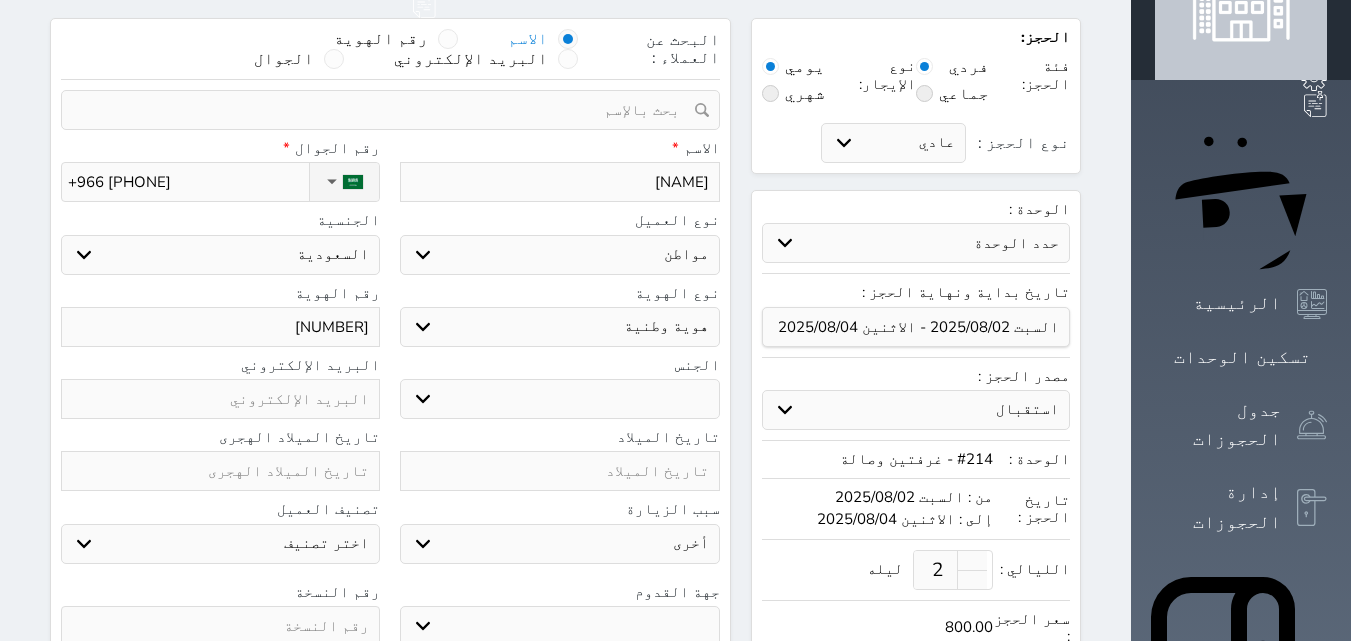 select 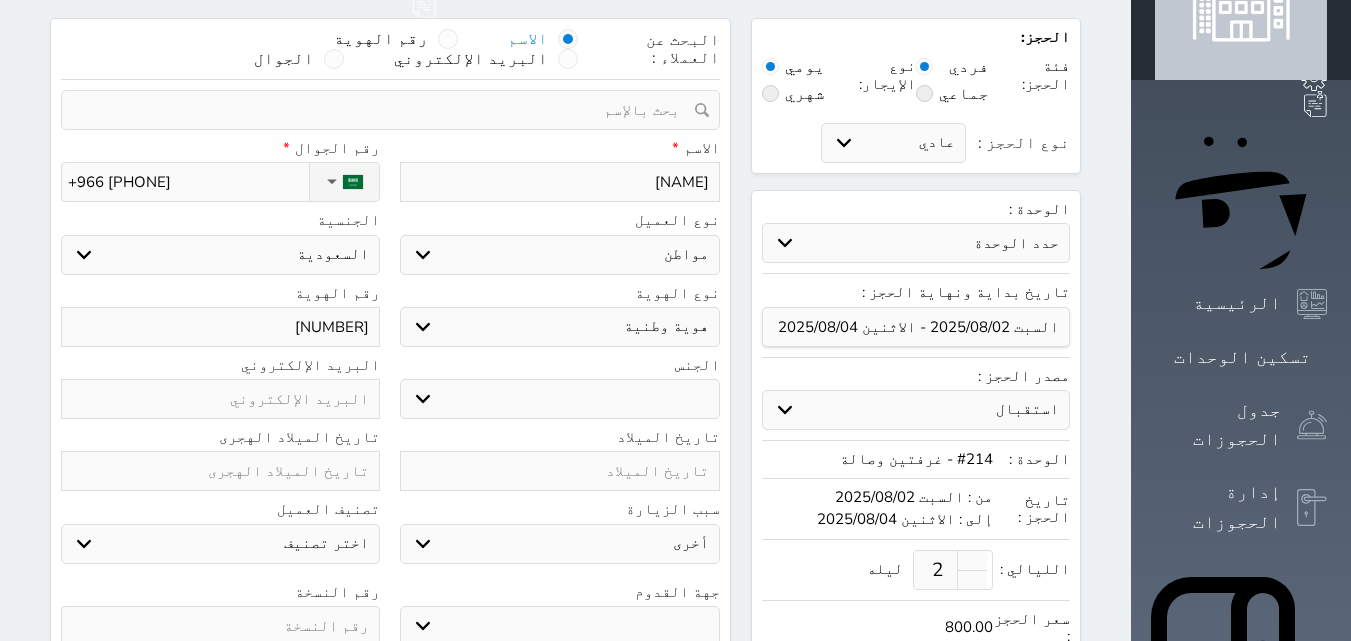 type on "[NUMBER]" 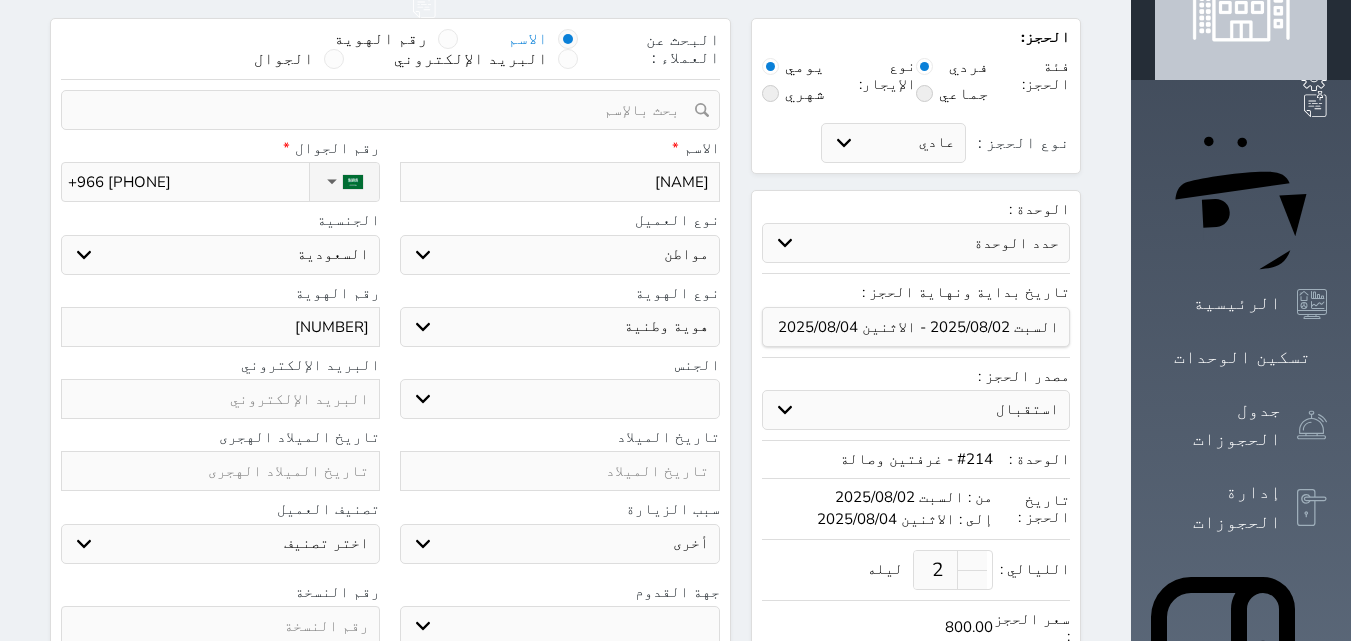 select 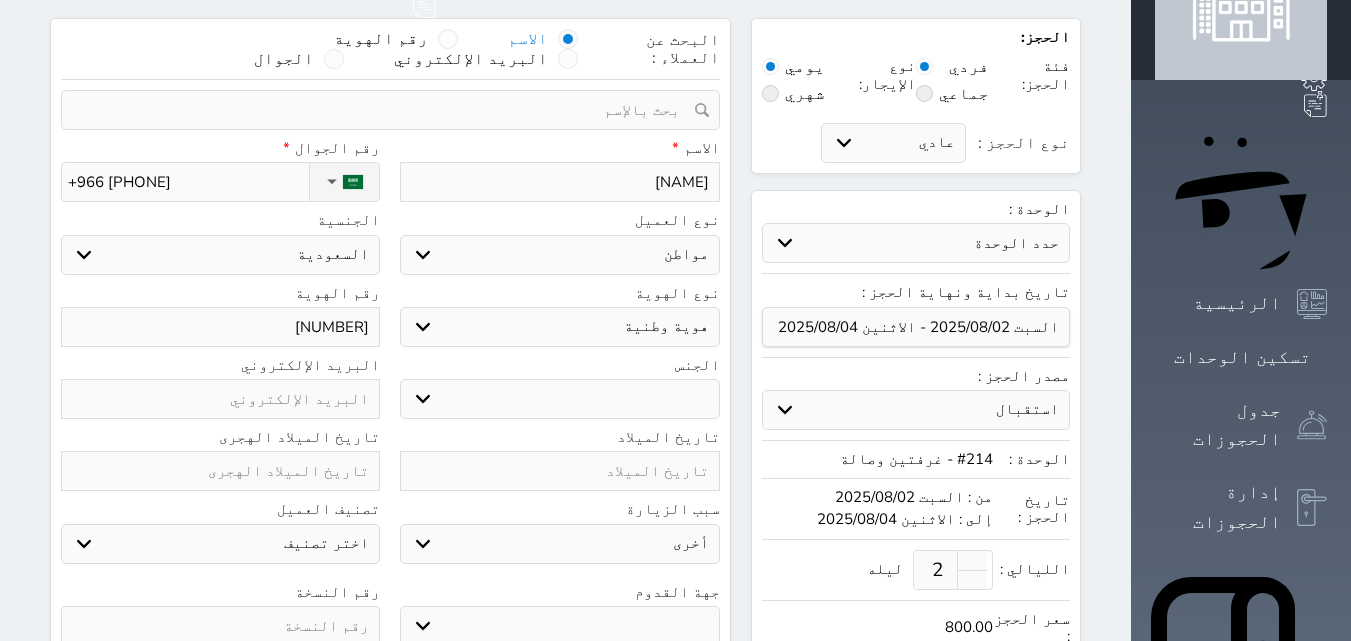type on "[NUMBER]" 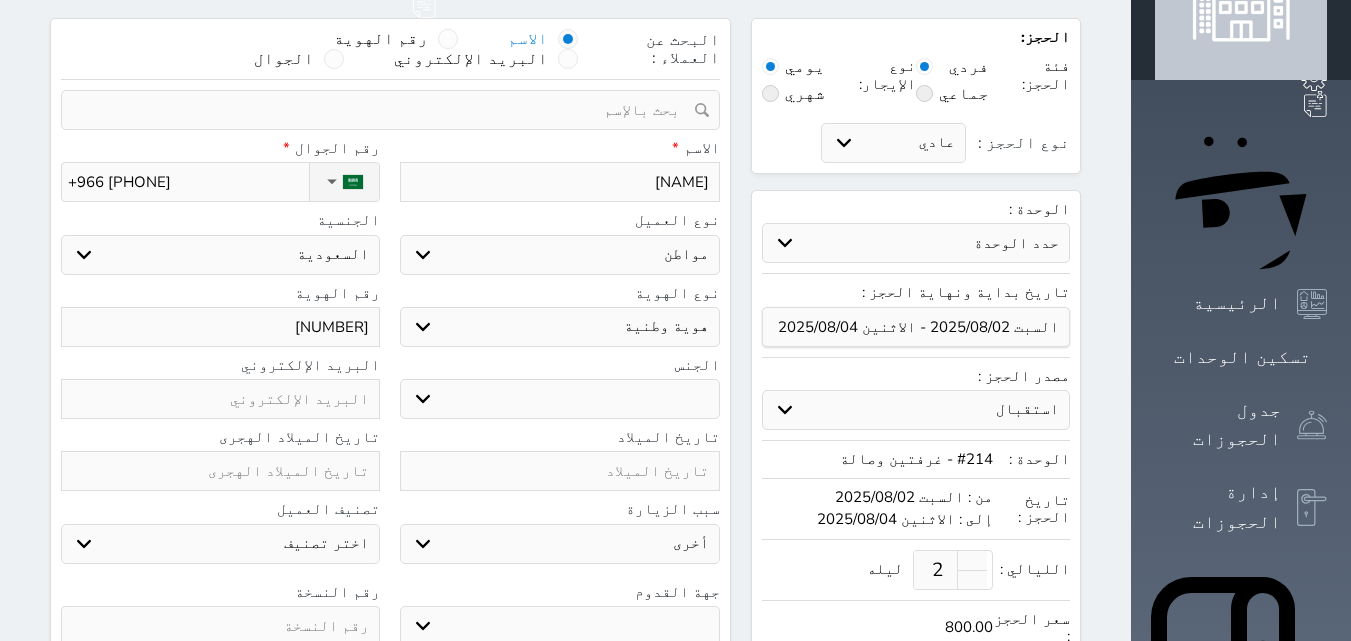 select 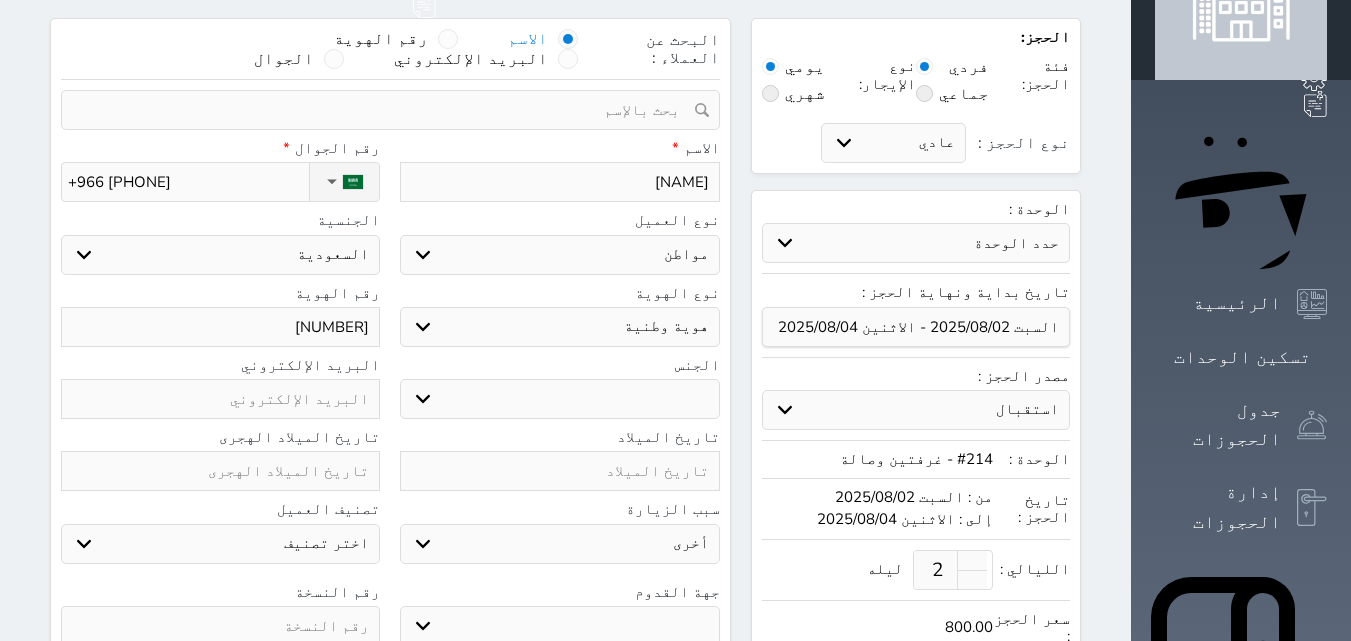 type on "[NUMBER]" 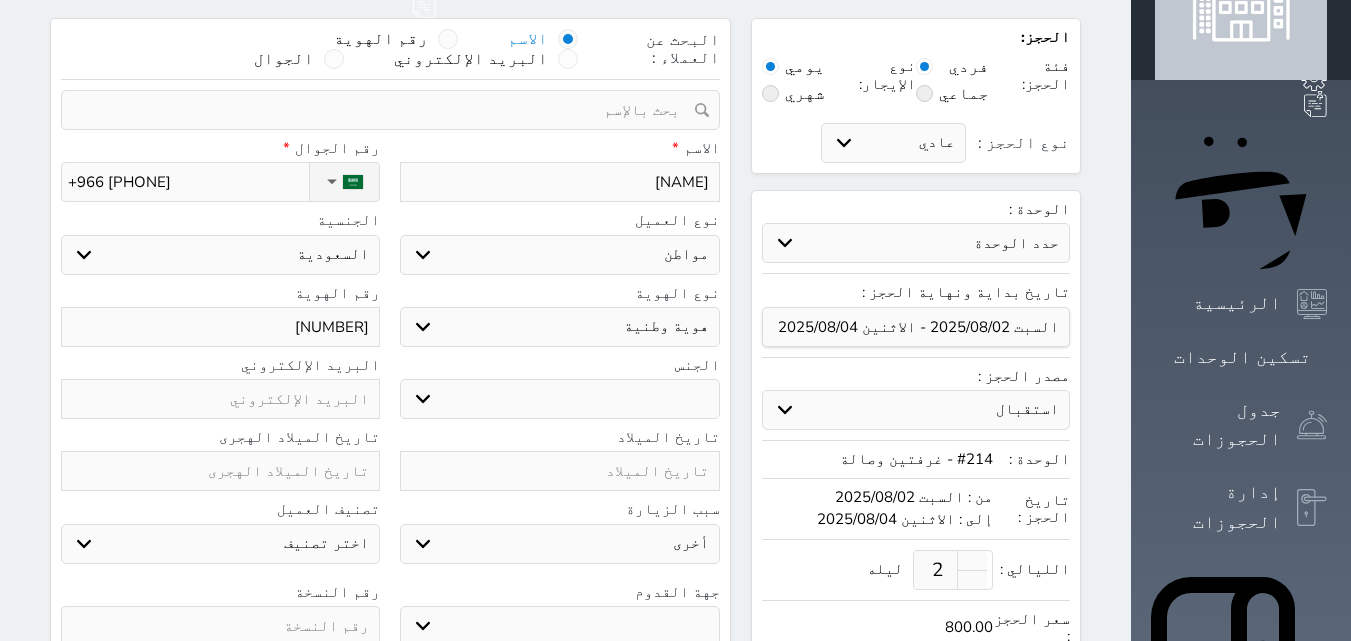 type 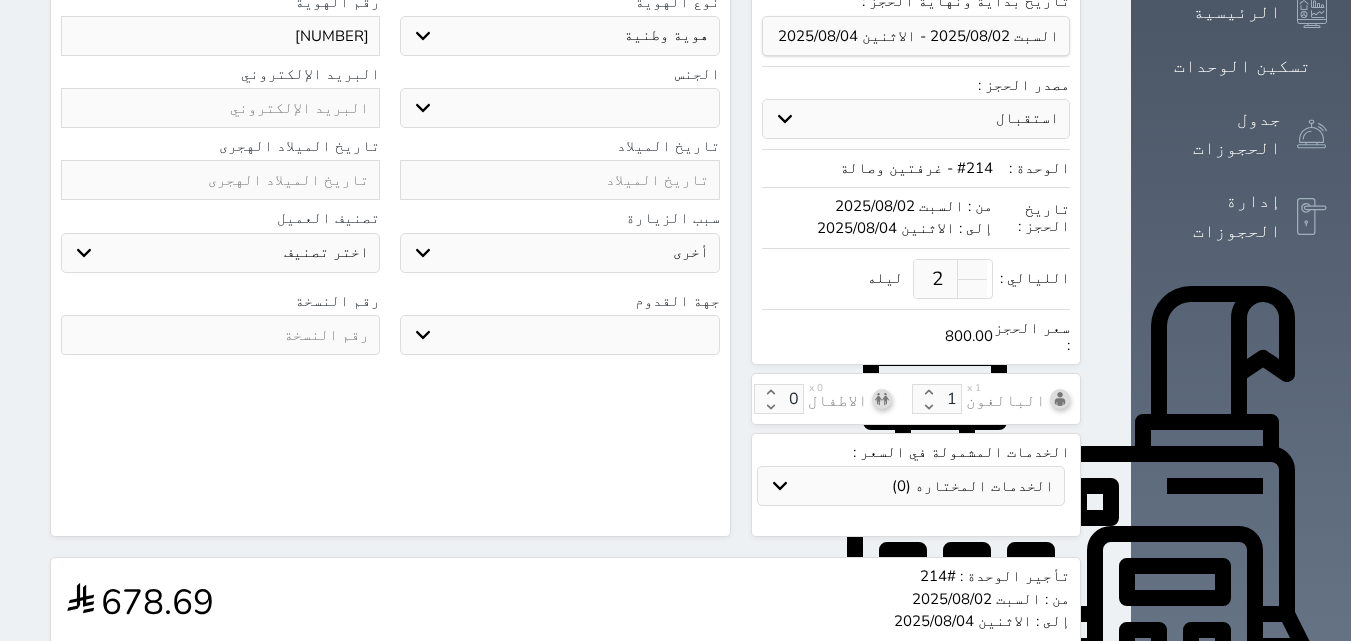 scroll, scrollTop: 592, scrollLeft: 0, axis: vertical 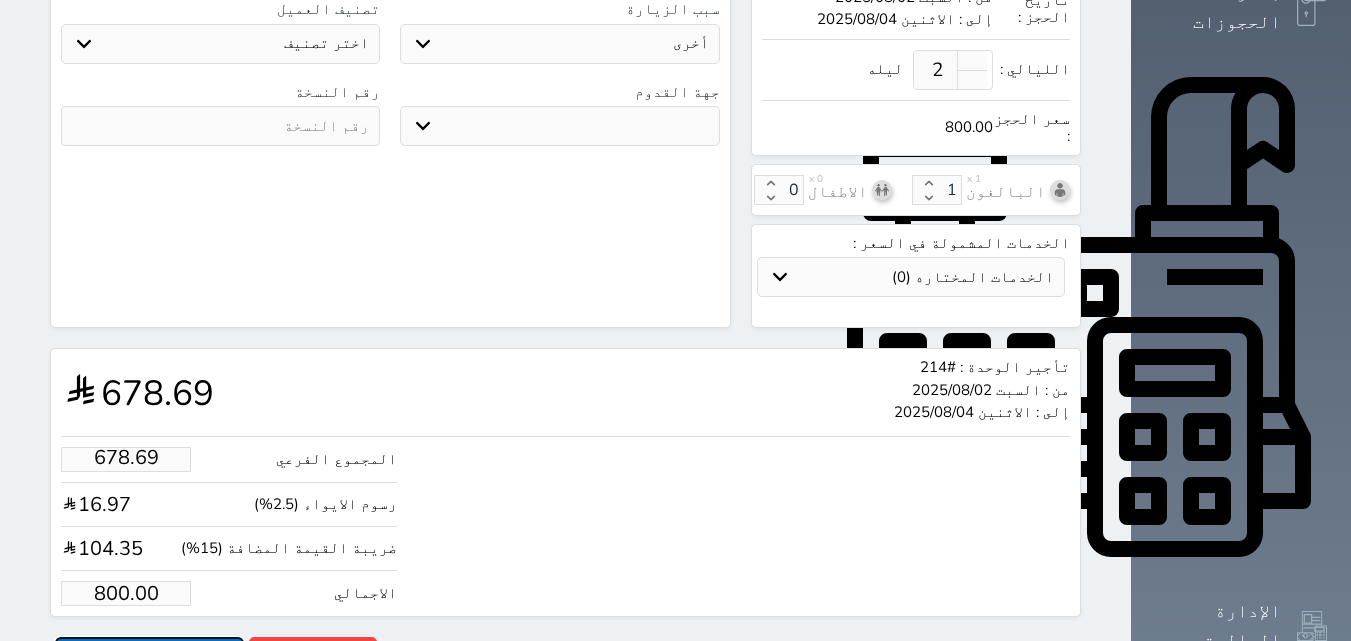 click on "حجز" at bounding box center (149, 654) 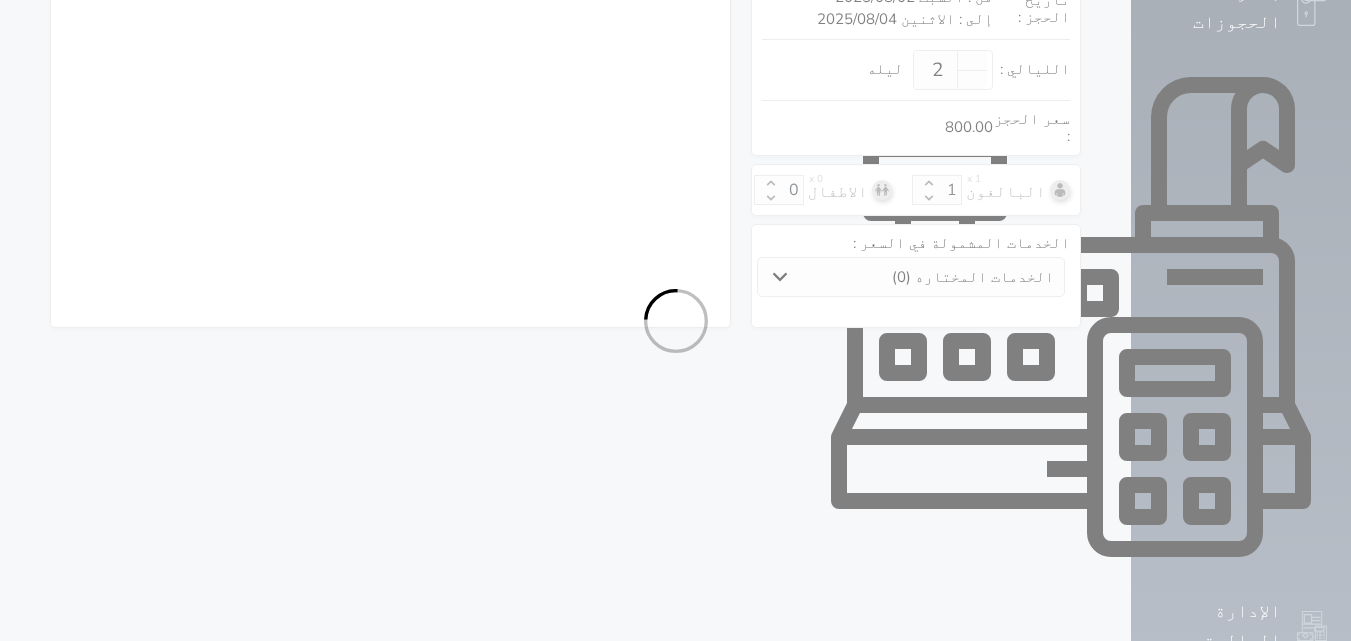 scroll, scrollTop: 545, scrollLeft: 0, axis: vertical 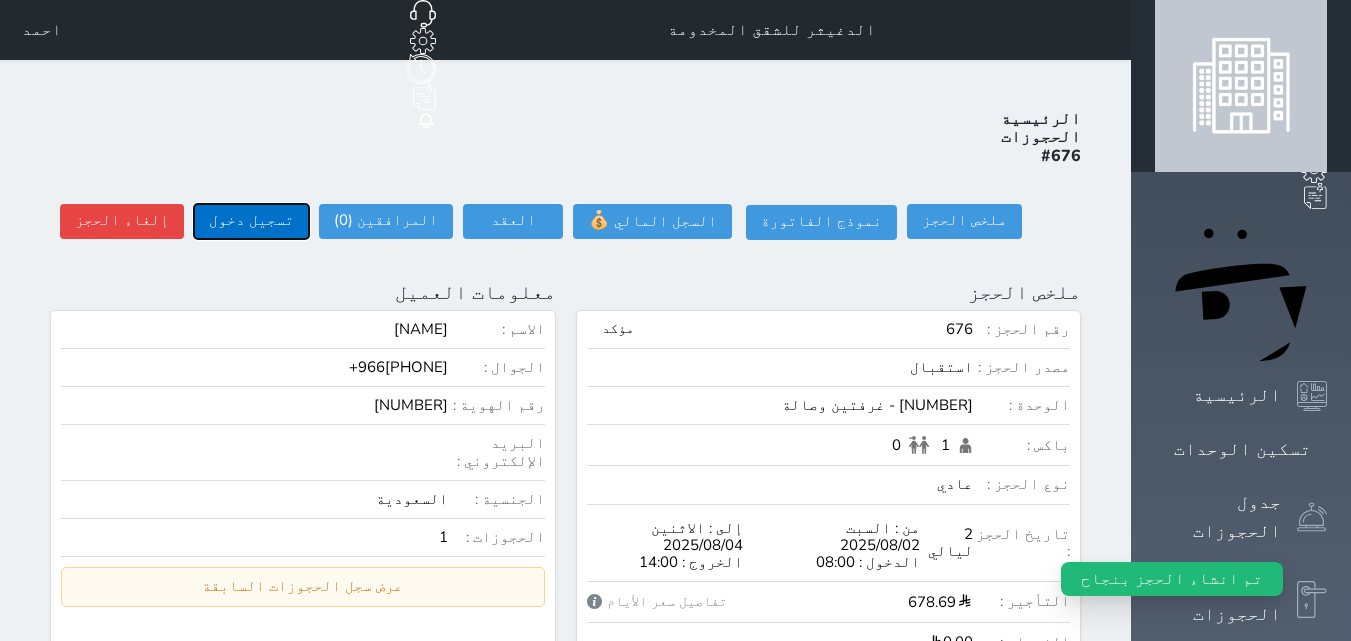 click on "تسجيل دخول" at bounding box center [251, 221] 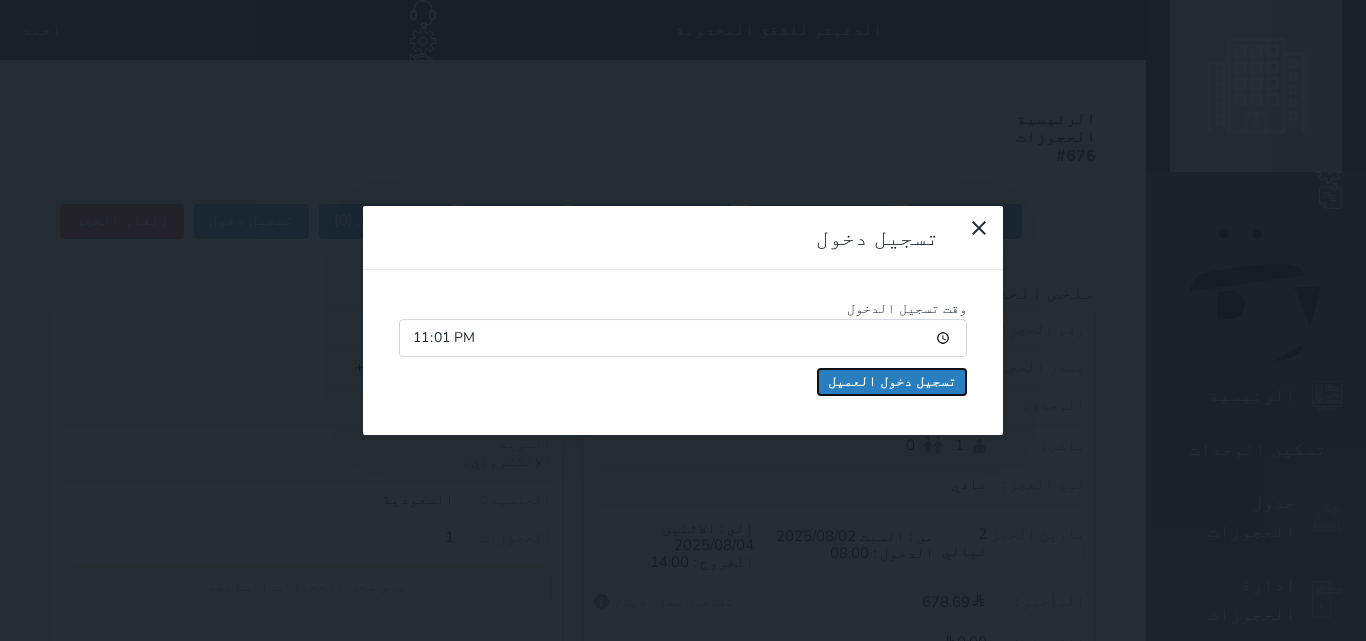 click on "تسجيل دخول العميل" at bounding box center (892, 382) 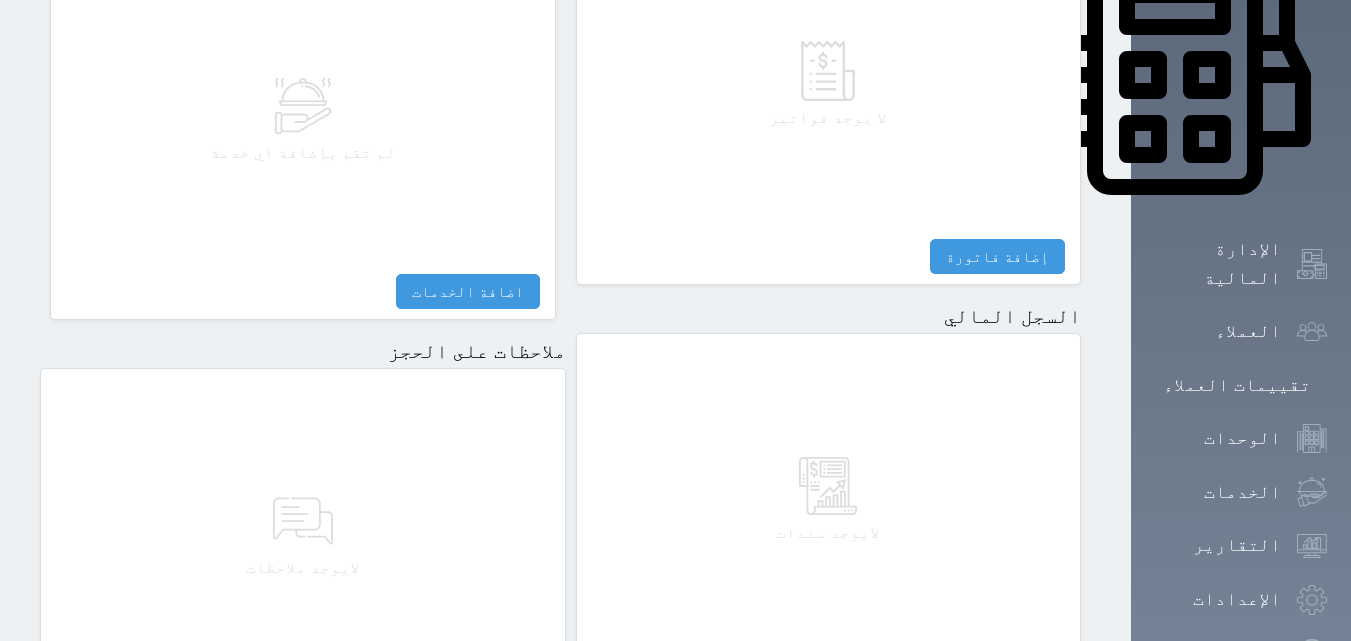 scroll, scrollTop: 1140, scrollLeft: 0, axis: vertical 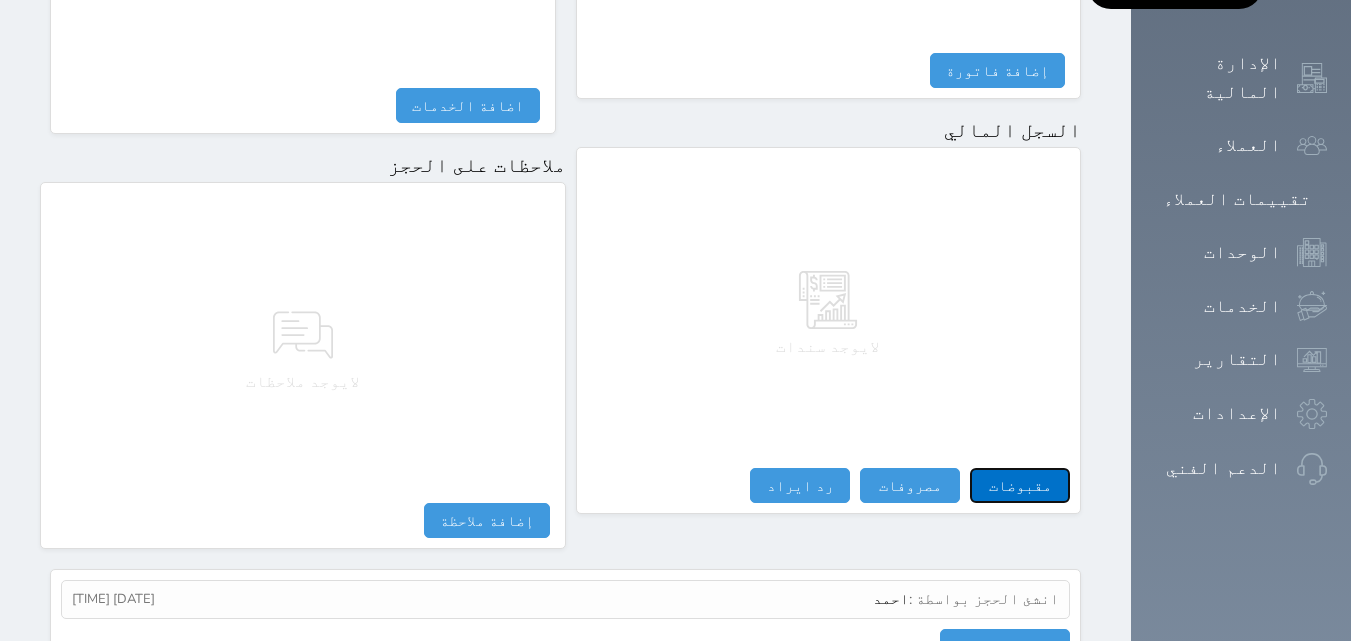 click on "مقبوضات" at bounding box center (1020, 485) 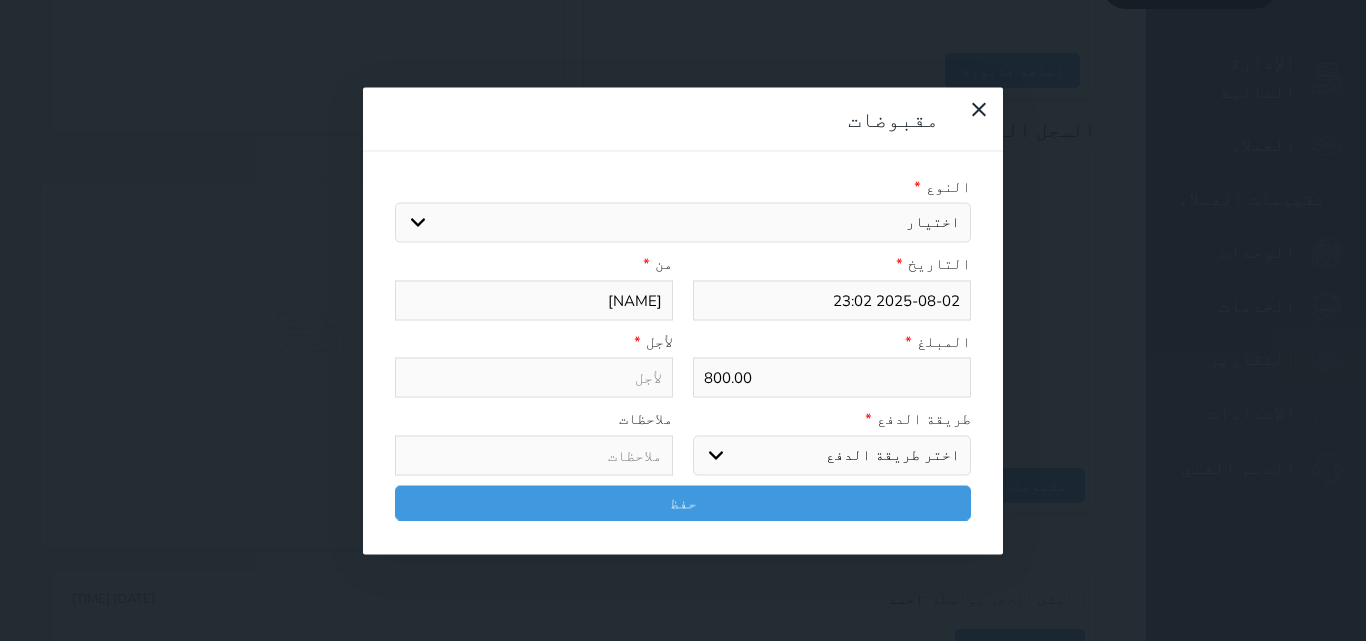 click on "اختيار   مقبوضات عامة قيمة إيجار فواتير تامين عربون لا ينطبق آخر مغسلة واي فاي - الإنترنت مواقف السيارات طعام الأغذية والمشروبات مشروبات المشروبات الباردة المشروبات الساخنة الإفطار غداء عشاء مخبز و كعك حمام سباحة الصالة الرياضية سبا و خدمات الجمال اختيار وإسقاط (خدمات النقل) ميني بار كابل - تلفزيون سرير إضافي تصفيف الشعر التسوق خدمات الجولات السياحية المنظمة خدمات الدليل السياحي" at bounding box center [683, 223] 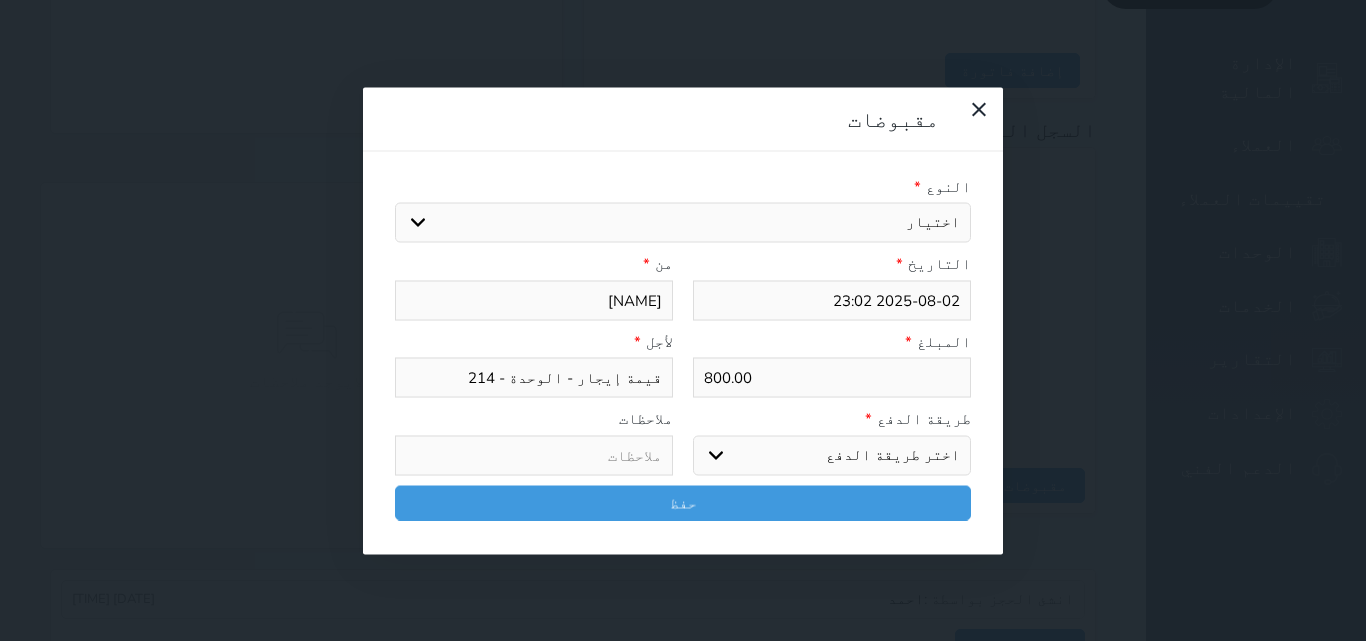 click on "اختر طريقة الدفع   دفع نقدى   تحويل بنكى   مدى   بطاقة ائتمان   آجل" at bounding box center [832, 455] 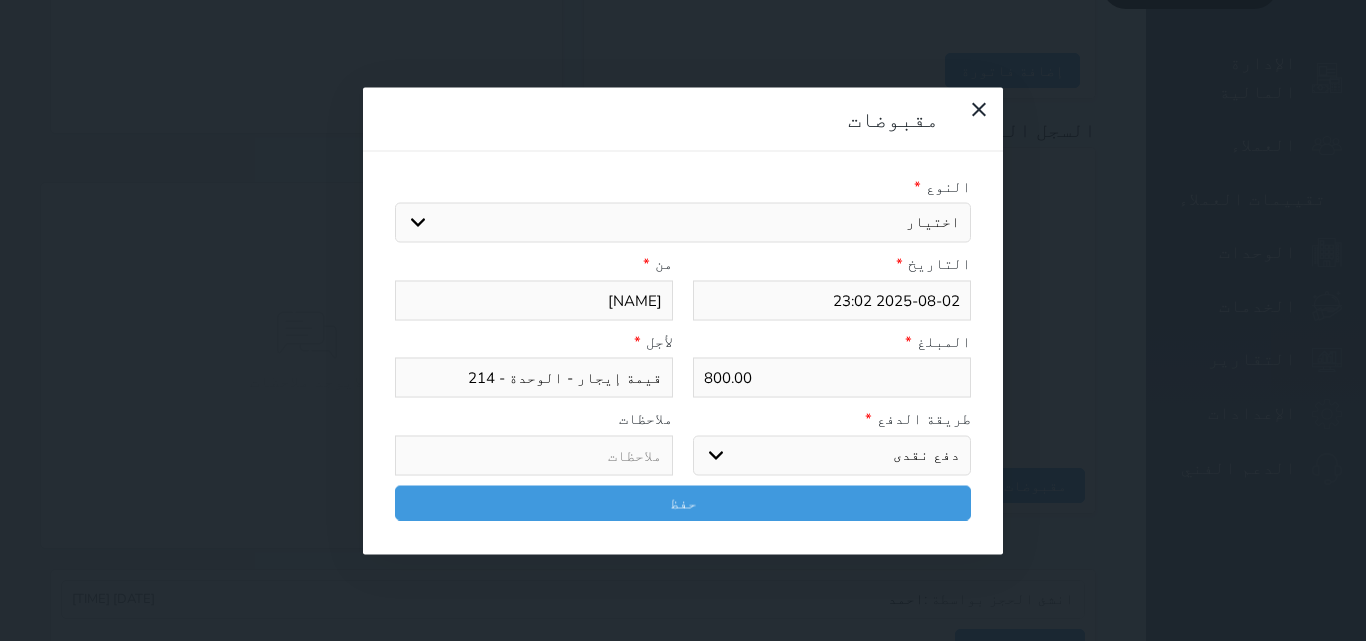 click on "اختر طريقة الدفع   دفع نقدى   تحويل بنكى   مدى   بطاقة ائتمان   آجل" at bounding box center (832, 455) 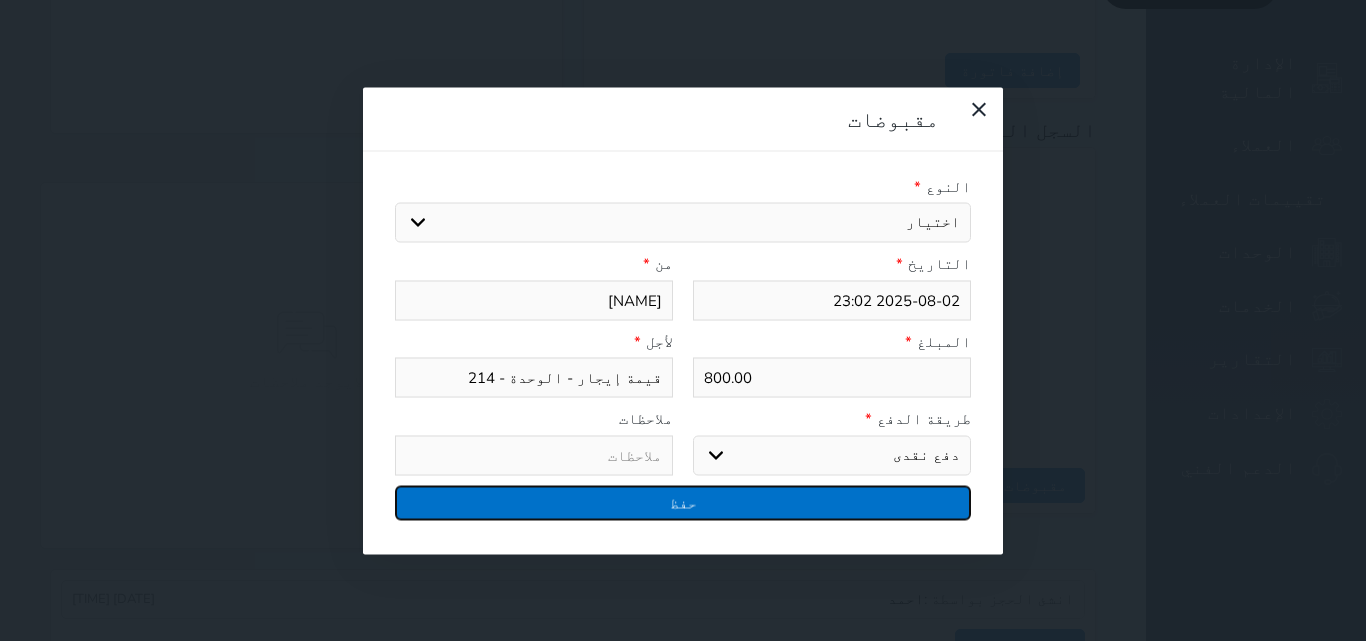 click on "حفظ" at bounding box center [683, 502] 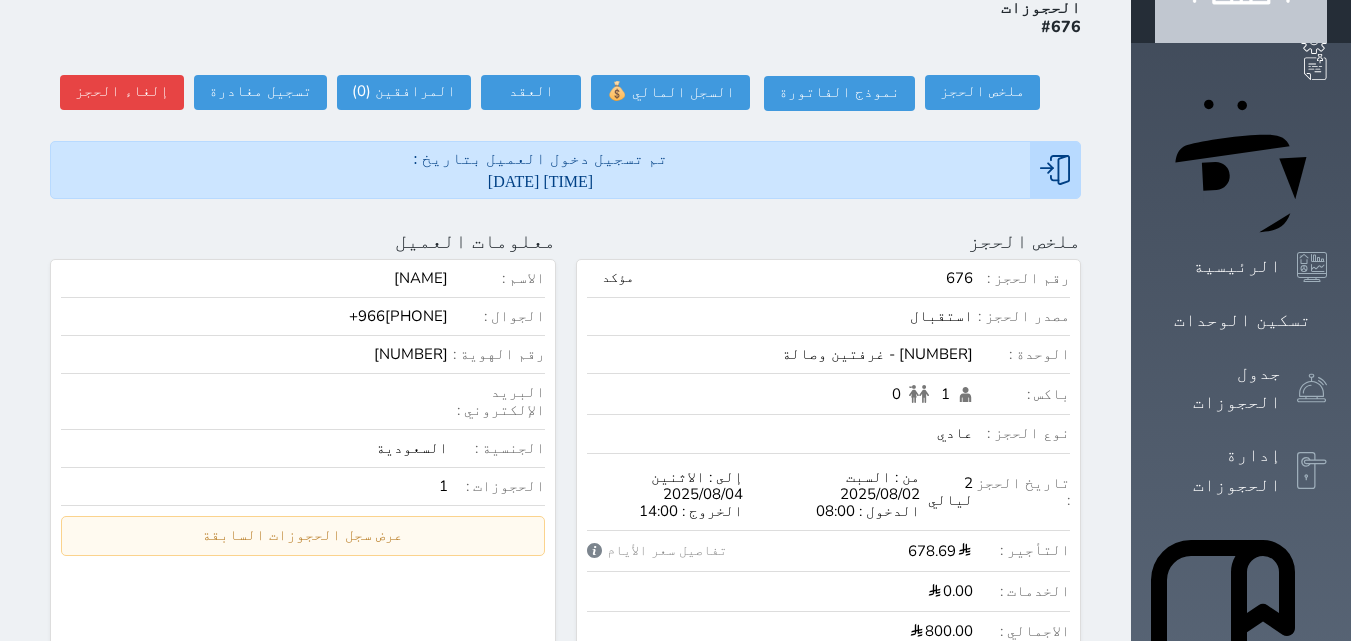 scroll, scrollTop: 0, scrollLeft: 0, axis: both 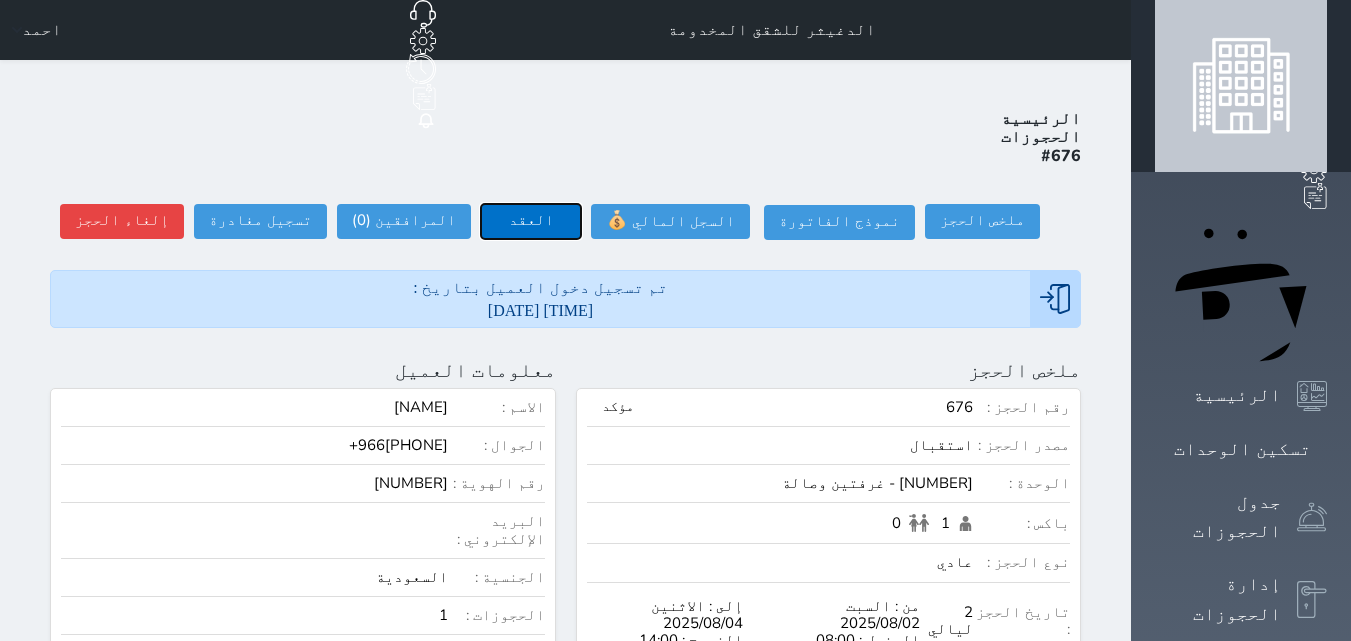 click on "العقد" at bounding box center (531, 221) 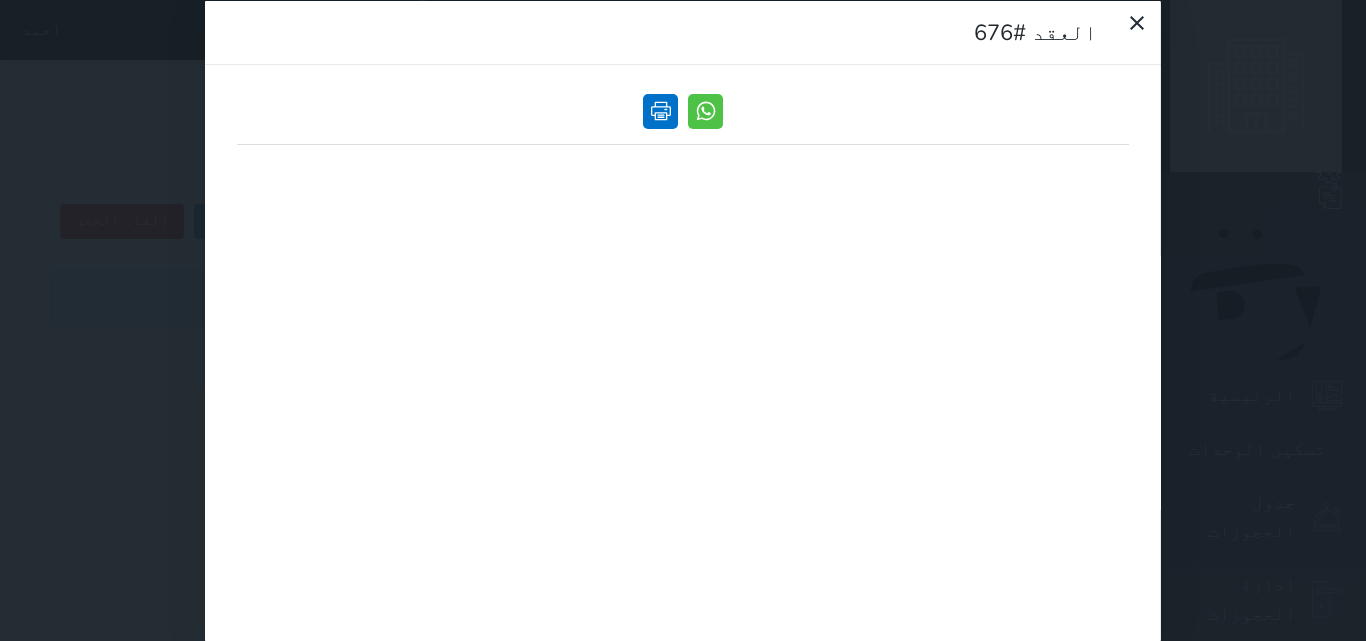 click at bounding box center [660, 110] 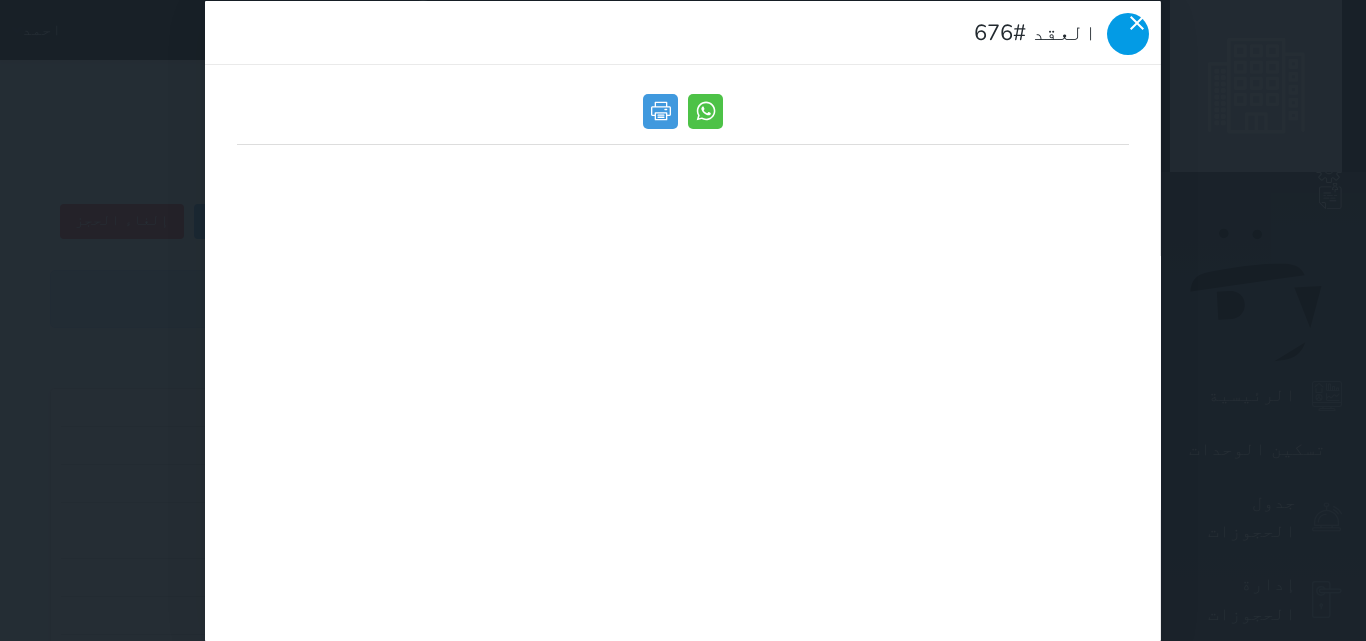 click 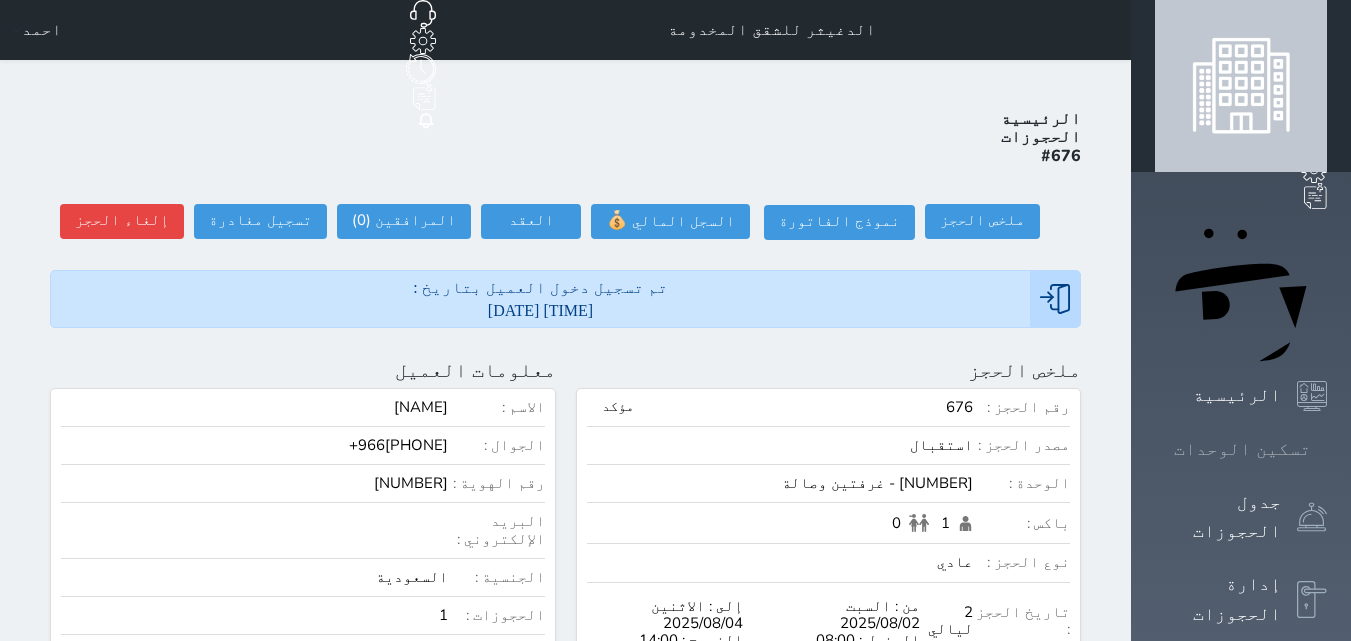 click on "تسكين الوحدات" at bounding box center [1242, 449] 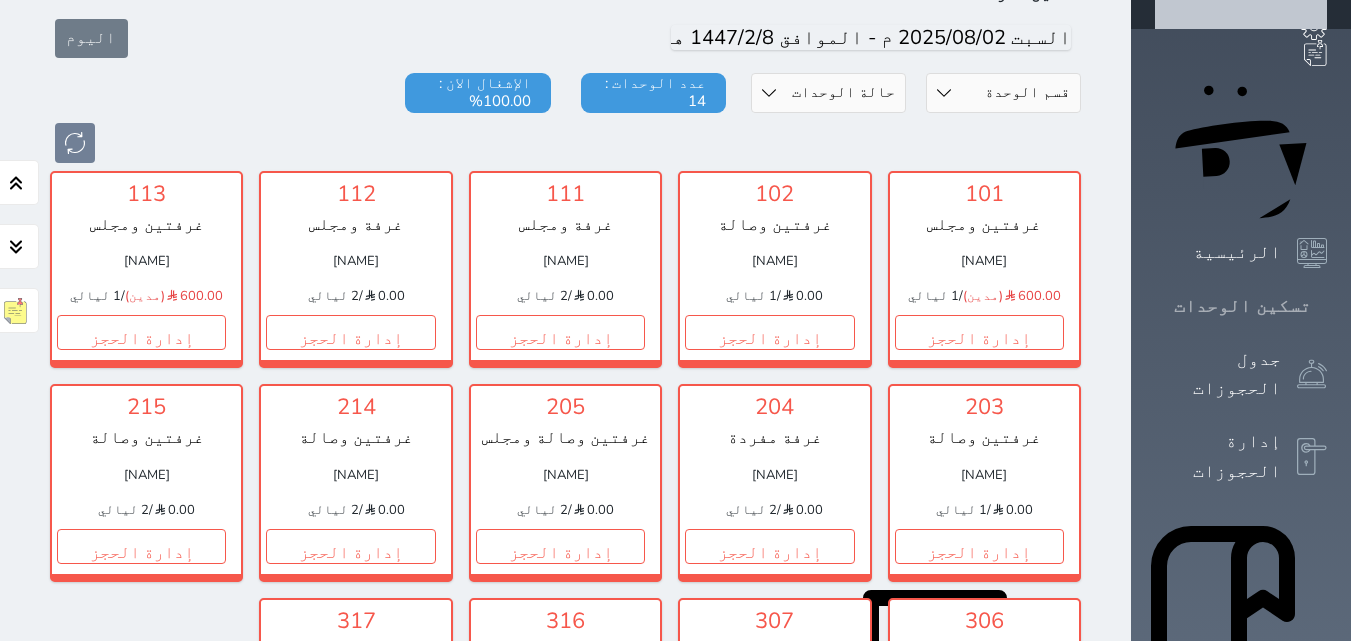 scroll, scrollTop: 178, scrollLeft: 0, axis: vertical 